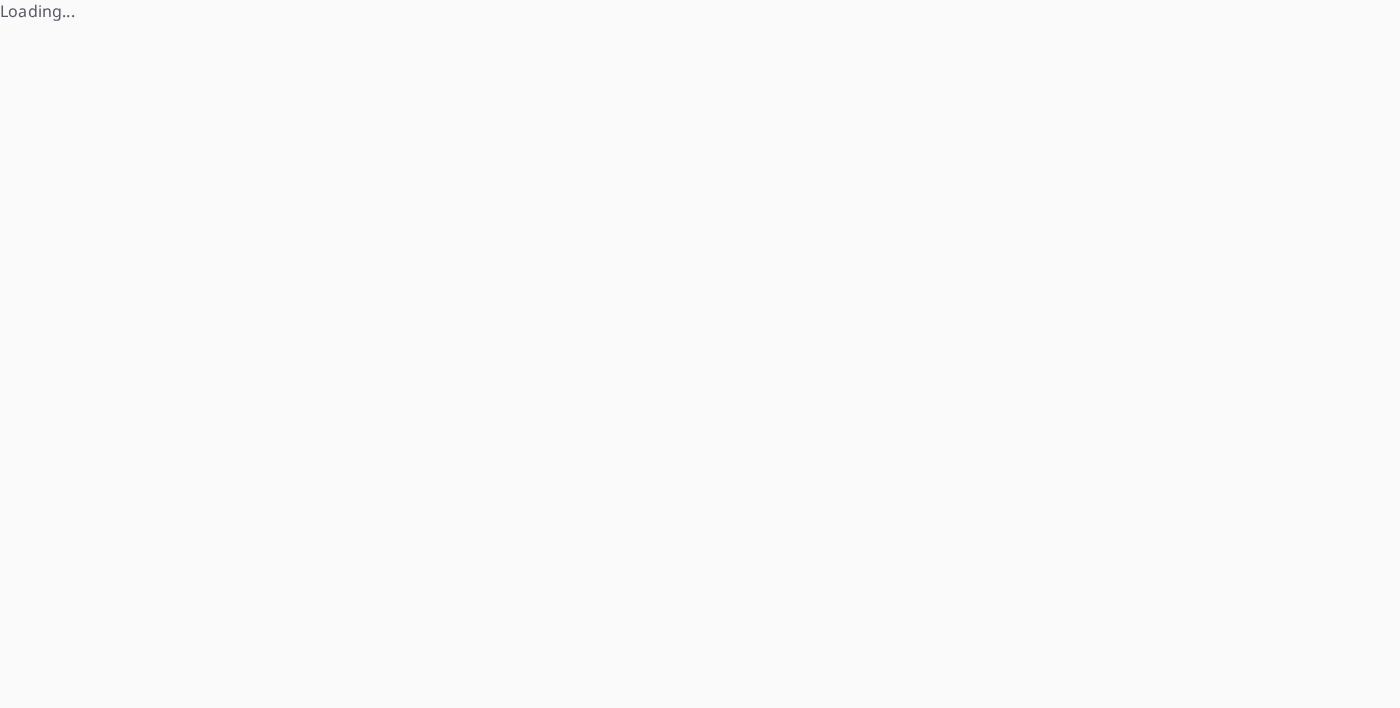 scroll, scrollTop: 0, scrollLeft: 0, axis: both 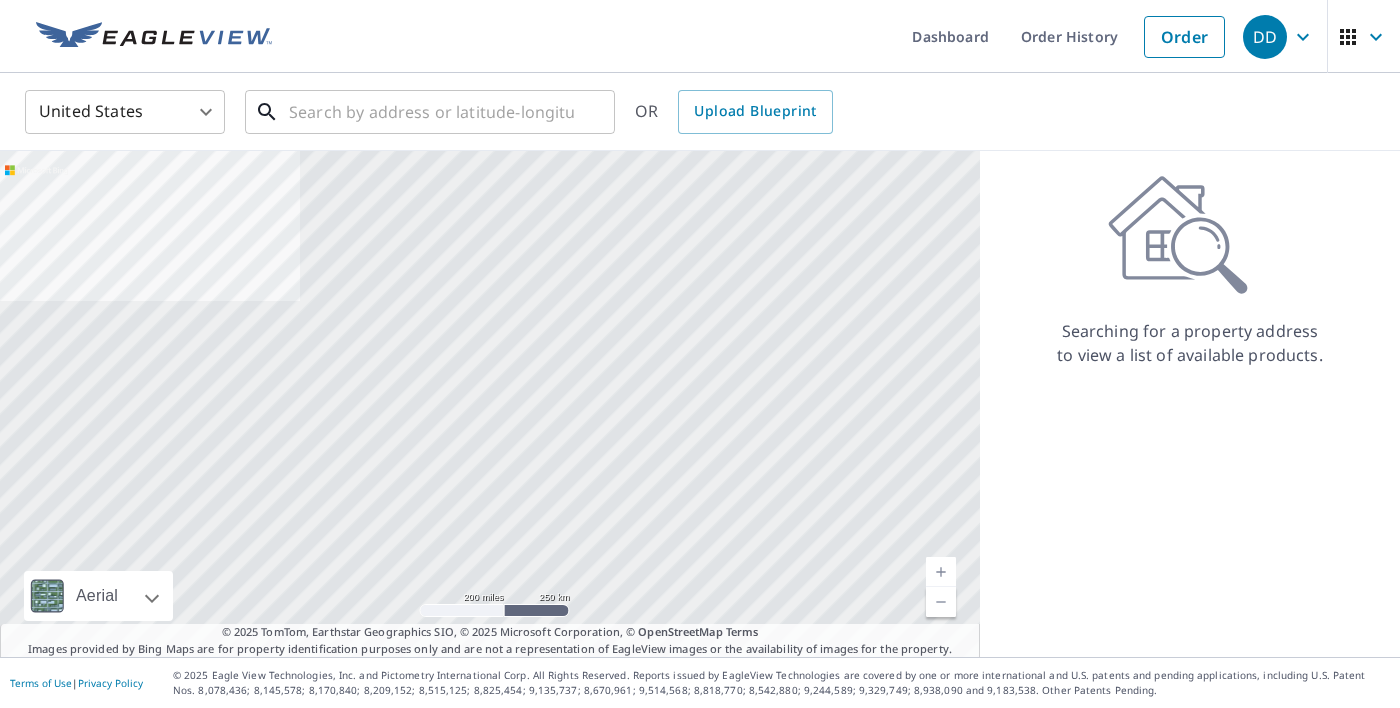 click at bounding box center (431, 112) 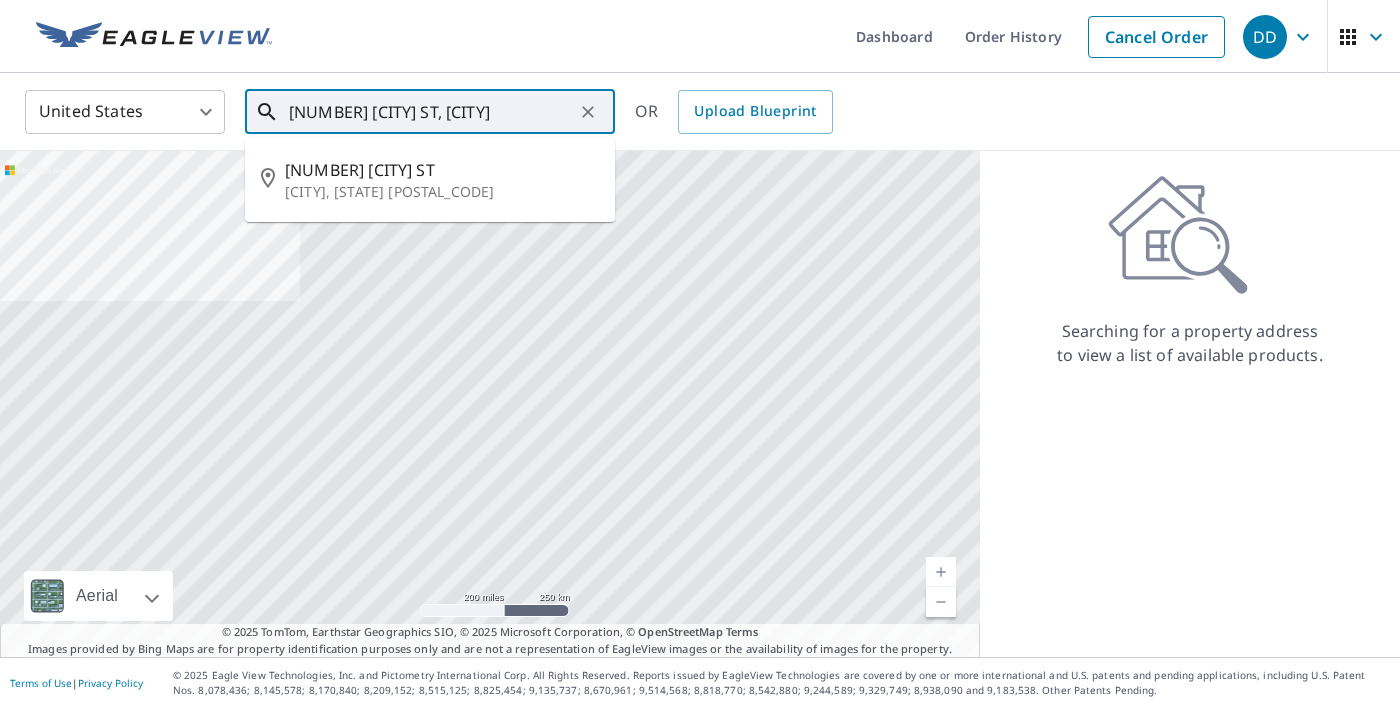 click on "[NUMBER] [CITY] ST" at bounding box center (442, 170) 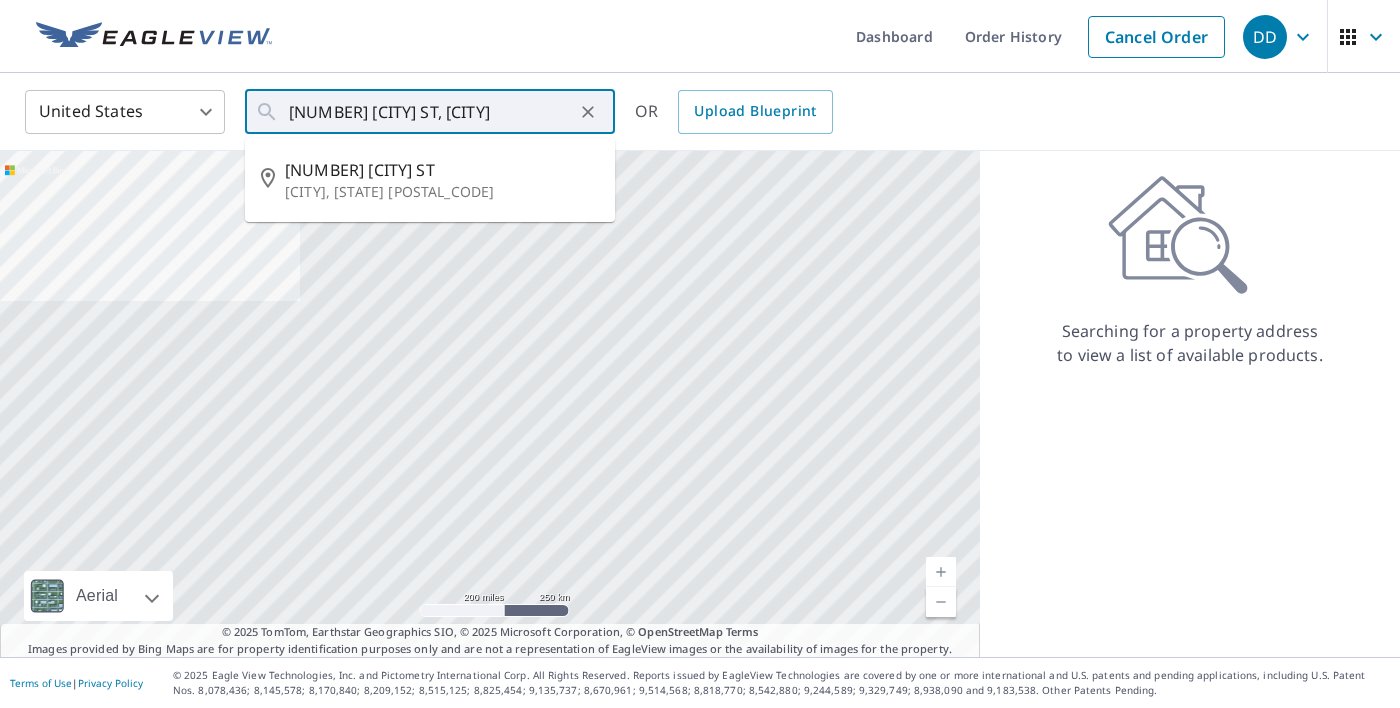 type on "[NUMBER] [CITY] ST [CITY], [STATE] [POSTAL_CODE]" 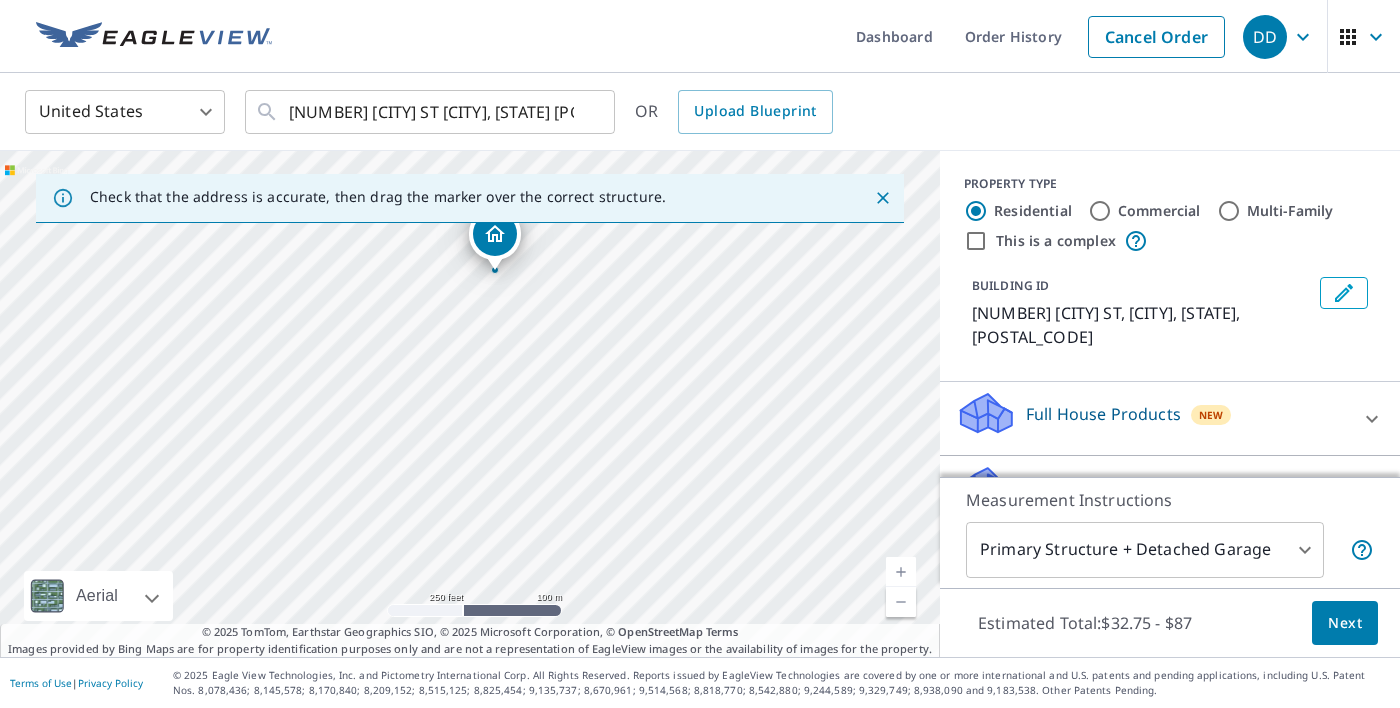 click at bounding box center [901, 572] 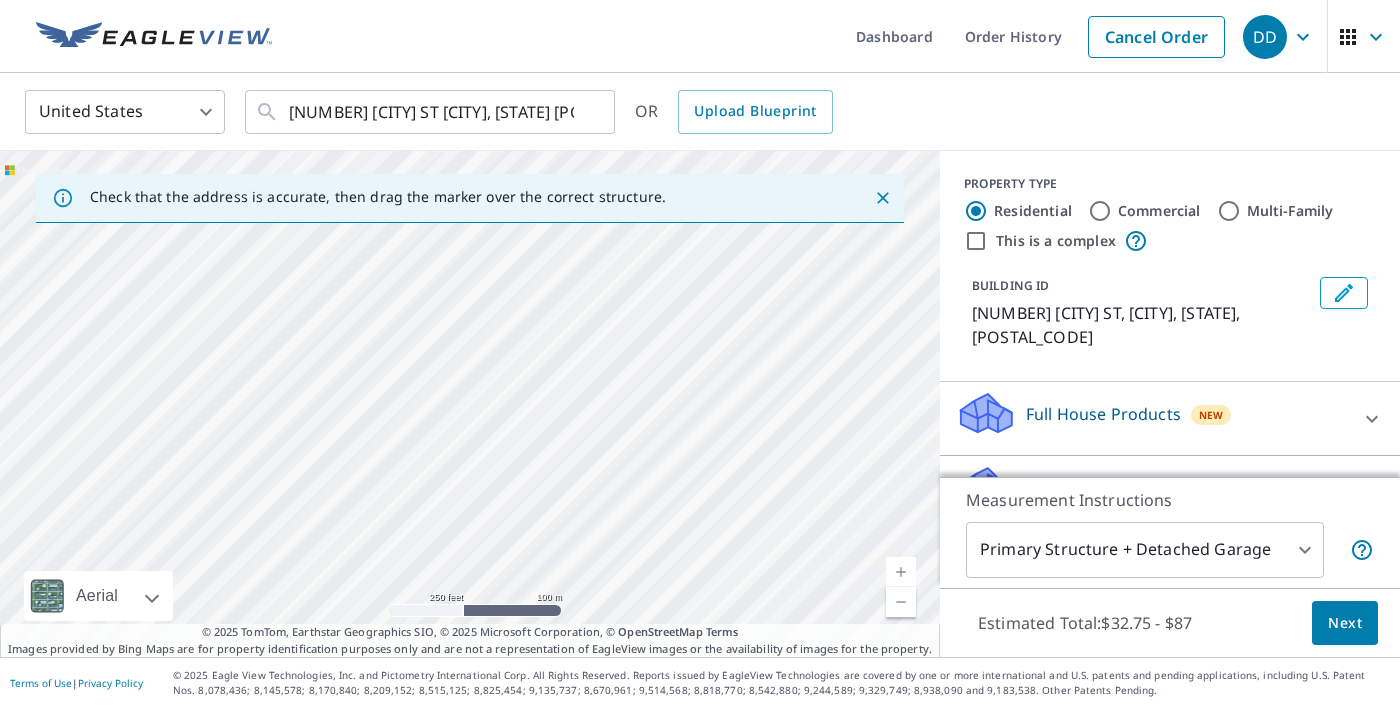 click at bounding box center (901, 572) 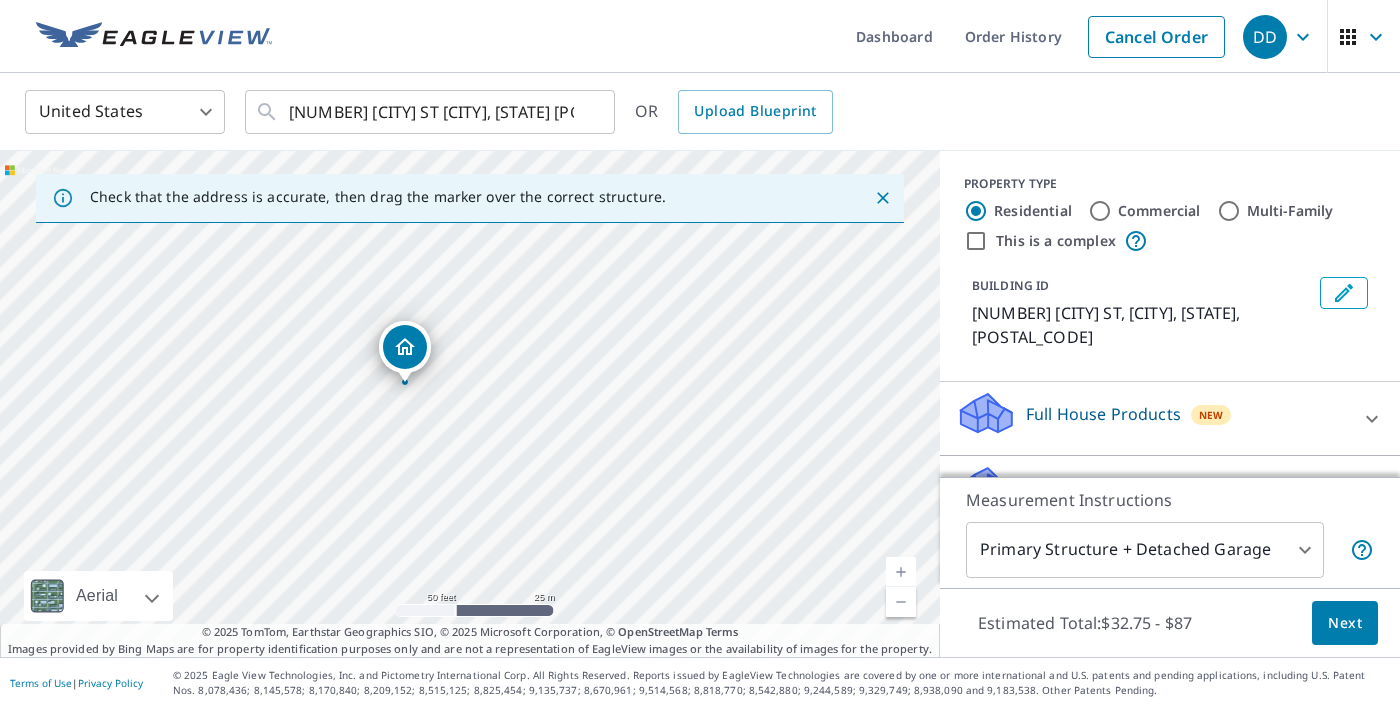 click at bounding box center (901, 572) 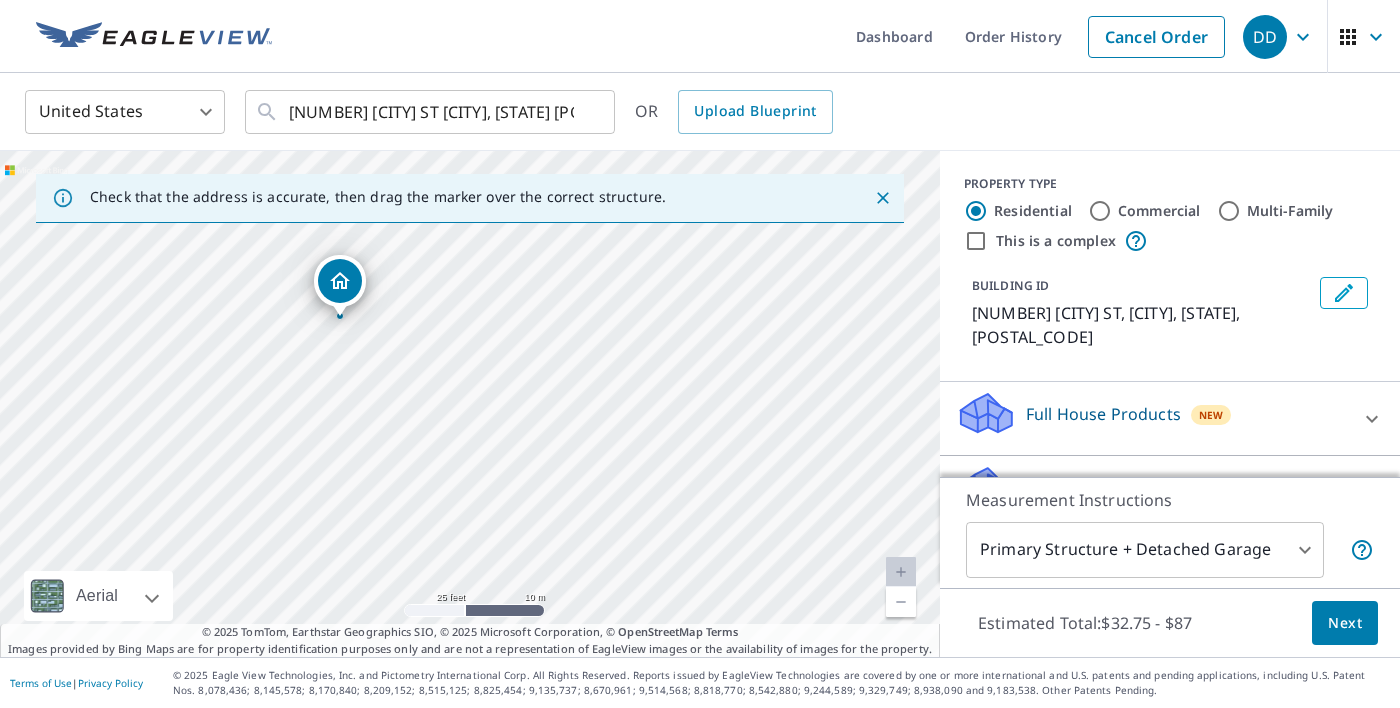 click at bounding box center [901, 572] 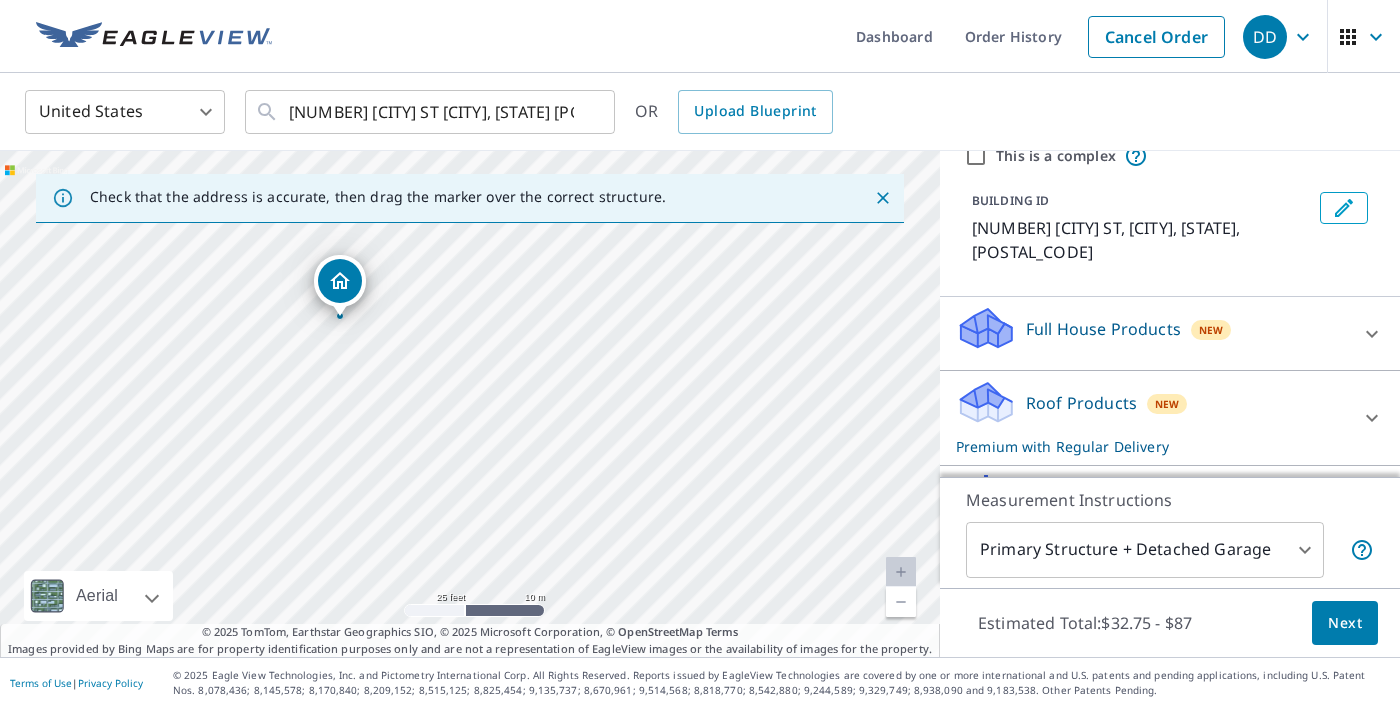 scroll, scrollTop: 102, scrollLeft: 0, axis: vertical 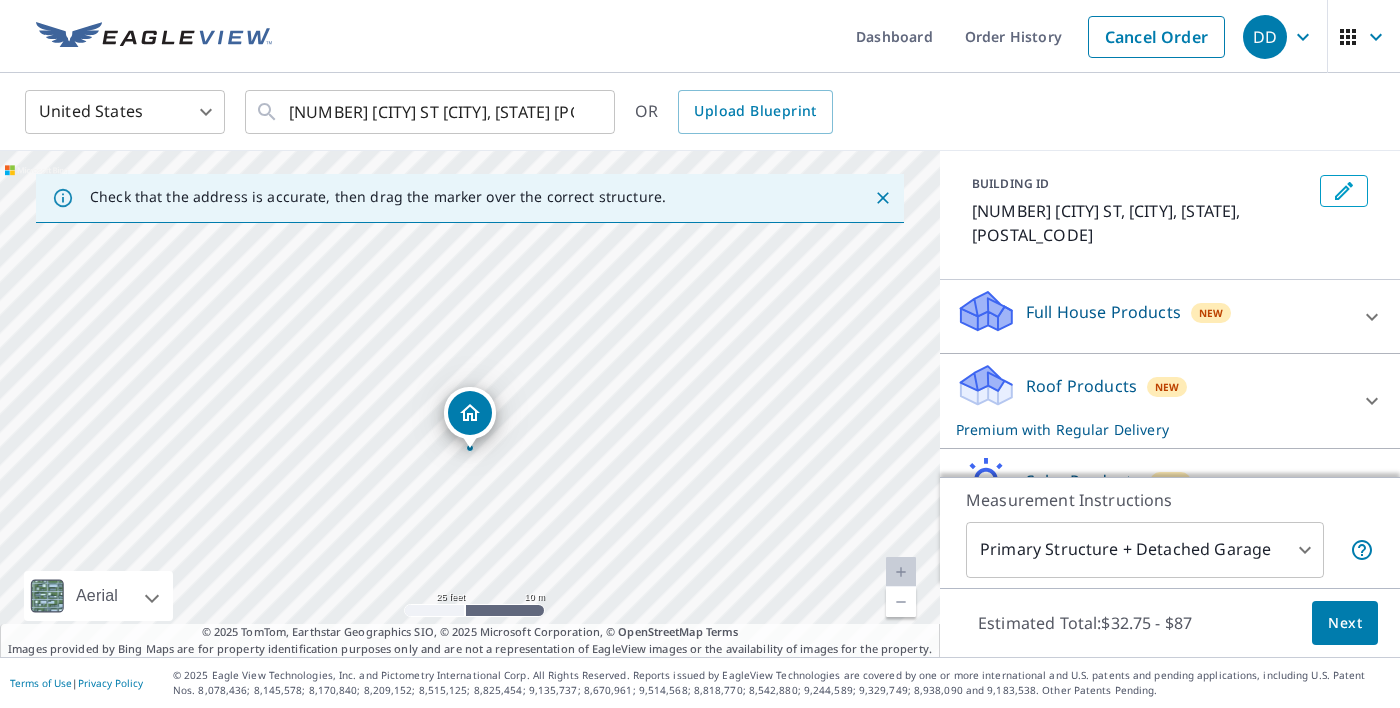click on "DD DD
Dashboard Order History Cancel Order DD United States US ​ [NUMBER] [CITY] ST [CITY], [STATE] [POSTAL_CODE] ​ OR Upload Blueprint Check that the address is accurate, then drag the marker over the correct structure. [NUMBER] [CITY] ST [CITY], [STATE] [POSTAL_CODE] Aerial Road A standard road map Aerial A detailed look from above Labels Labels 25 feet 10 m © 2025 TomTom, © Vexcel Imaging, © 2025 Microsoft Corporation,  © OpenStreetMap Terms © 2025 TomTom, Earthstar Geographics SIO, © 2025 Microsoft Corporation, ©   OpenStreetMap   Terms Images provided by Bing Maps are for property identification purposes only and are not a representation of EagleView images or the availability of images for the property. PROPERTY TYPE Residential Commercial Multi-Family This is a complex BUILDING ID [NUMBER] [CITY] ST, [CITY], [STATE], [POSTAL_CODE] Full House Products New Full House™ $[PRICE] Roof Products New Premium with Regular Delivery Premium $[PRICE] - $[PRICE] Delivery Regular $[PRICE] ​ Gutter $[PRICE] Bid Perfect™ $[PRICE] Solar Products 1" at bounding box center [700, 354] 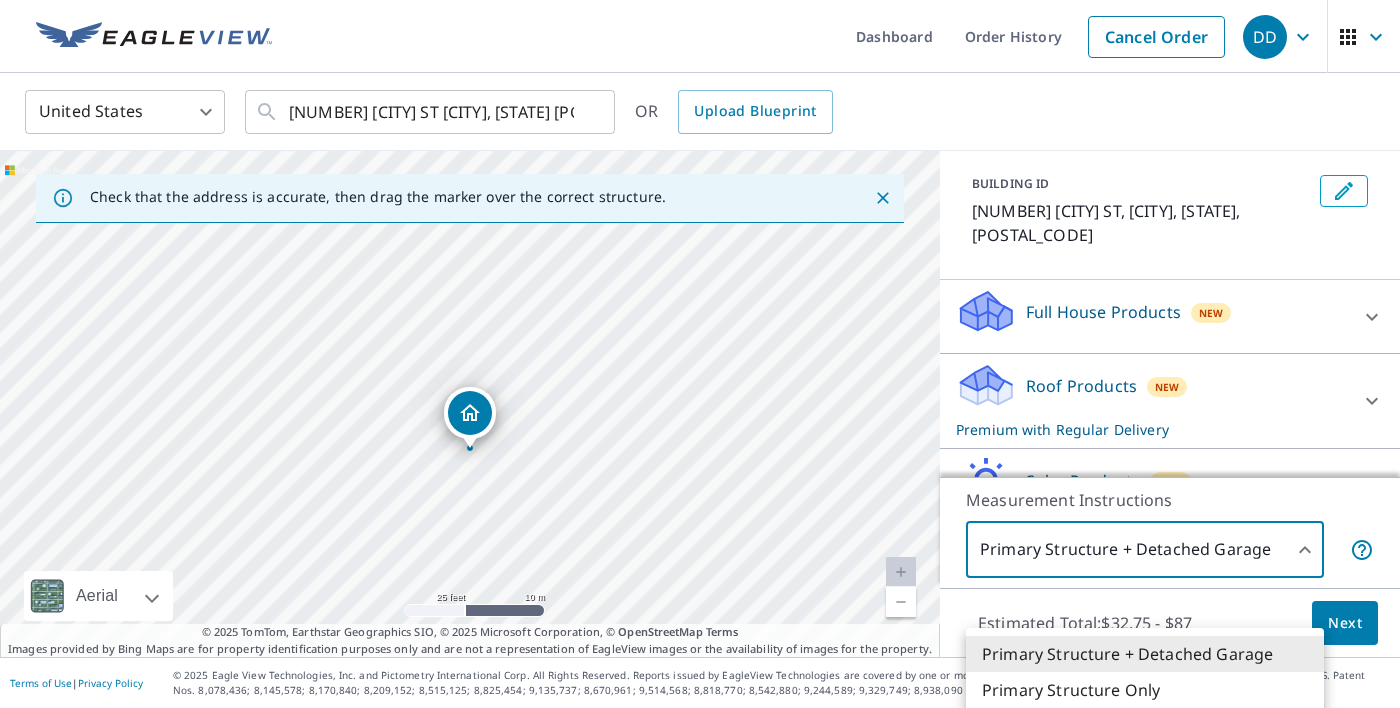 click on "Primary Structure + Detached Garage" at bounding box center (1145, 654) 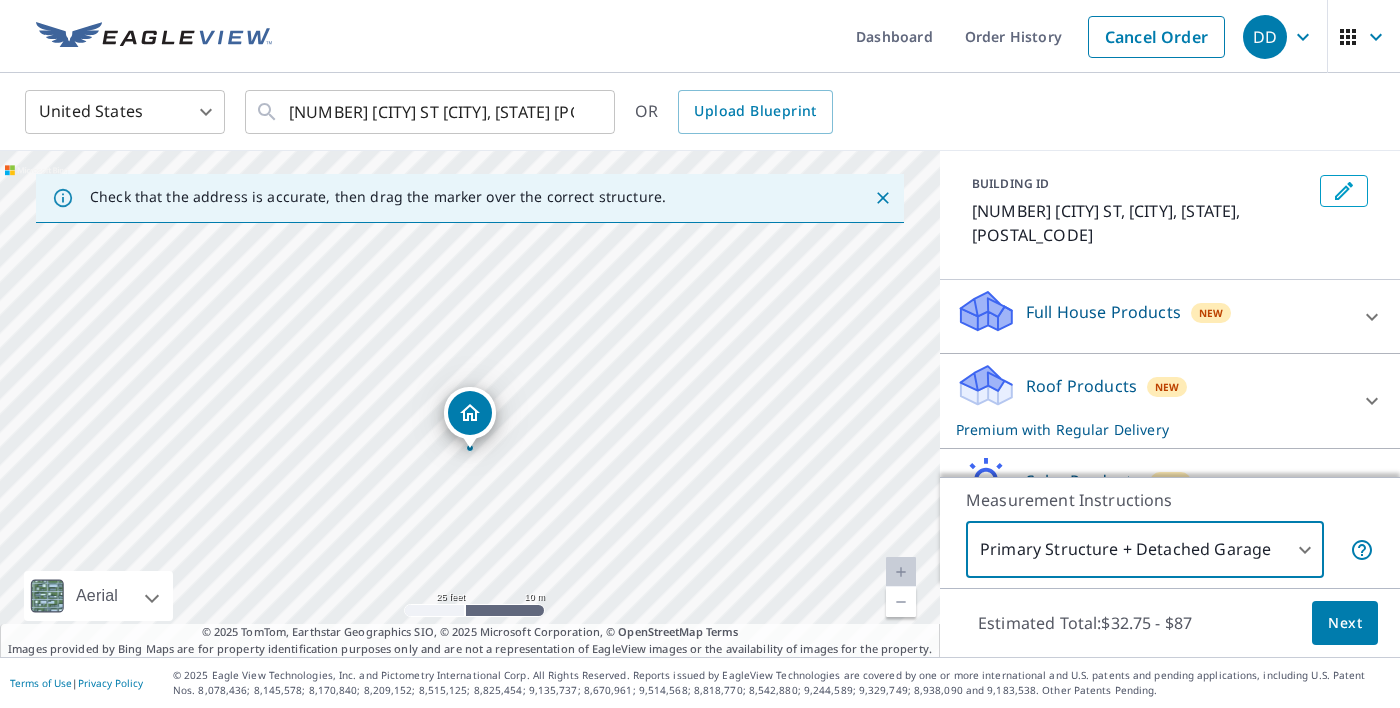 click 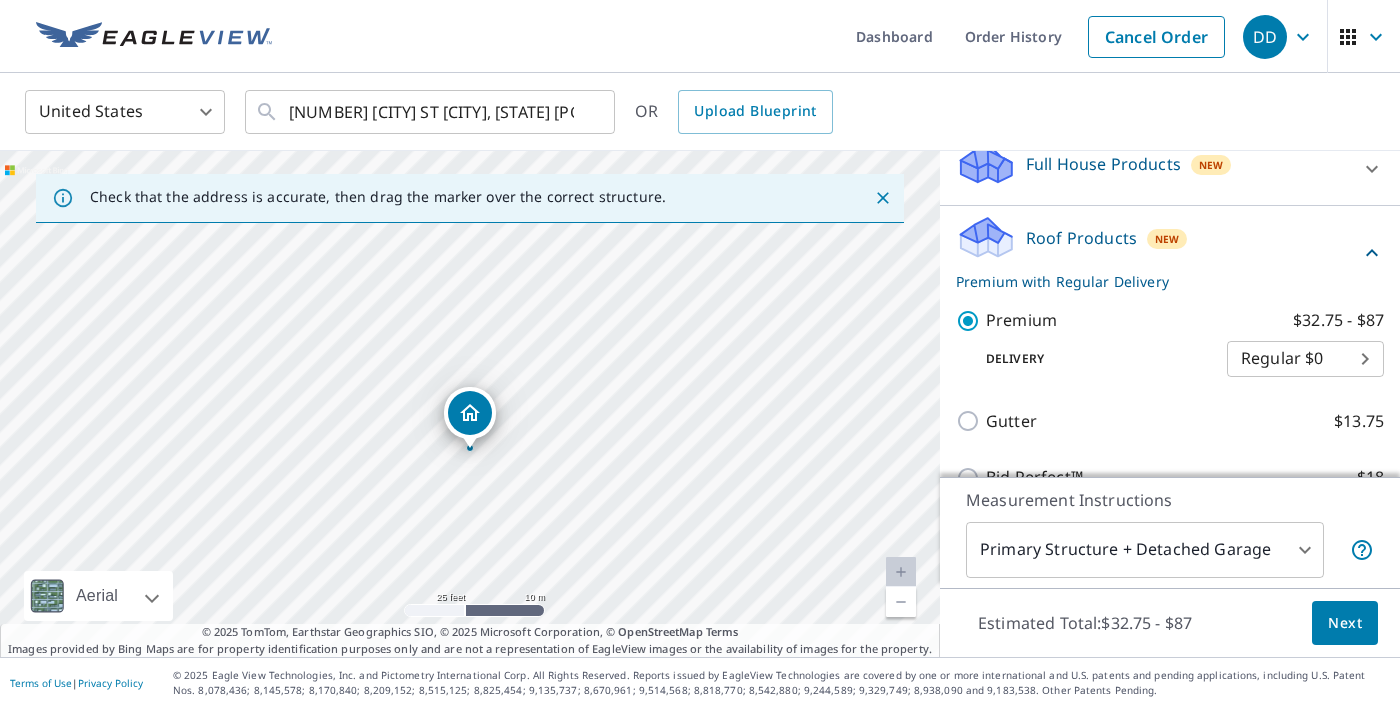 scroll, scrollTop: 251, scrollLeft: 0, axis: vertical 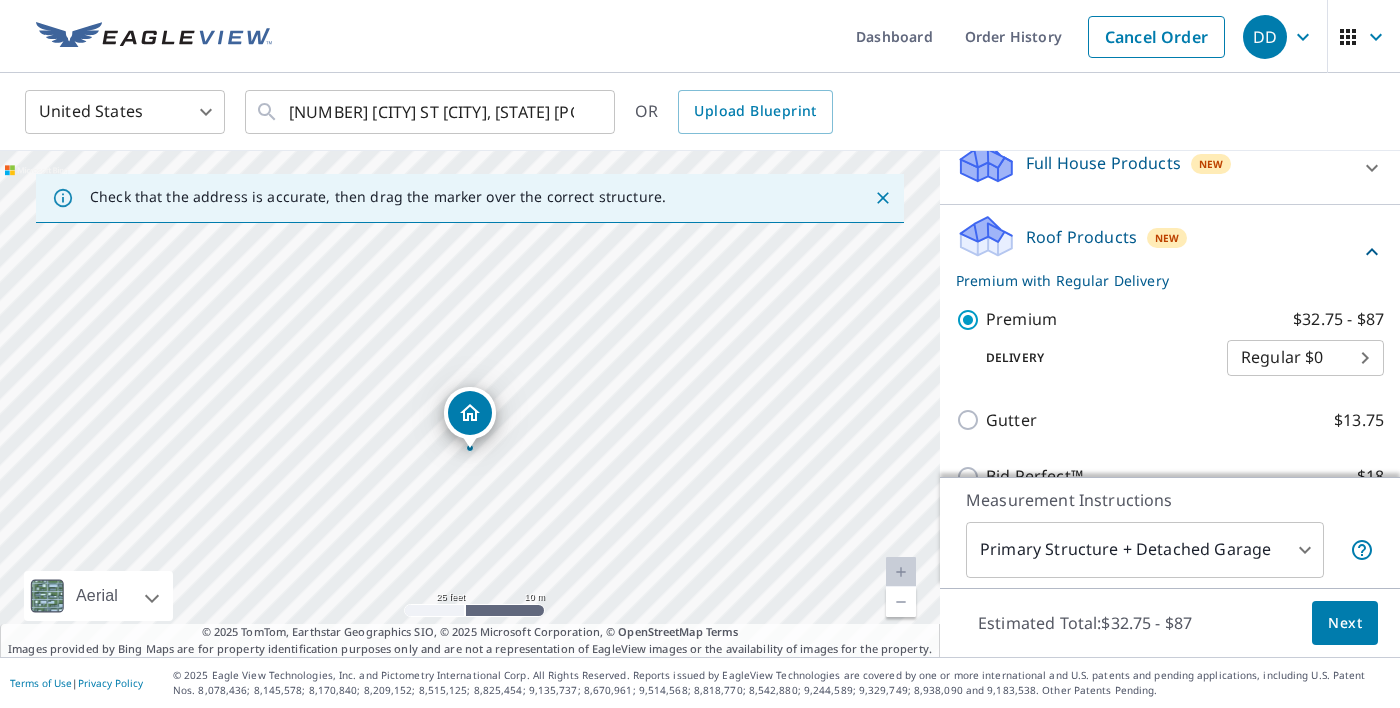 click on "$18" at bounding box center (1370, 476) 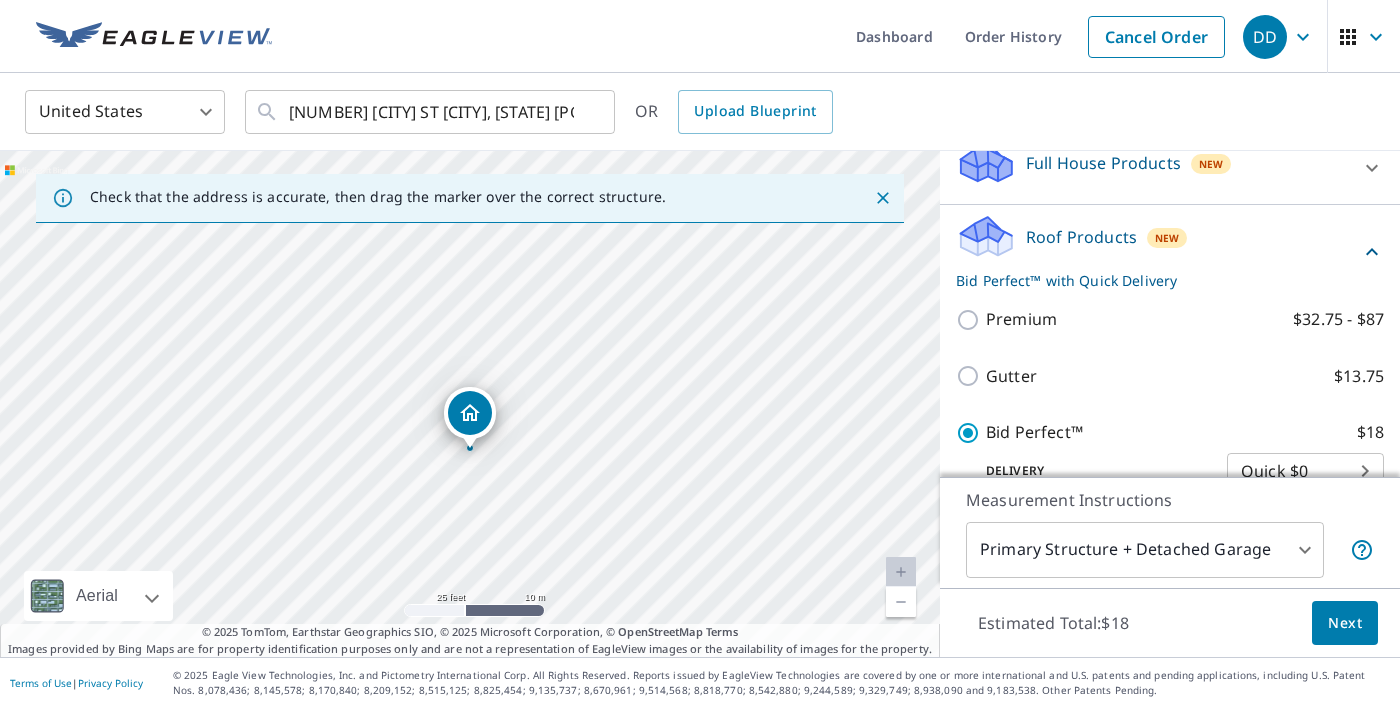 click on "DD DD
Dashboard Order History Cancel Order DD United States US ​ [NUMBER] [CITY] ST [CITY], [STATE] [POSTAL_CODE] ​ OR Upload Blueprint Check that the address is accurate, then drag the marker over the correct structure. [NUMBER] [CITY] ST [CITY], [STATE] [POSTAL_CODE] Aerial Road A standard road map Aerial A detailed look from above Labels Labels 25 feet 10 m © 2025 TomTom, © Vexcel Imaging, © 2025 Microsoft Corporation,  © OpenStreetMap Terms © 2025 TomTom, Earthstar Geographics SIO, © 2025 Microsoft Corporation, ©   OpenStreetMap   Terms Images provided by Bing Maps are for property identification purposes only and are not a representation of EagleView images or the availability of images for the property. PROPERTY TYPE Residential Commercial Multi-Family This is a complex BUILDING ID [NUMBER] [CITY] ST, [CITY], [STATE], [POSTAL_CODE] Full House Products New Full House™ $[PRICE] Roof Products New Bid Perfect™ with Quick Delivery Premium $[PRICE] - $[PRICE] Gutter $[PRICE] Bid Perfect™ $[PRICE] Delivery Quick $[PRICE] 45 ​ New $[PRICE]" at bounding box center (700, 354) 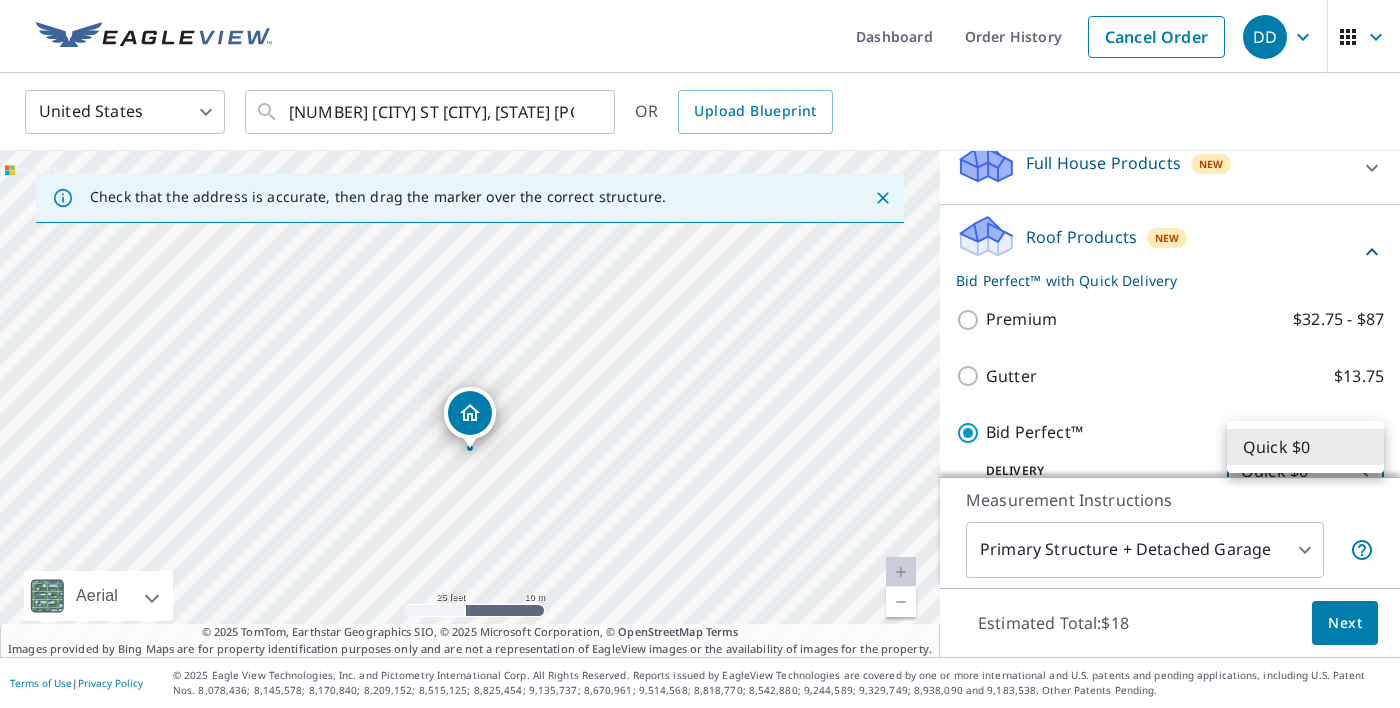 click on "Quick $0" at bounding box center (1305, 447) 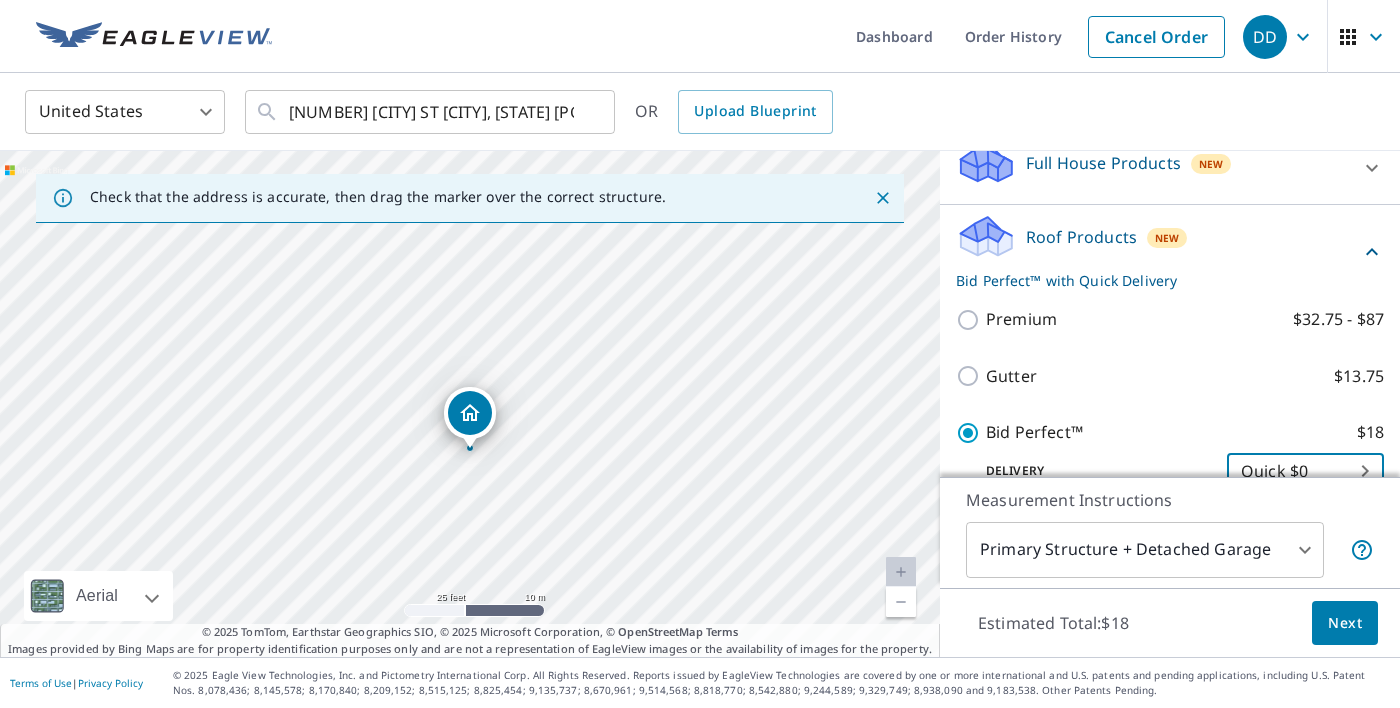 click on "$32.75 - $87" at bounding box center [1338, 319] 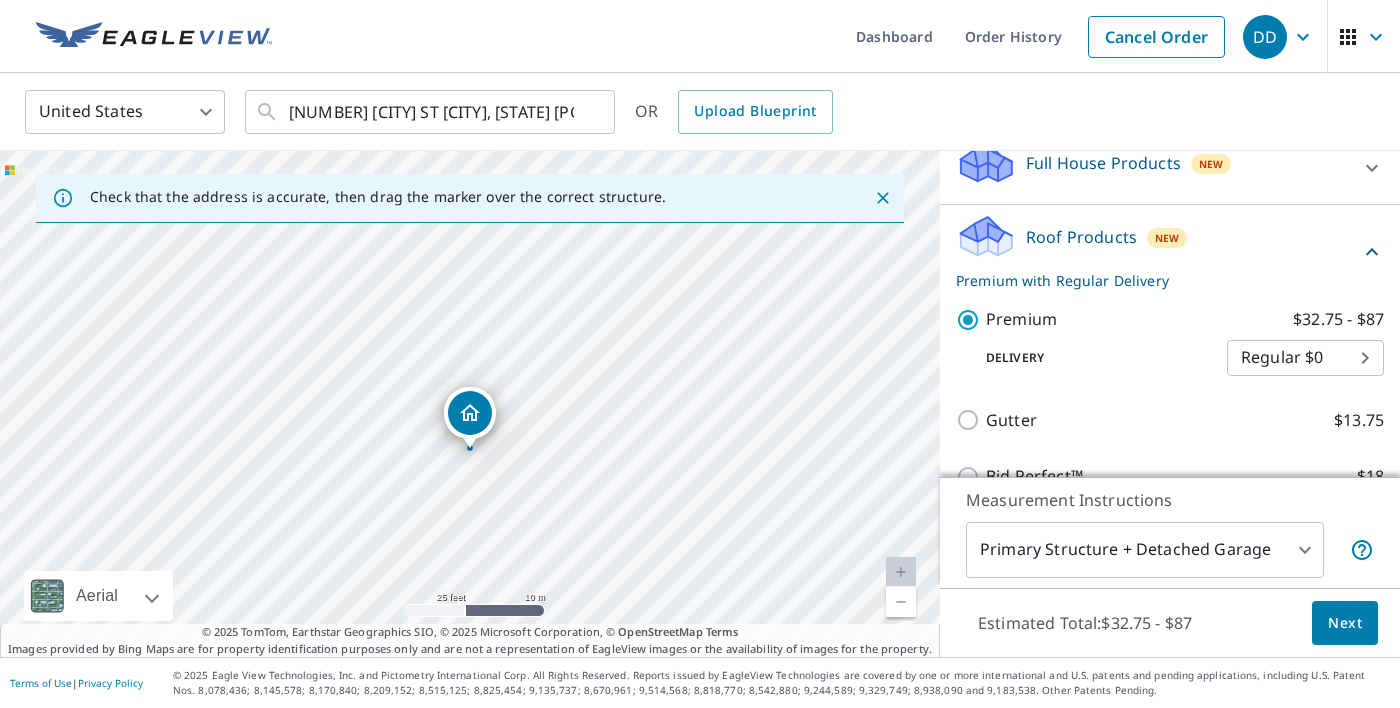 click on "Next" at bounding box center [1345, 623] 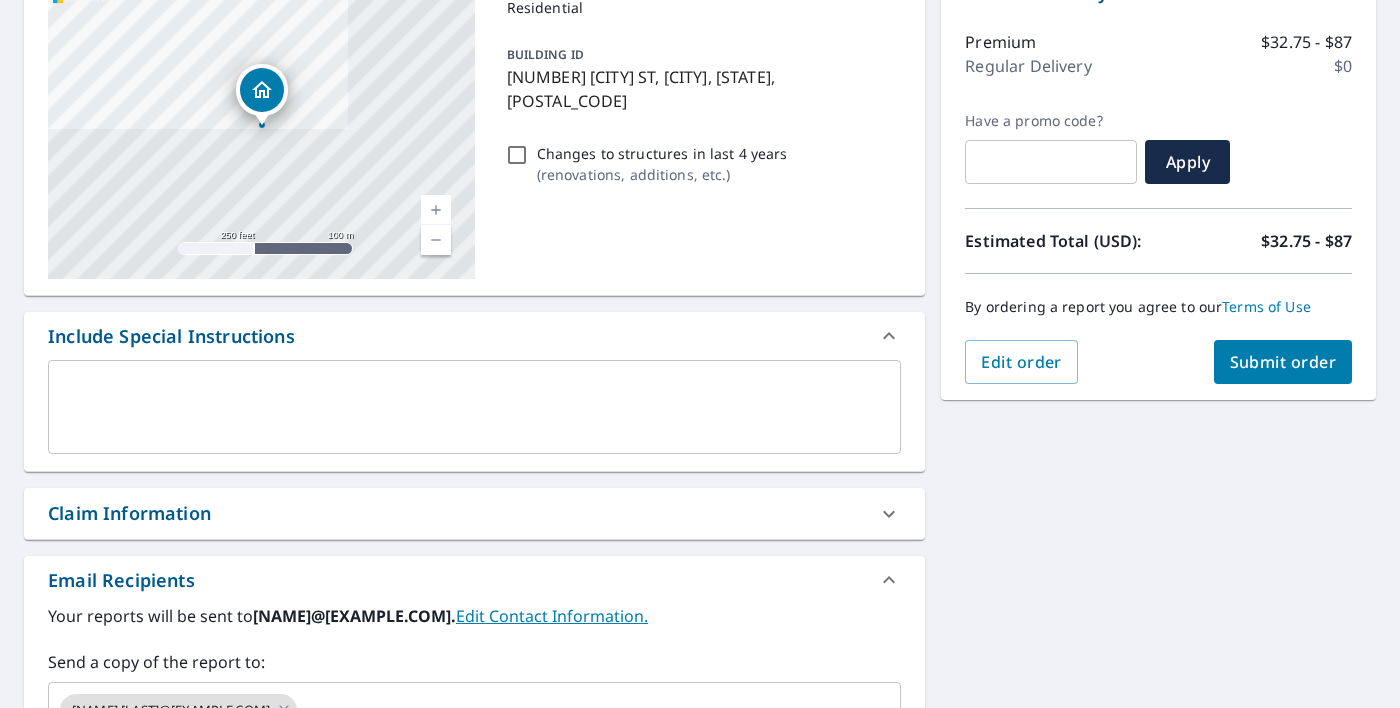 scroll, scrollTop: 235, scrollLeft: 0, axis: vertical 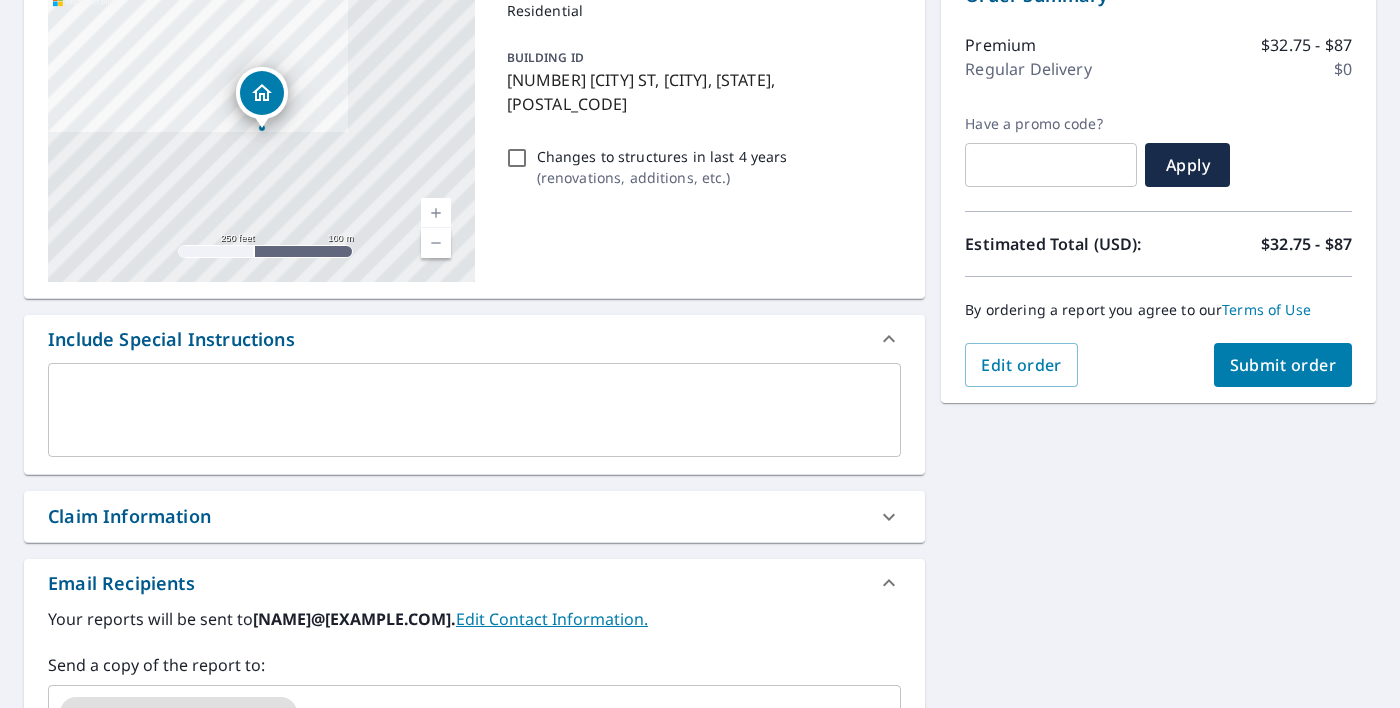 click at bounding box center (474, 410) 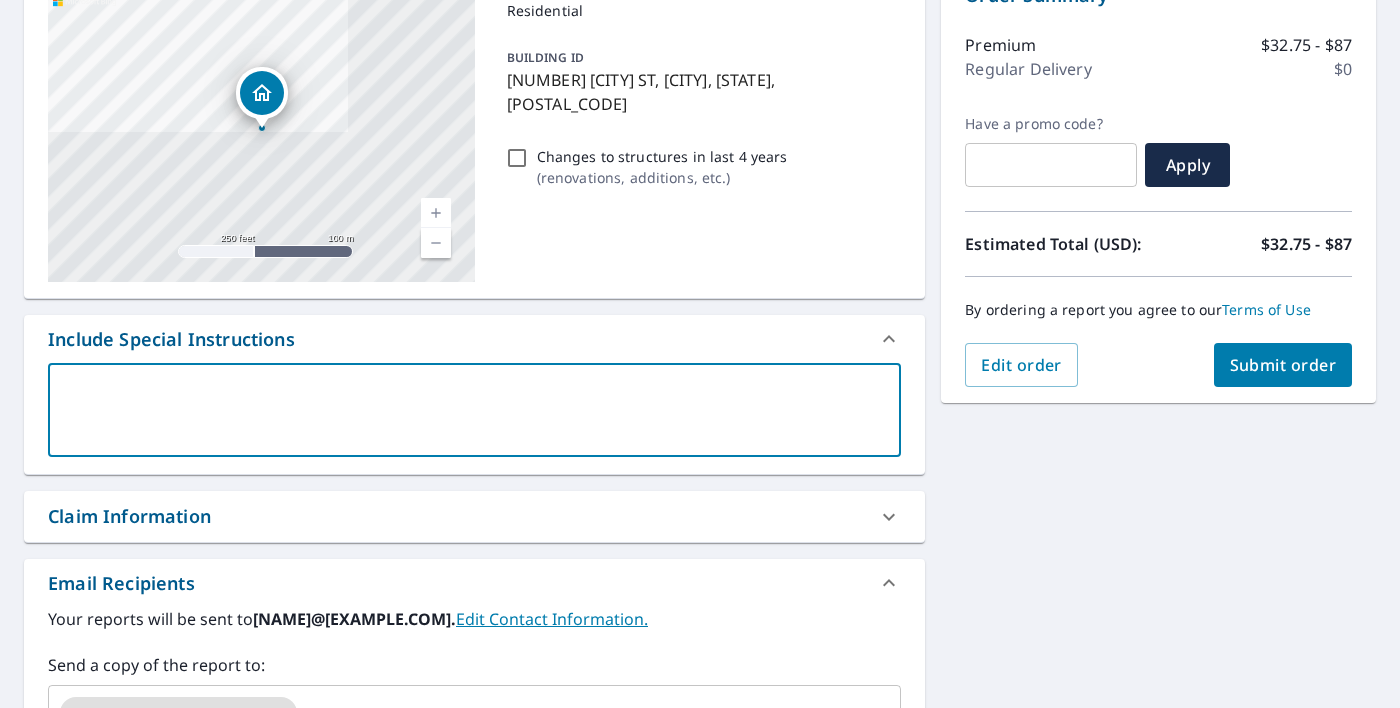 type on "t" 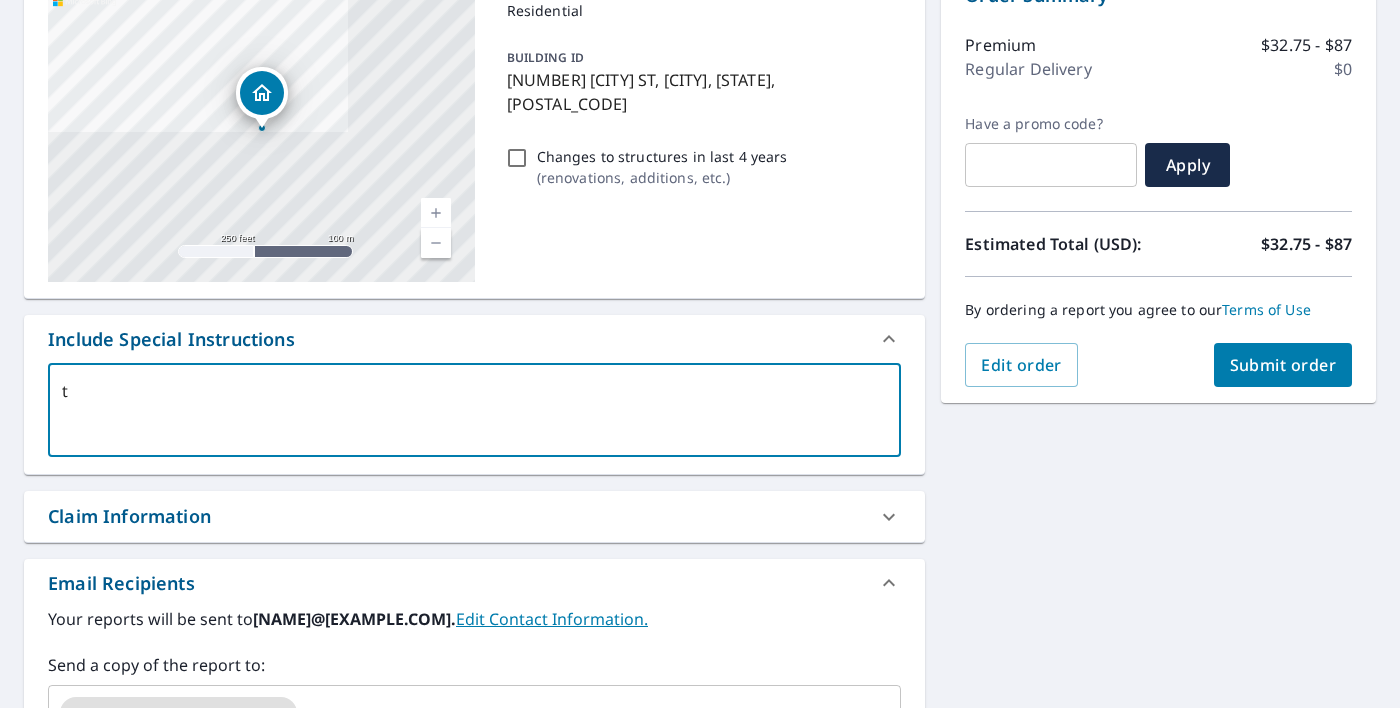 type on "x" 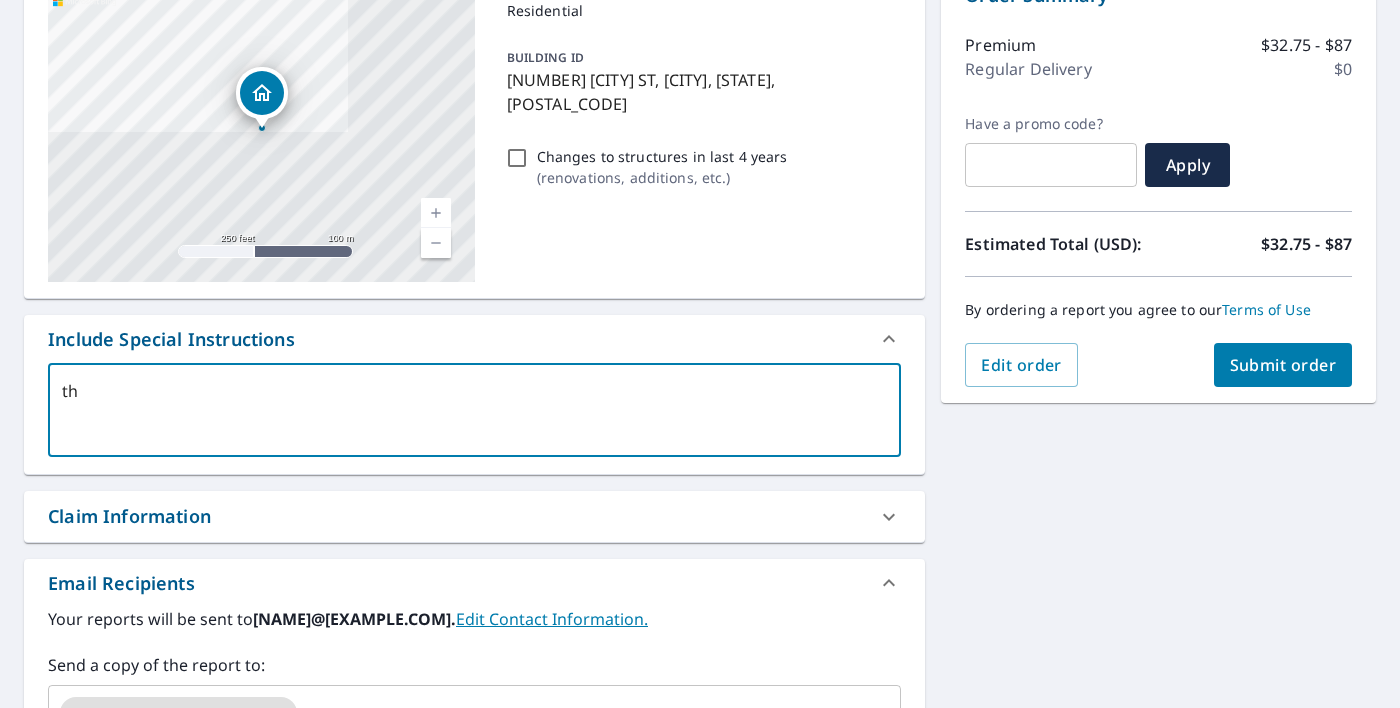 type on "x" 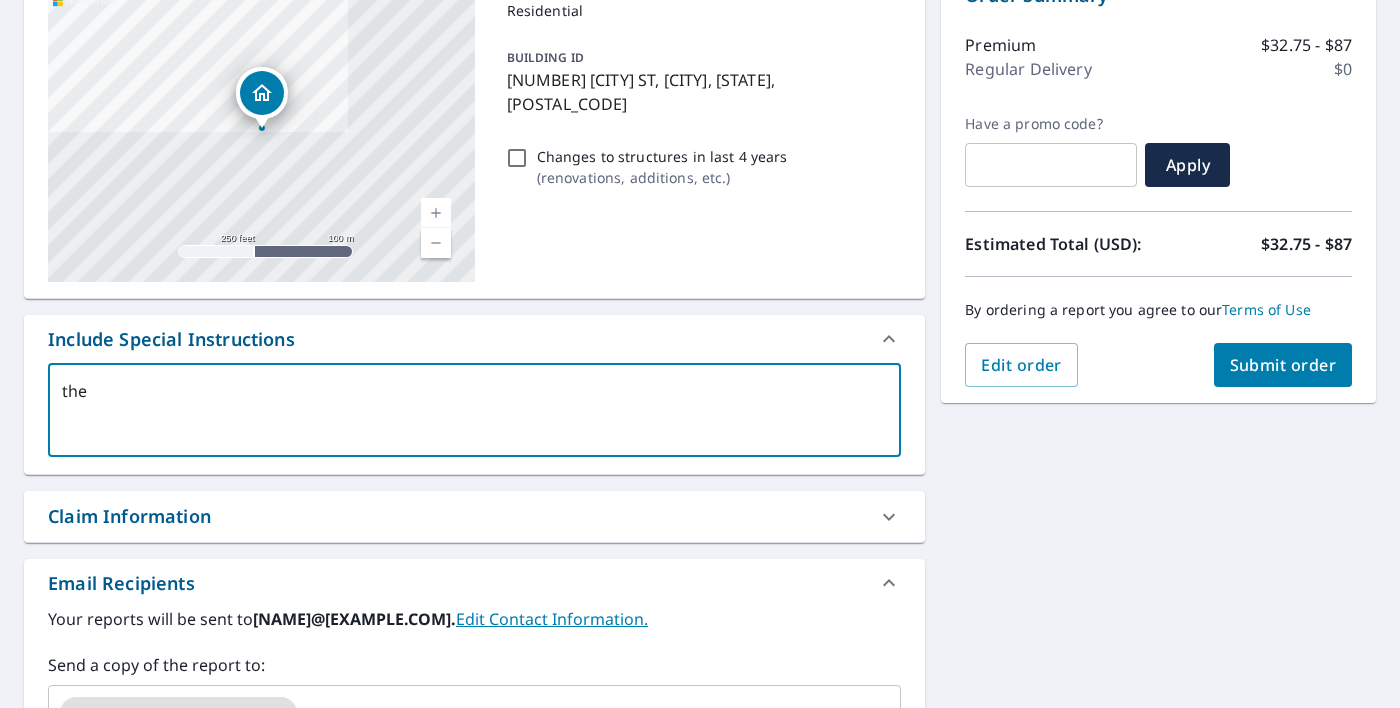 type on "x" 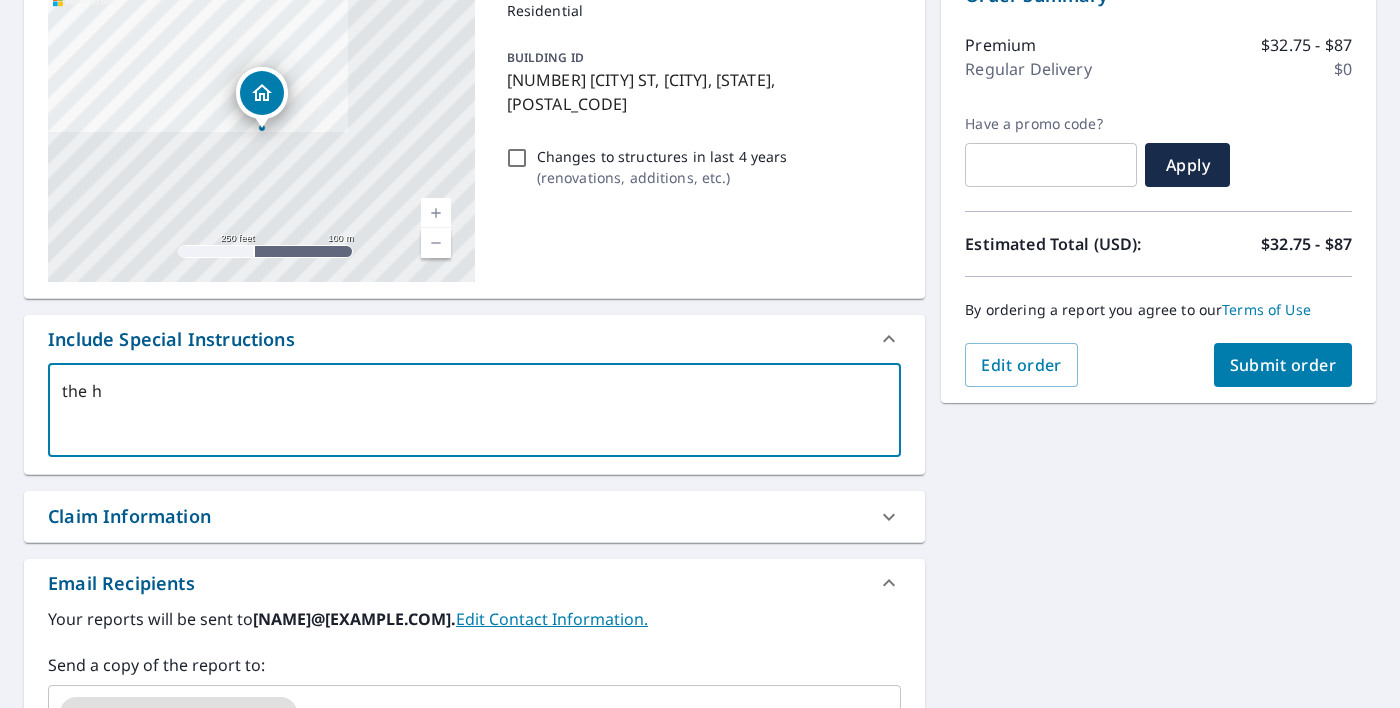 type on "x" 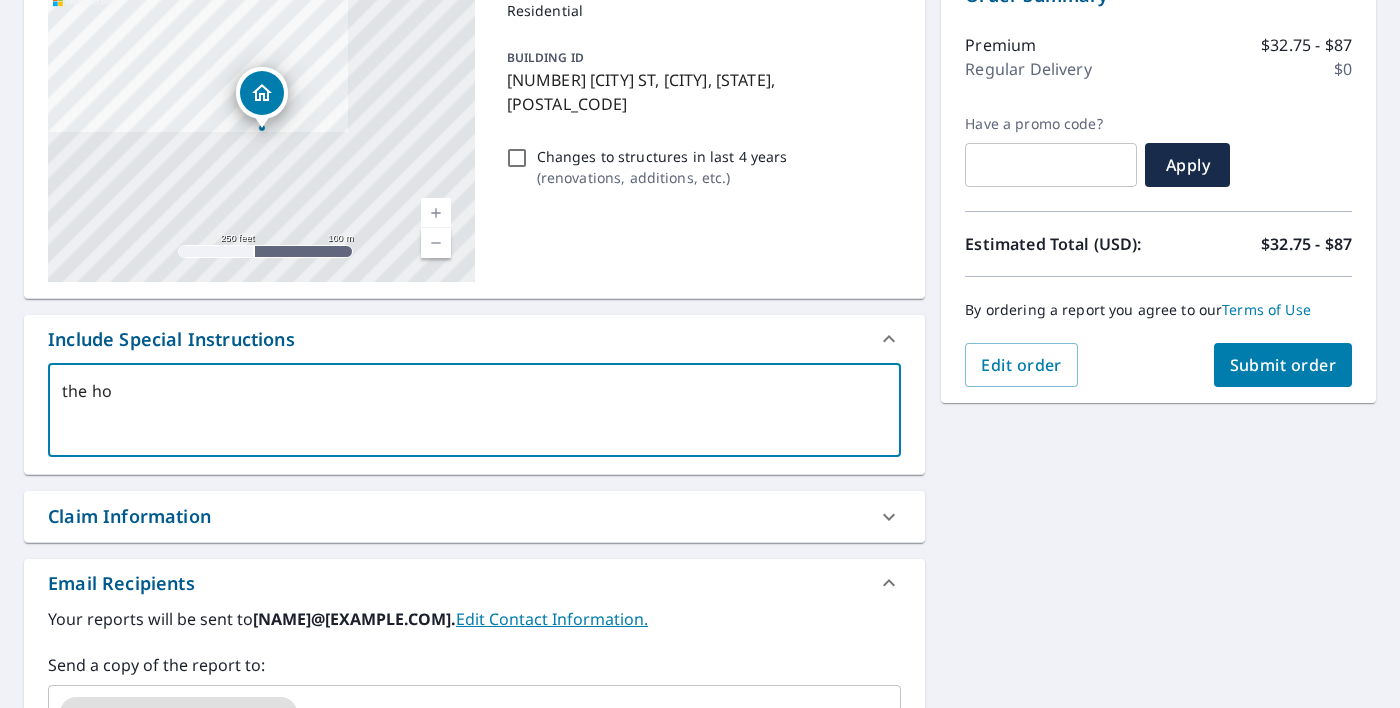 type on "x" 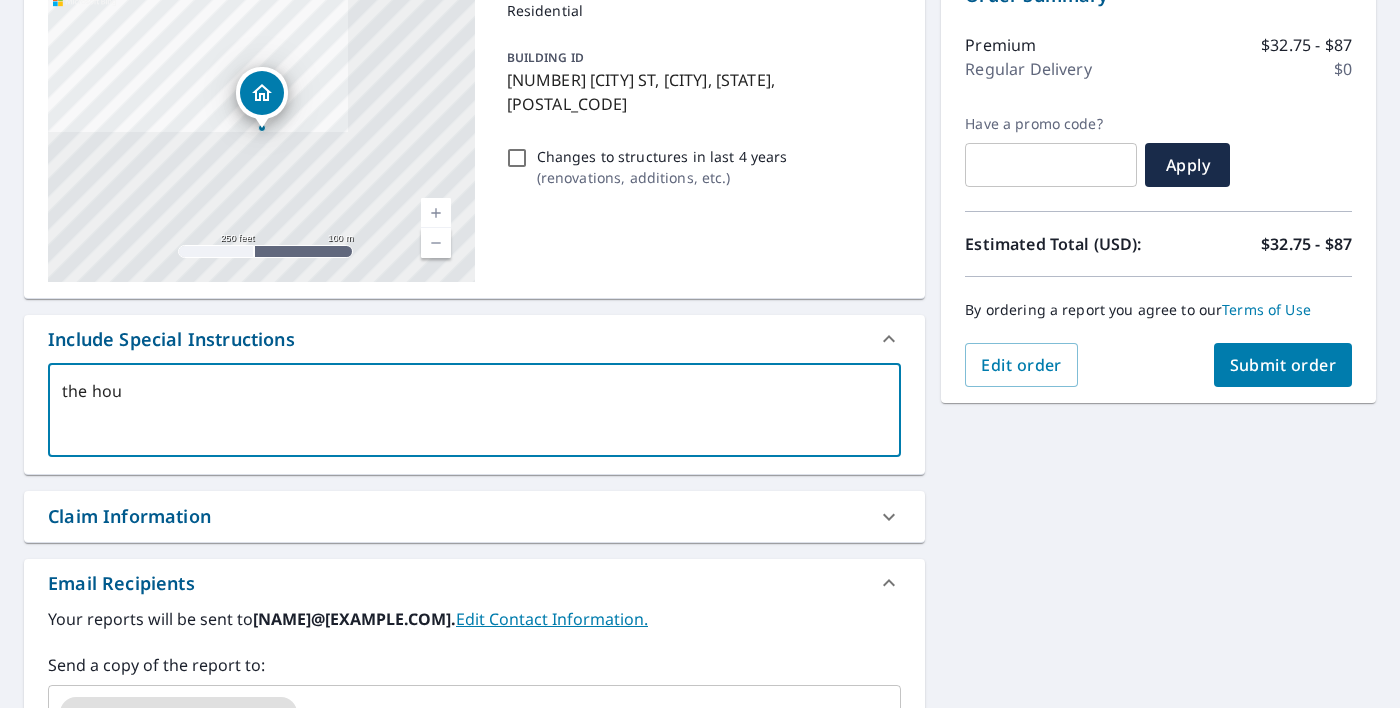 type on "x" 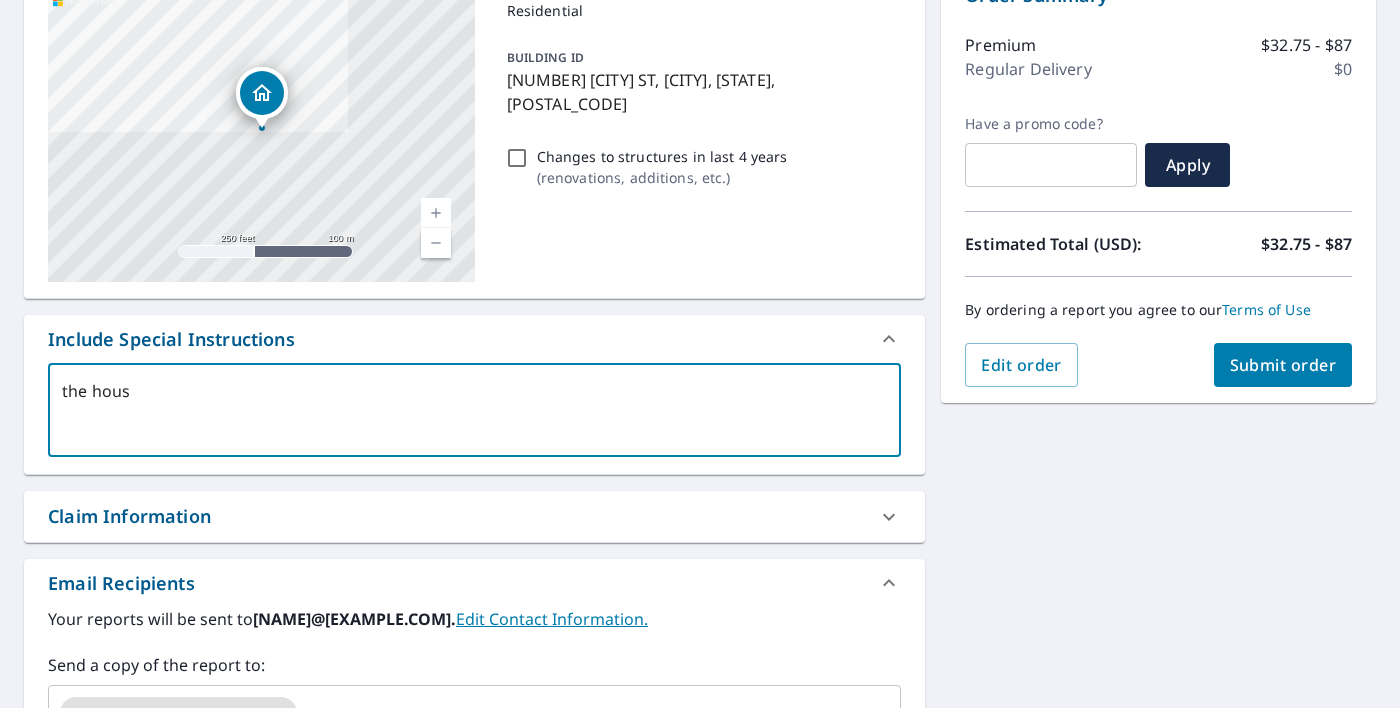type on "x" 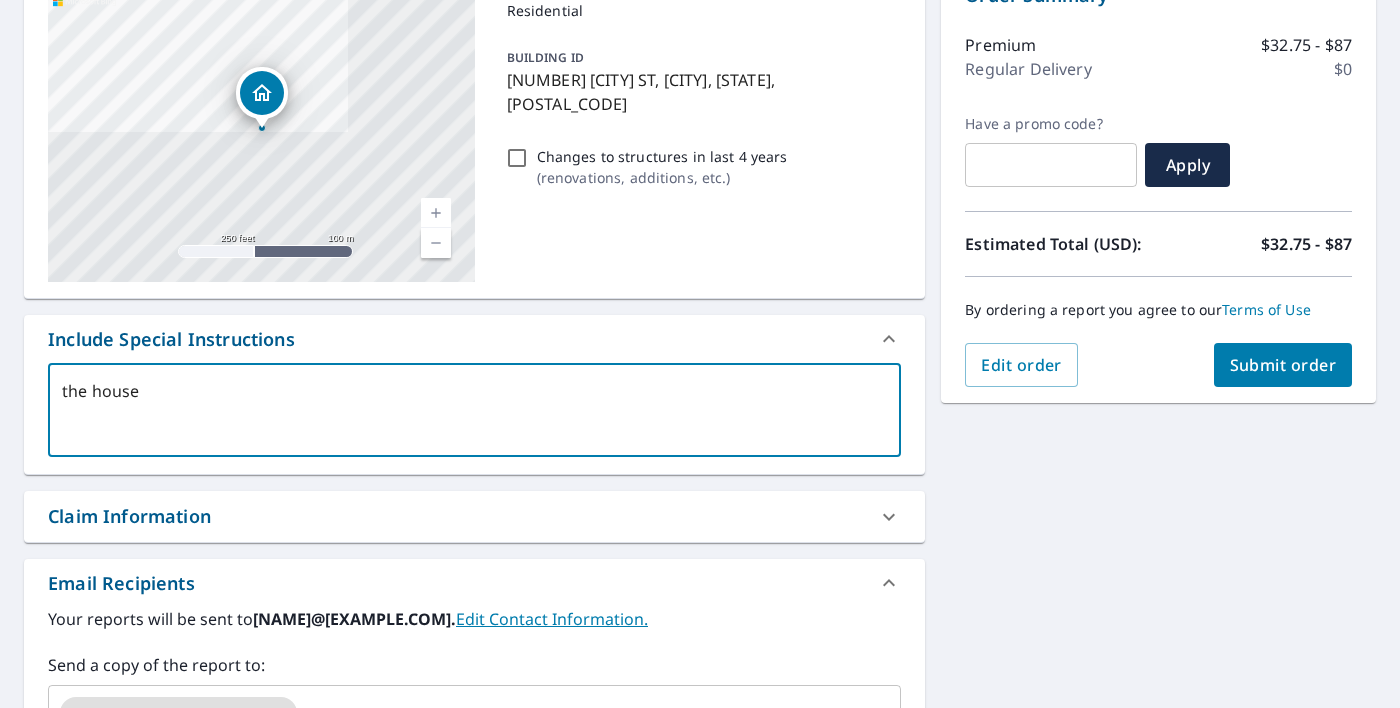 type on "x" 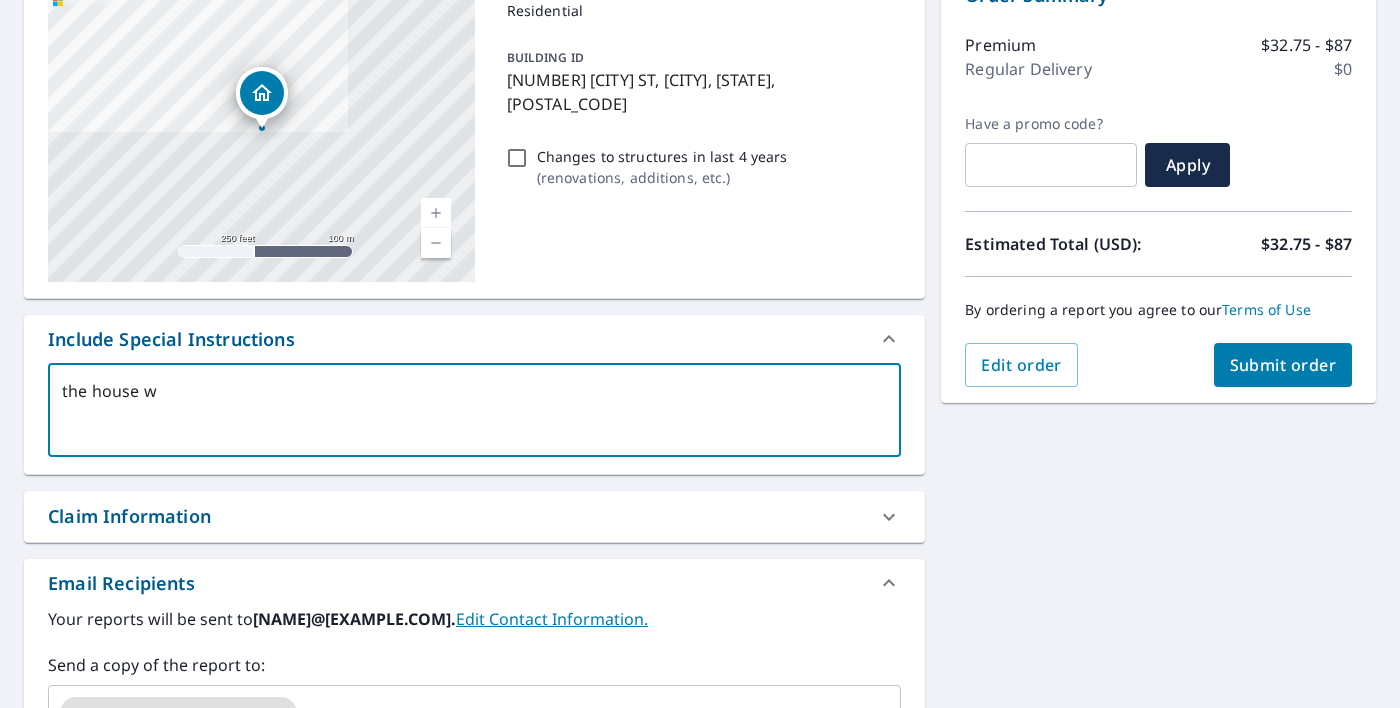 type on "x" 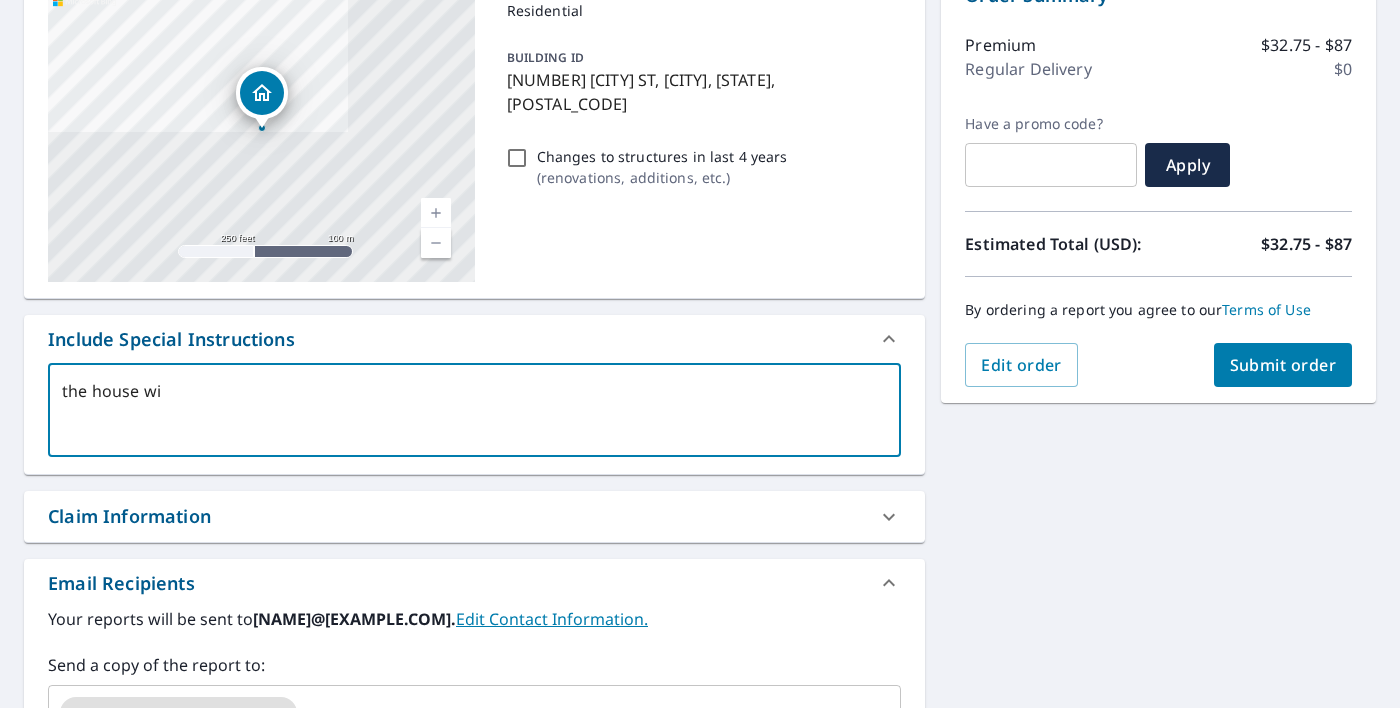 type on "x" 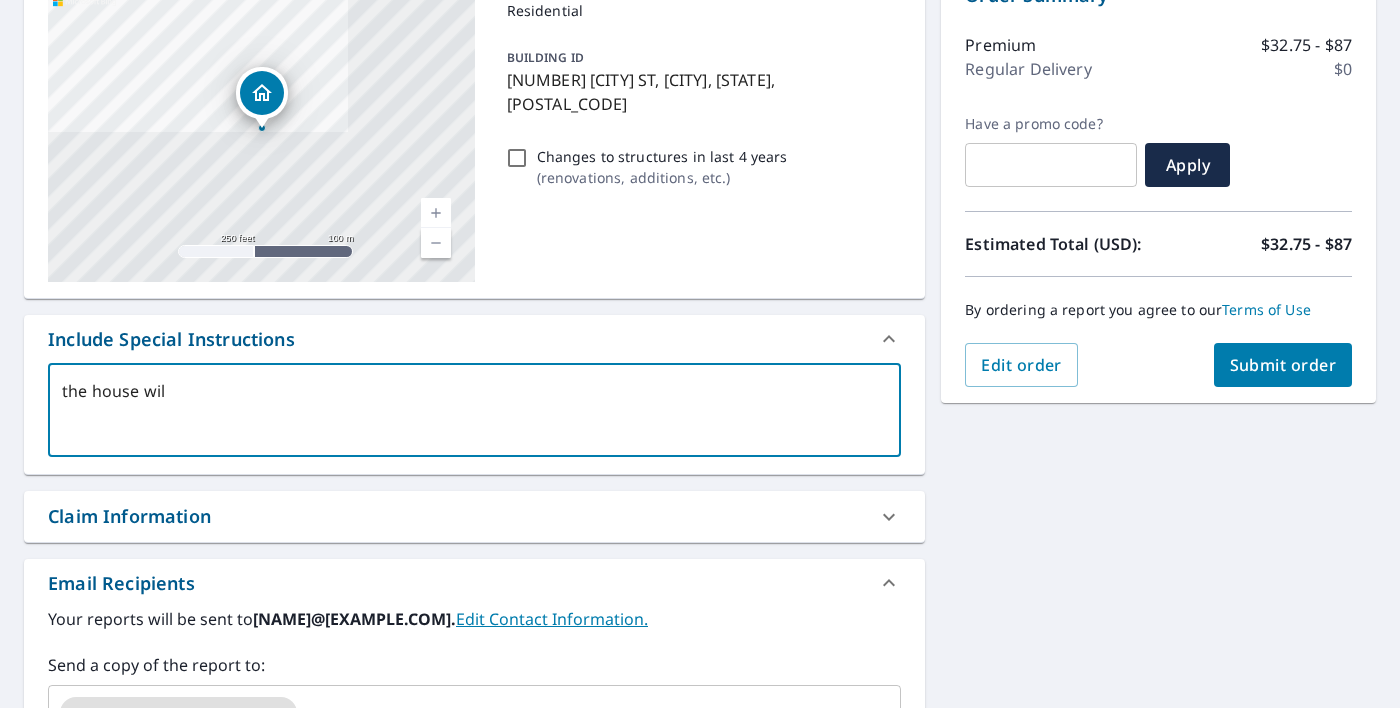type on "x" 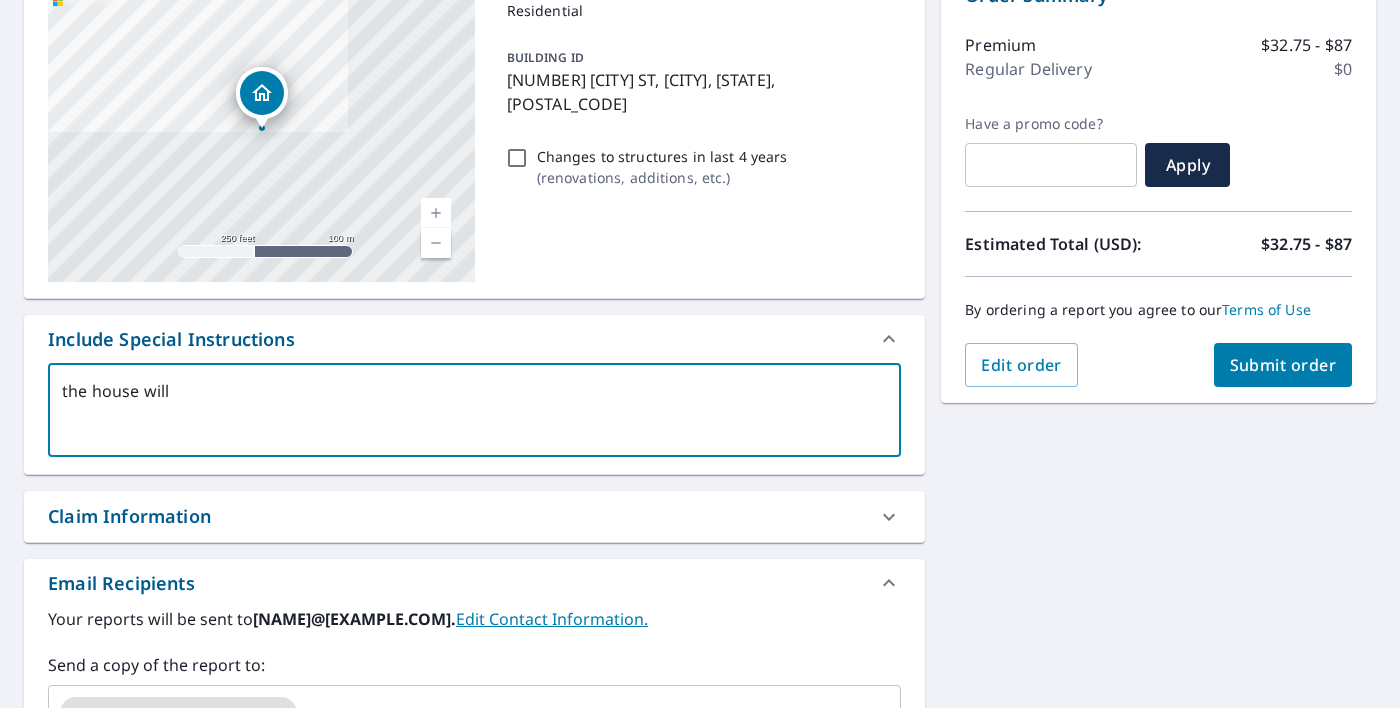 type on "x" 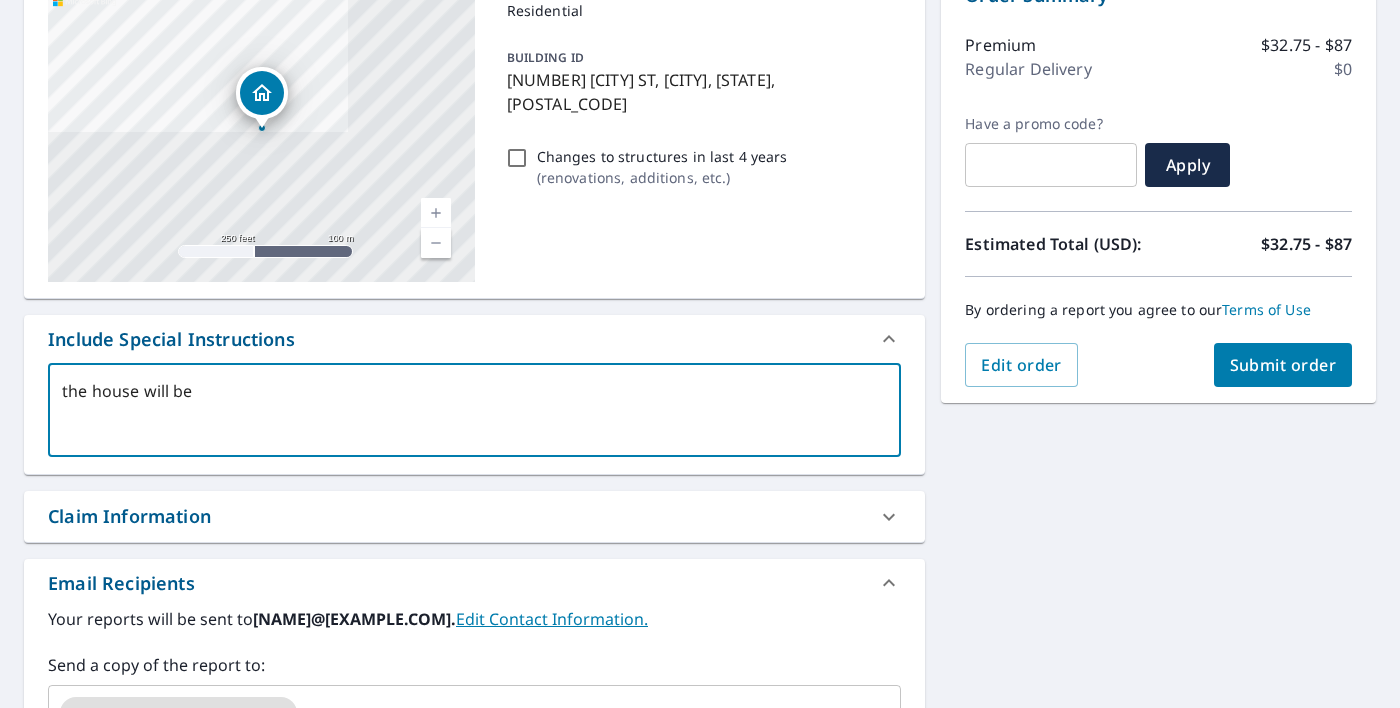 type on "x" 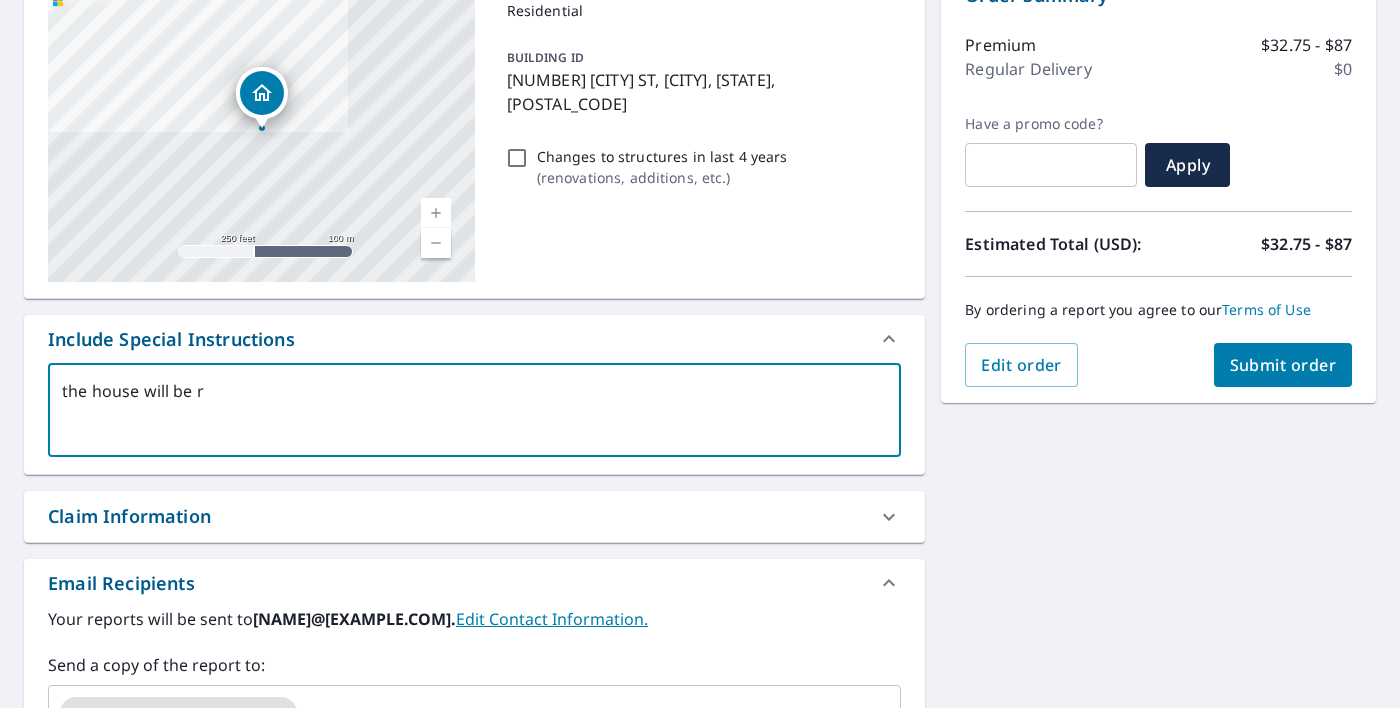 type on "x" 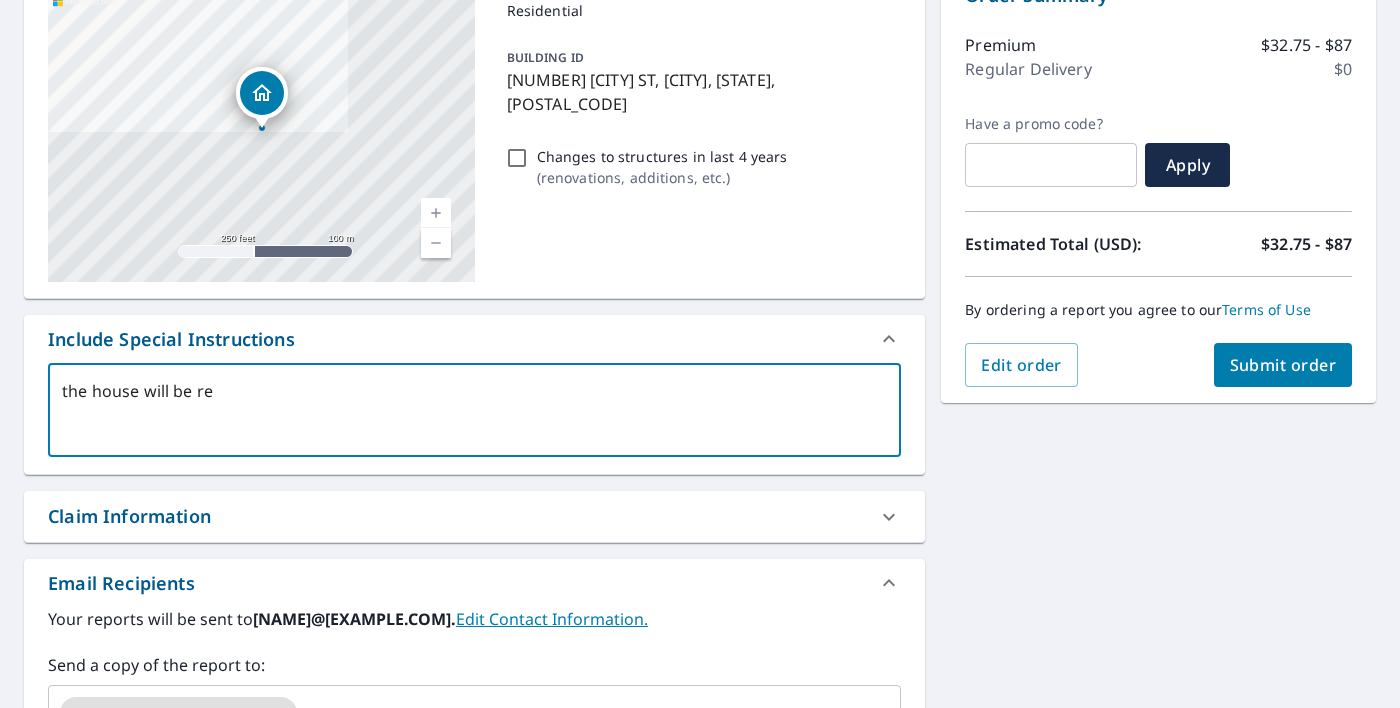 type on "x" 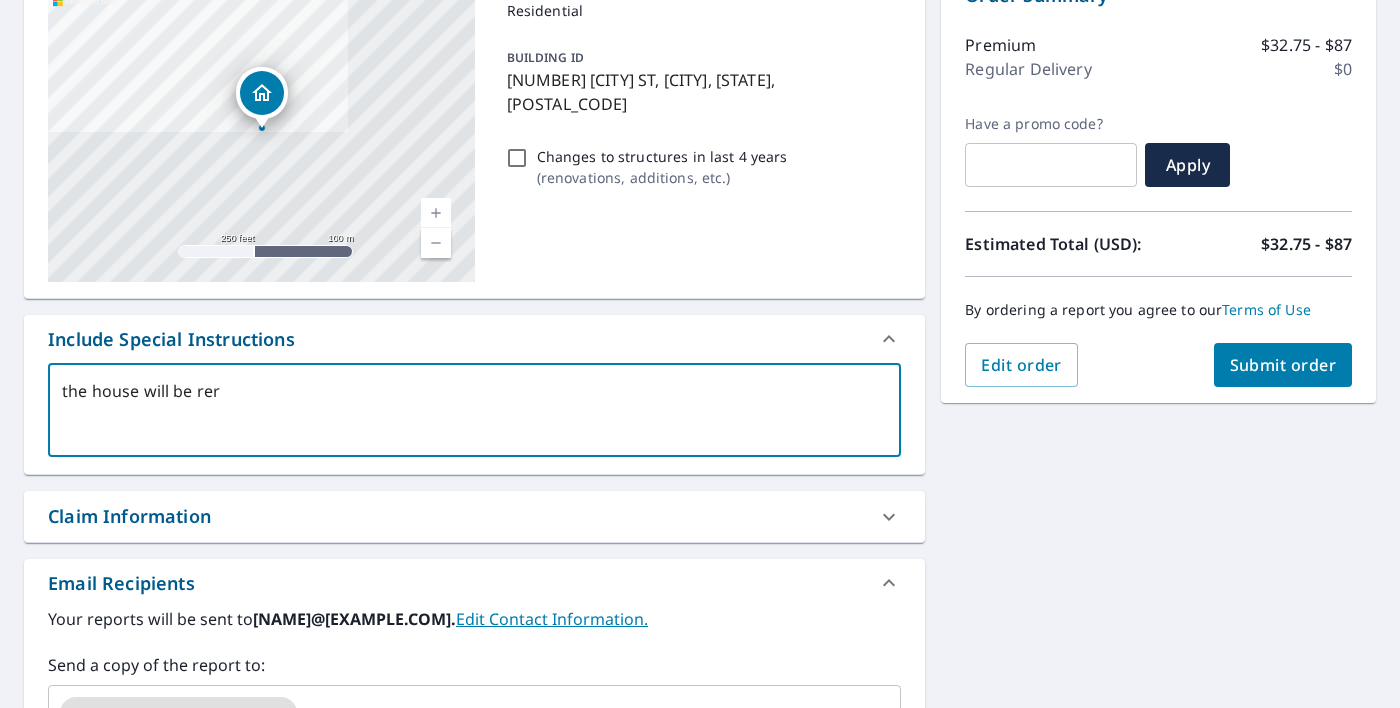 type on "x" 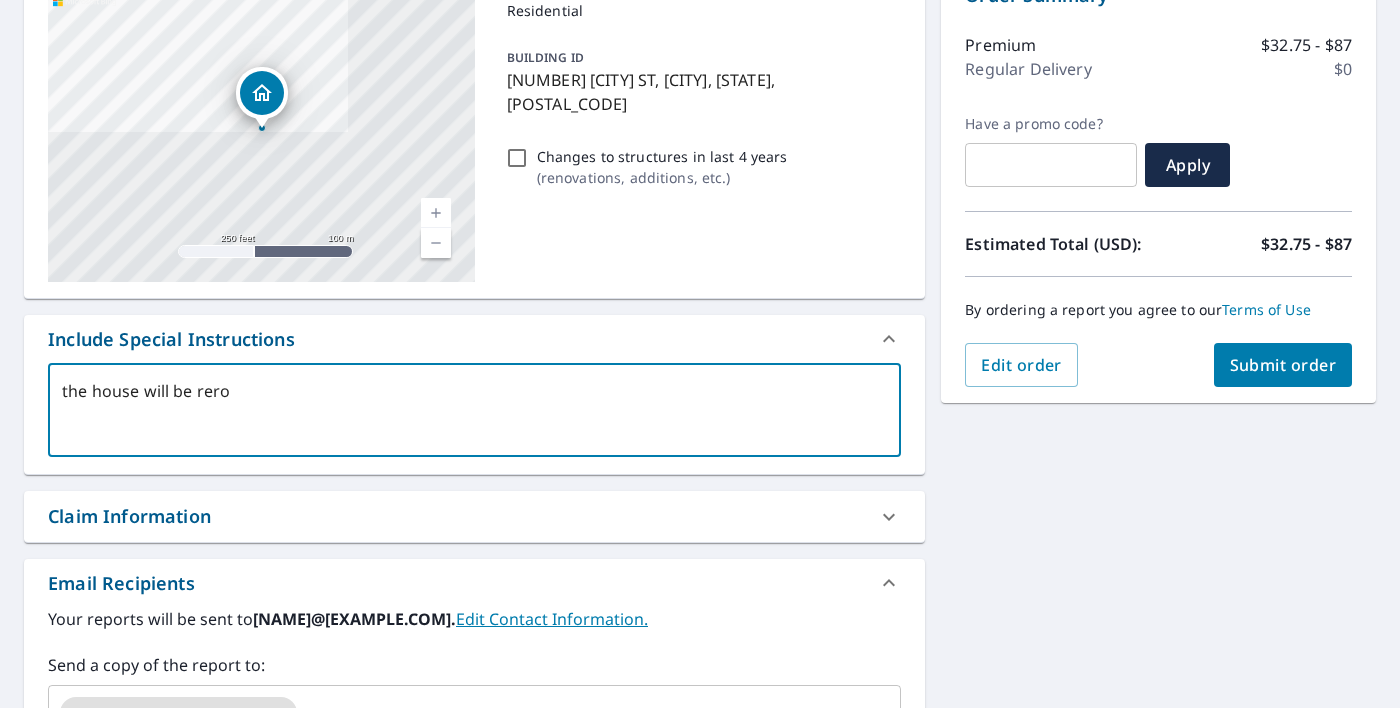type on "x" 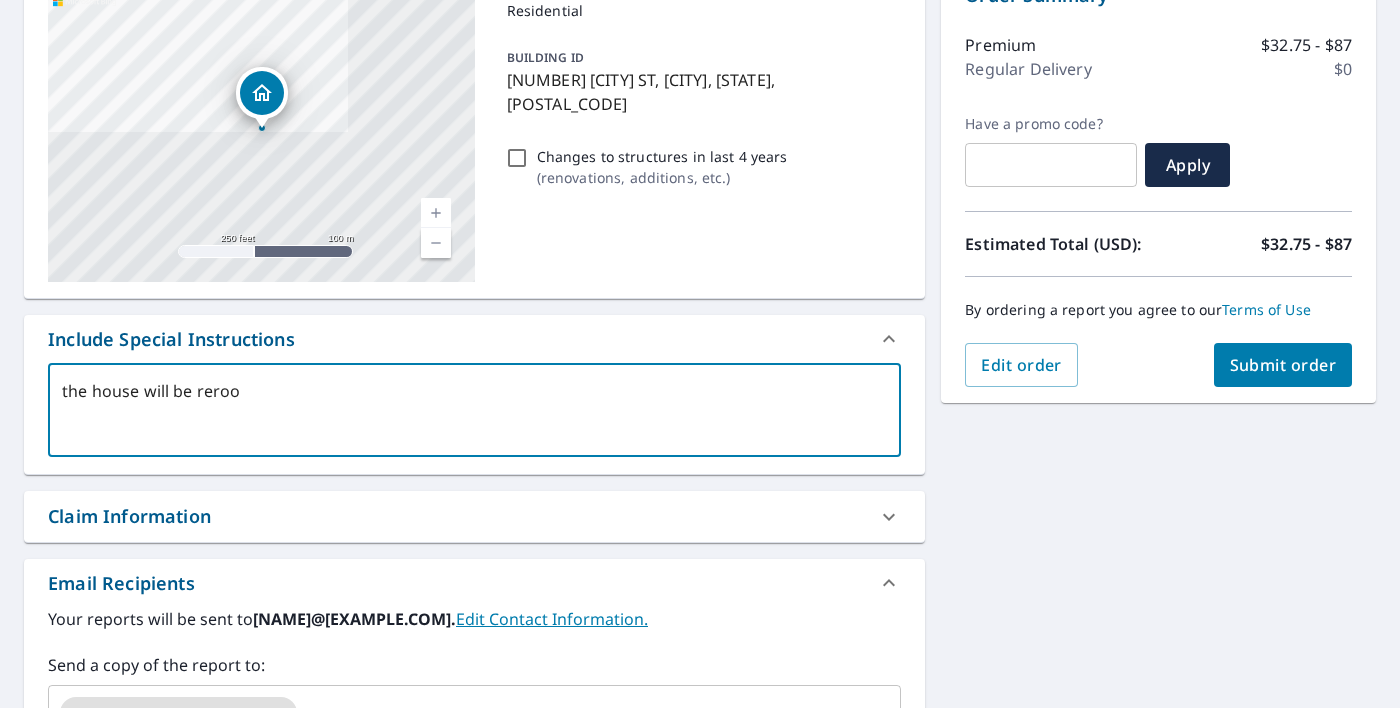 type on "x" 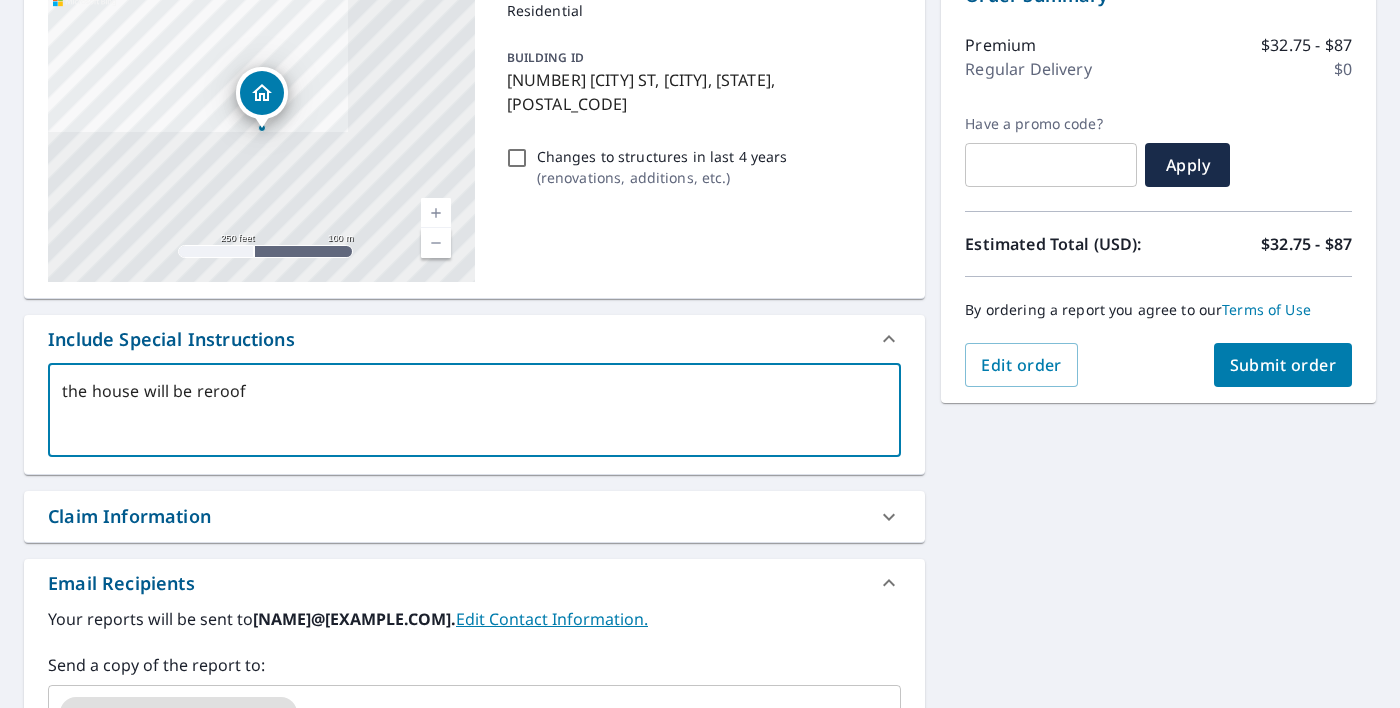 type on "x" 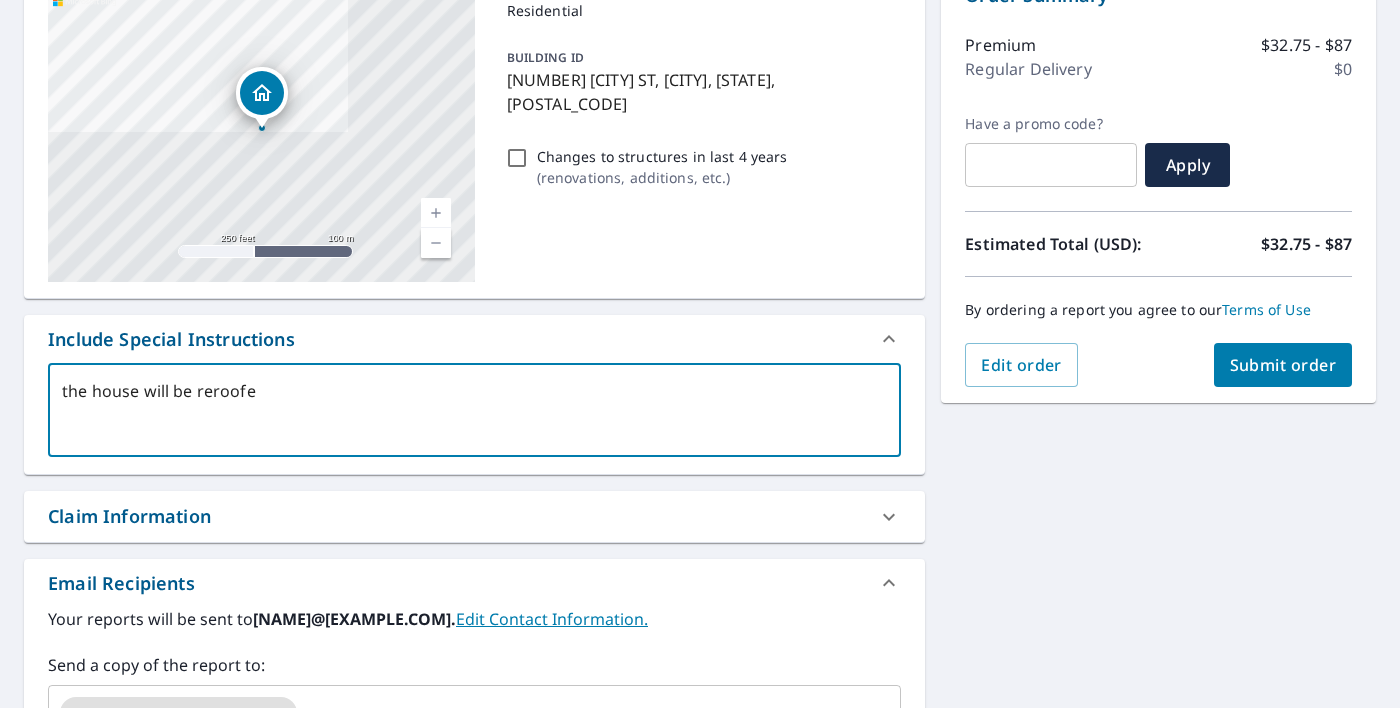 type on "x" 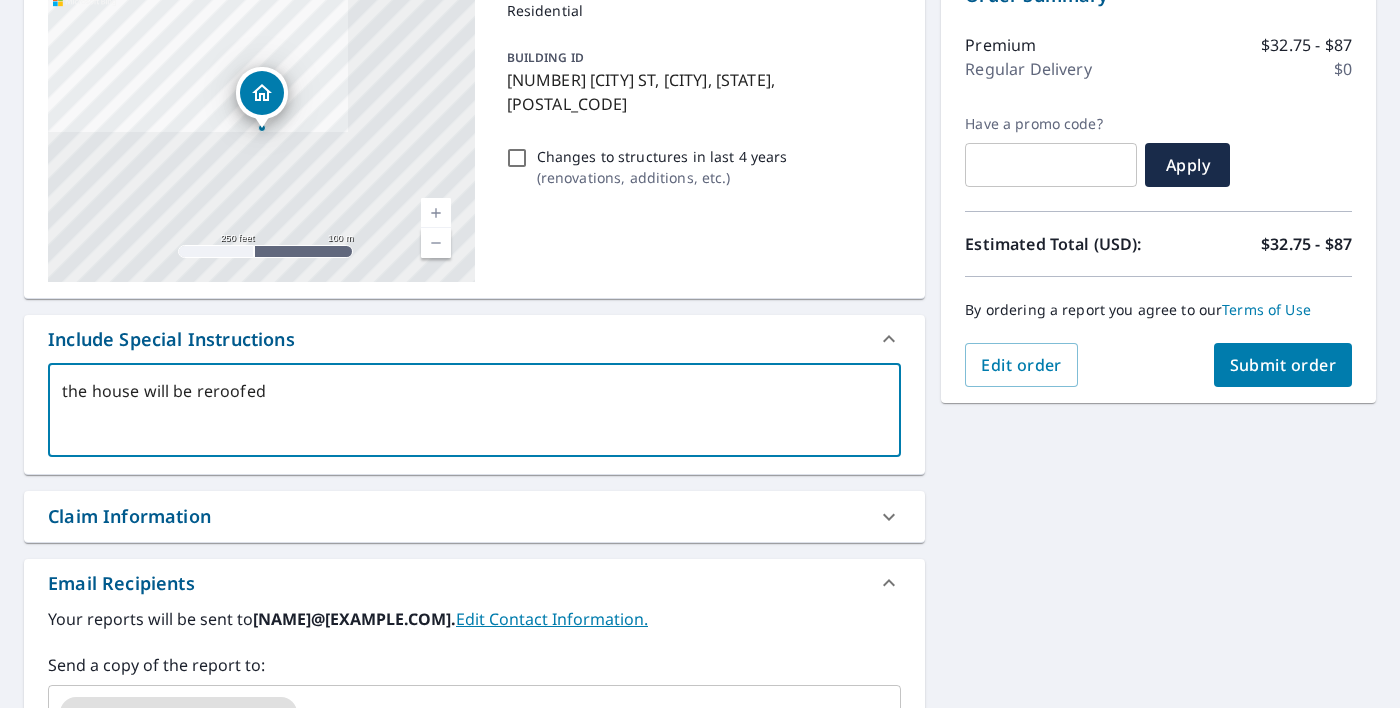 type on "x" 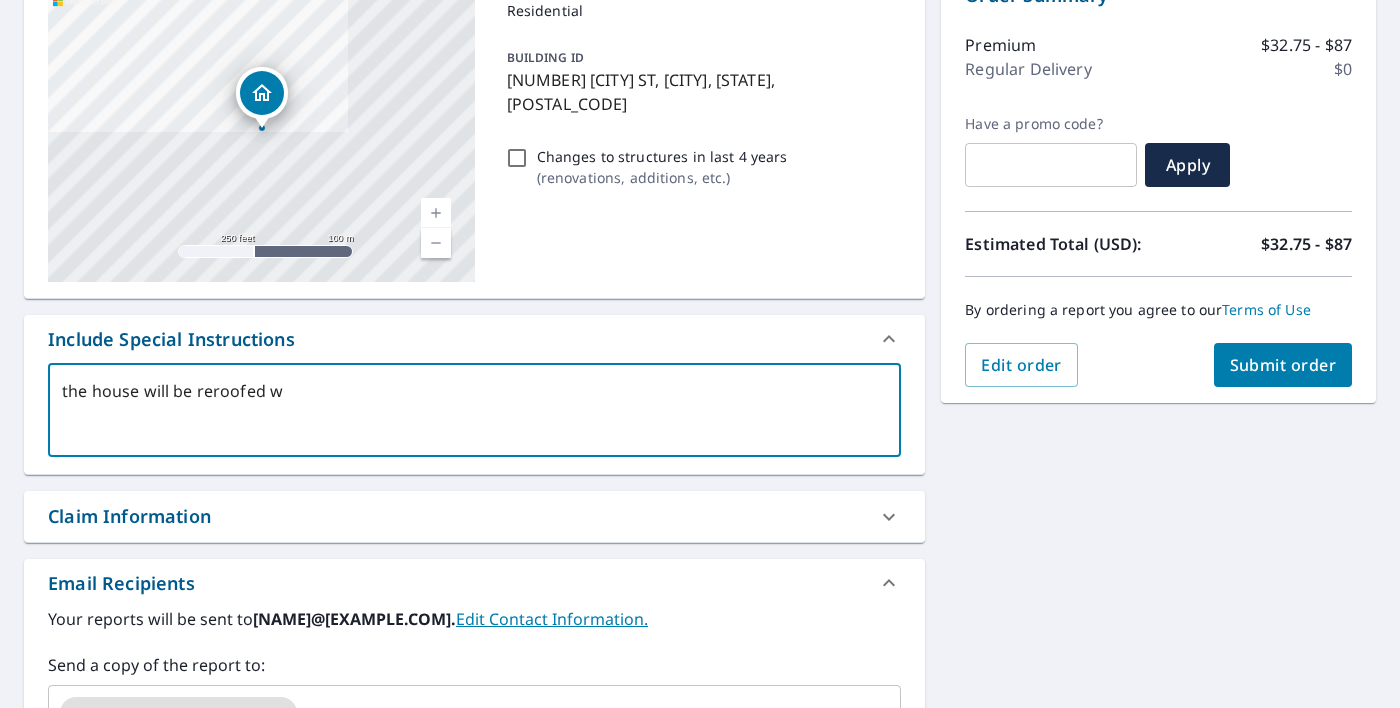 type on "x" 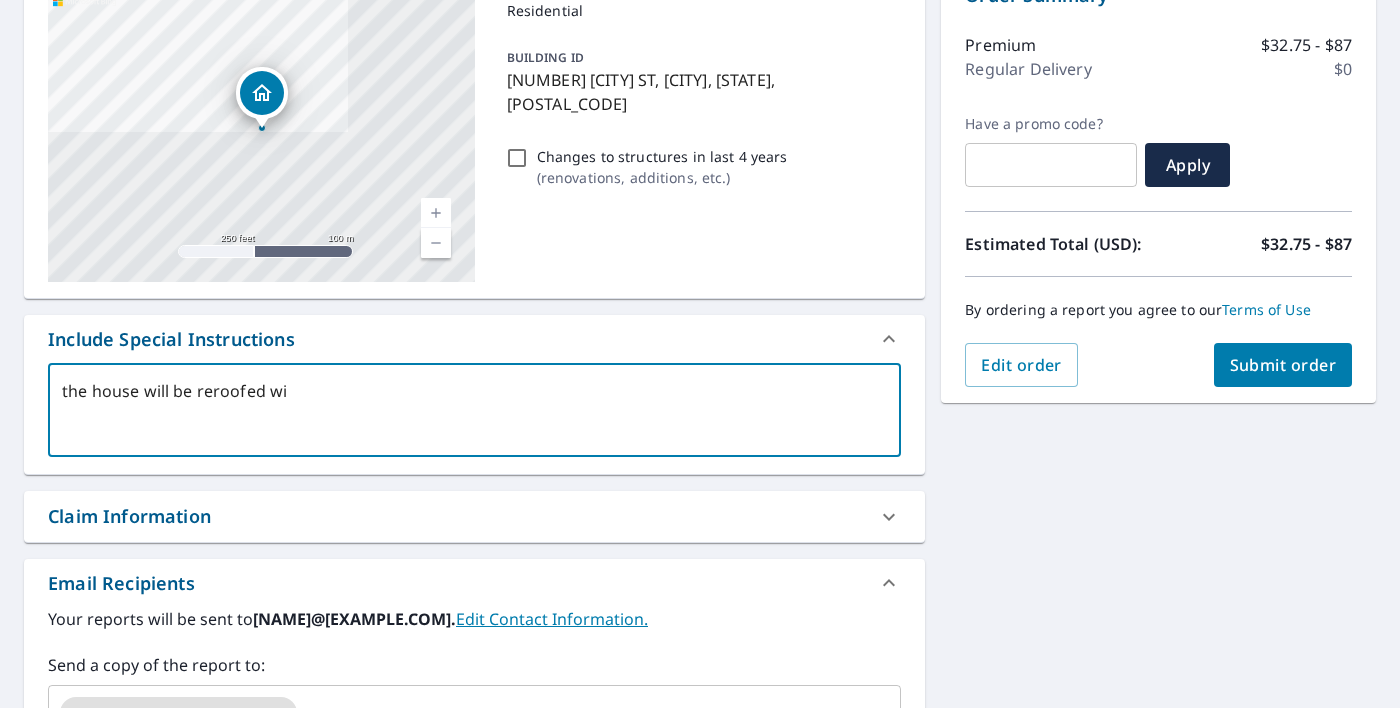 type on "x" 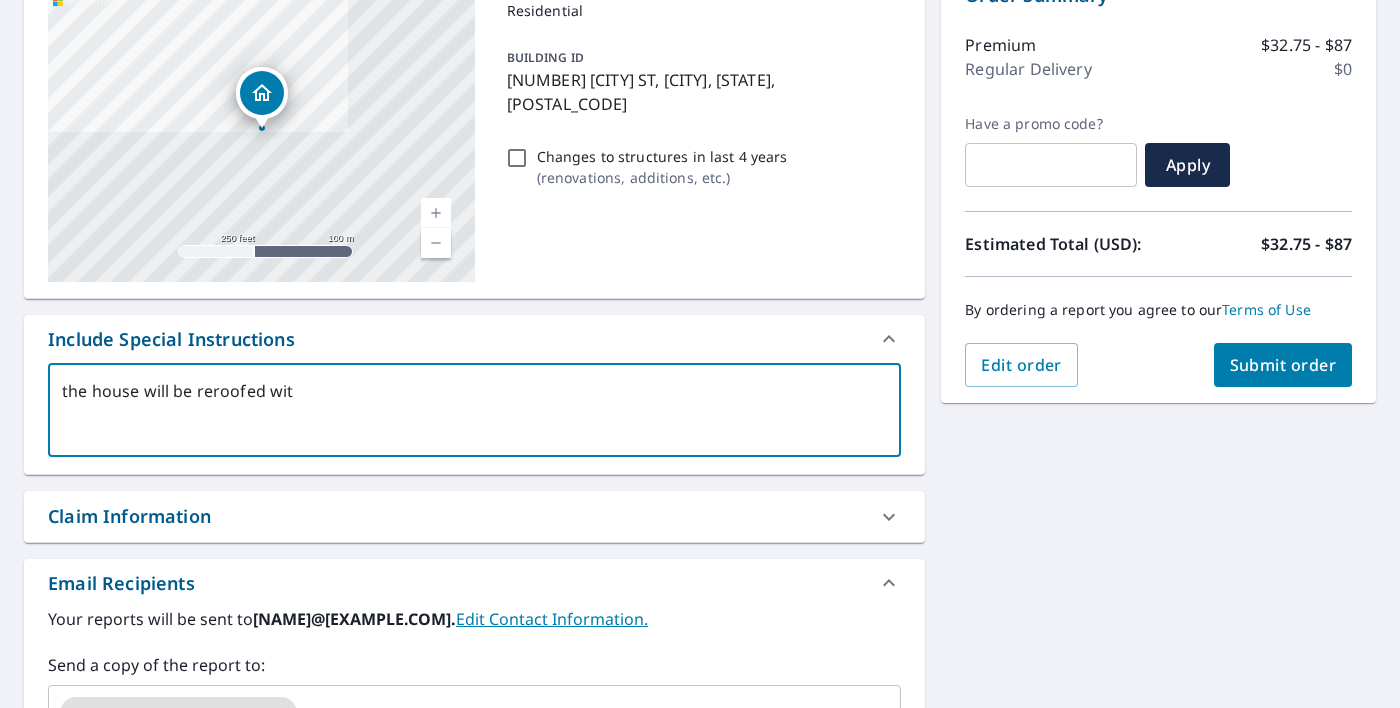 type on "x" 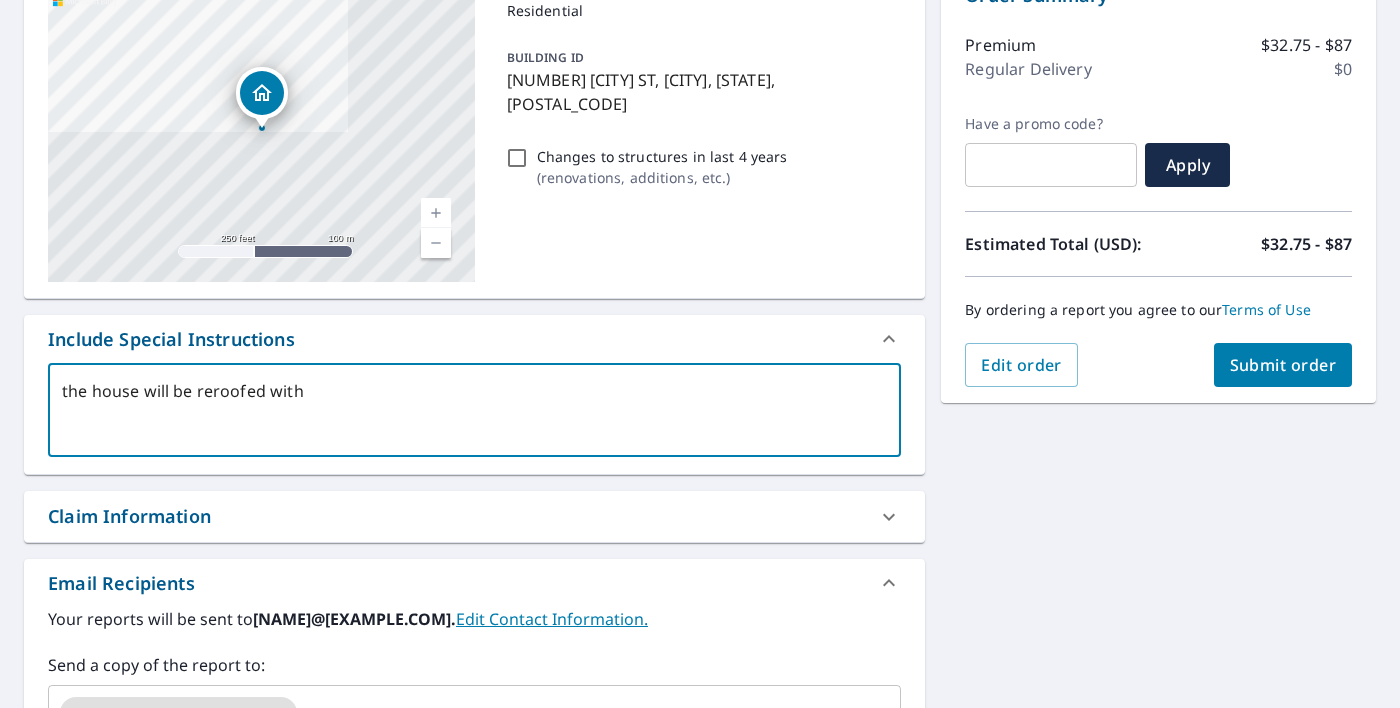 type on "x" 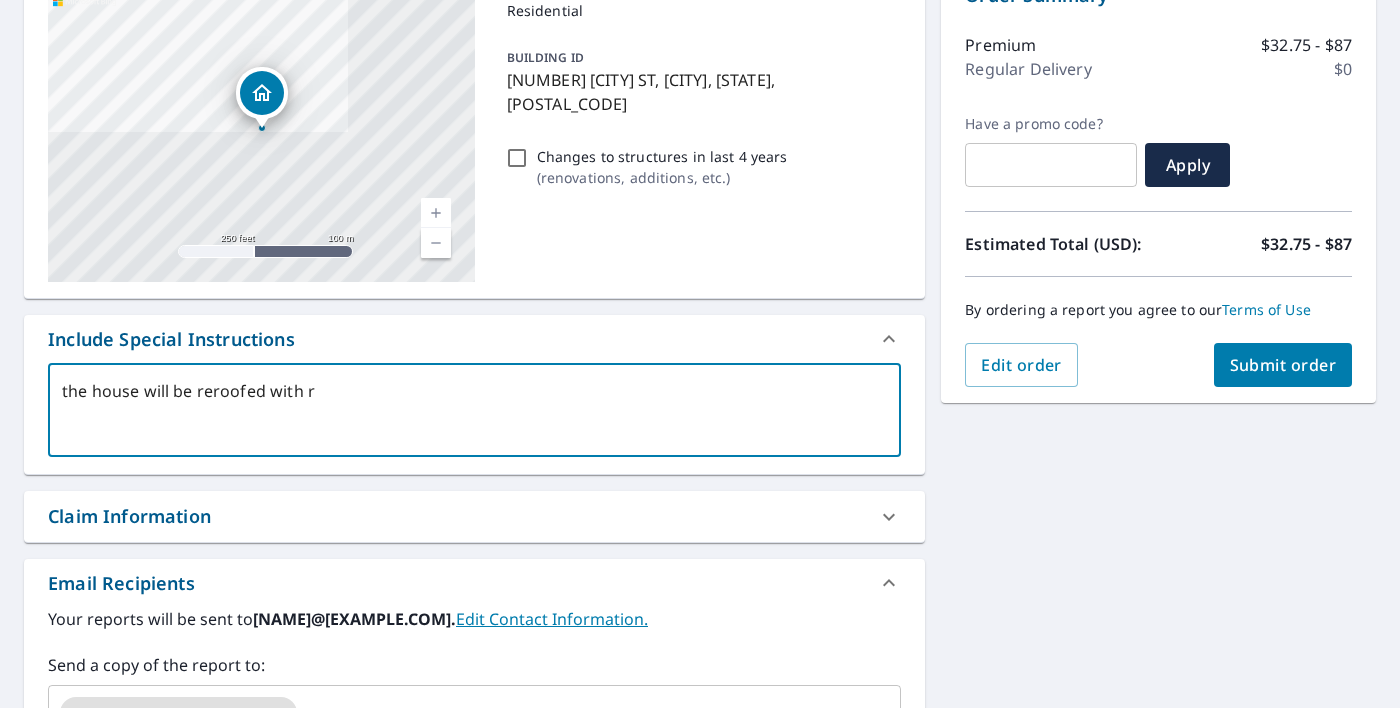 type on "x" 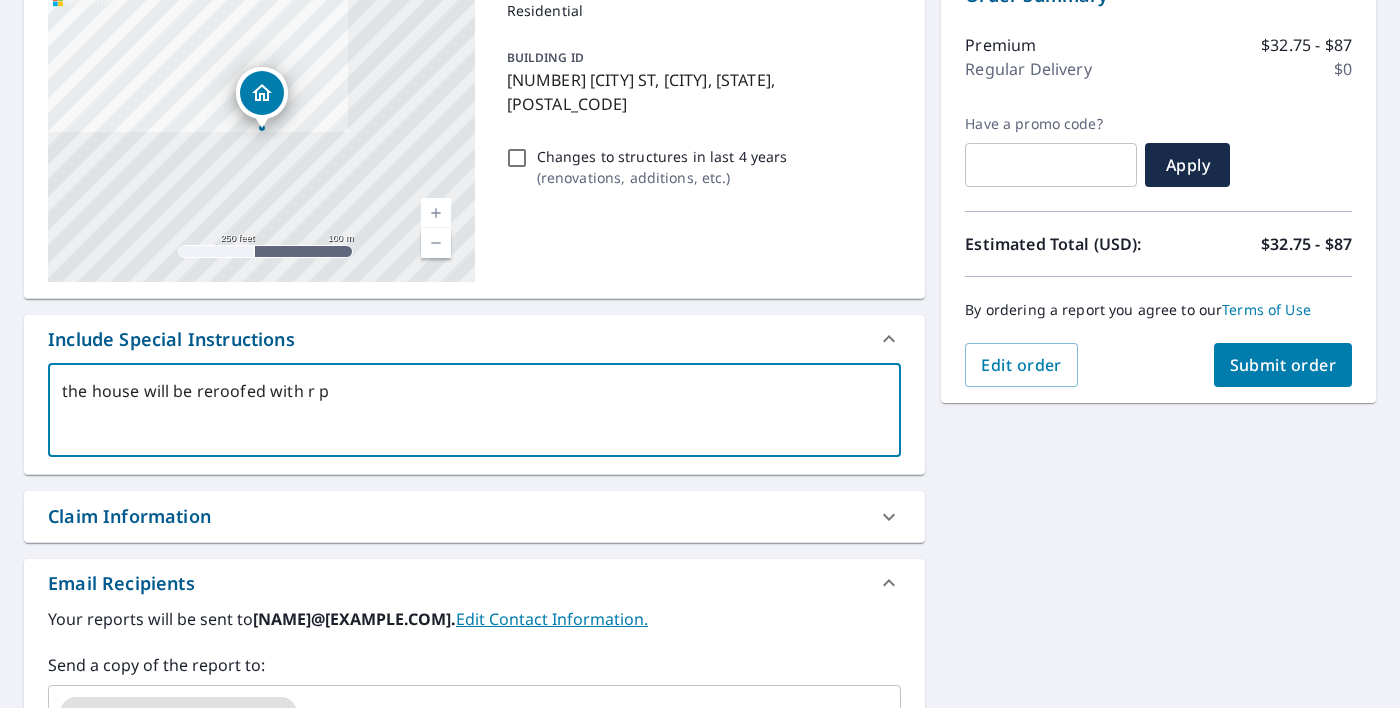 type on "x" 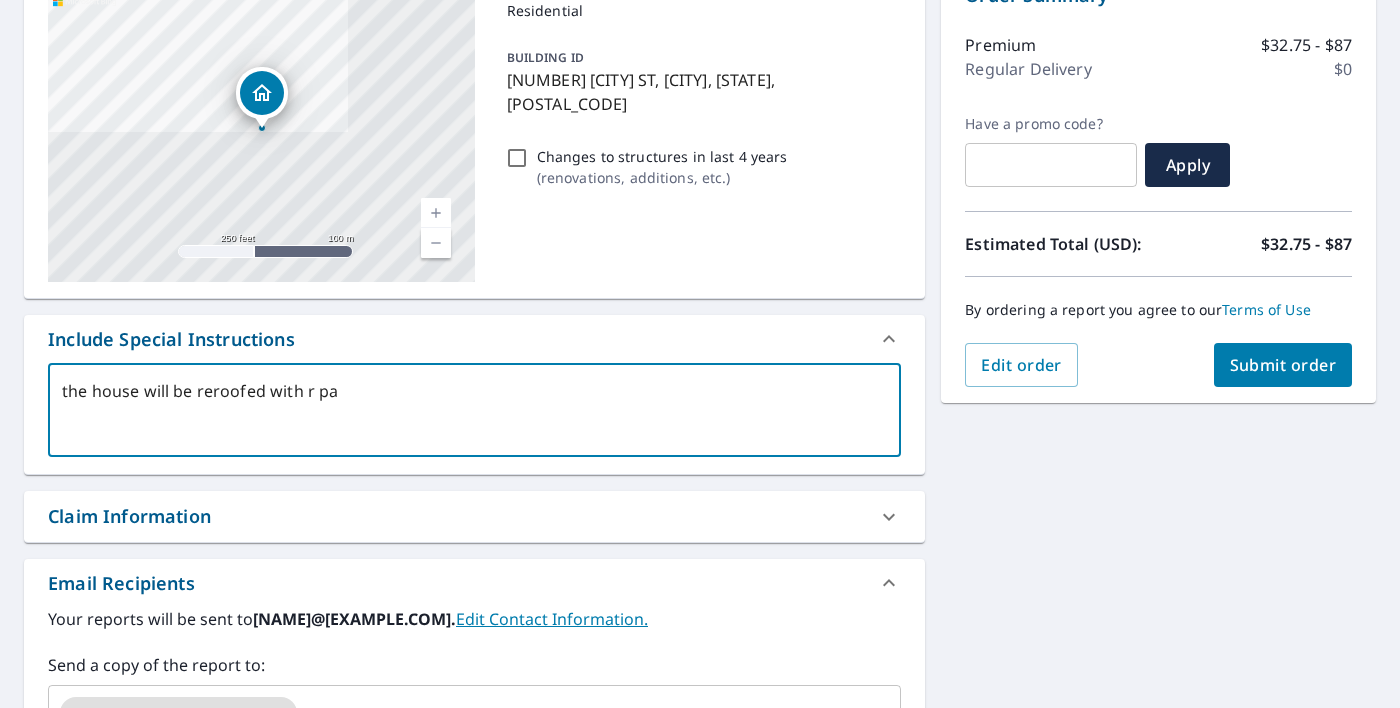 type on "x" 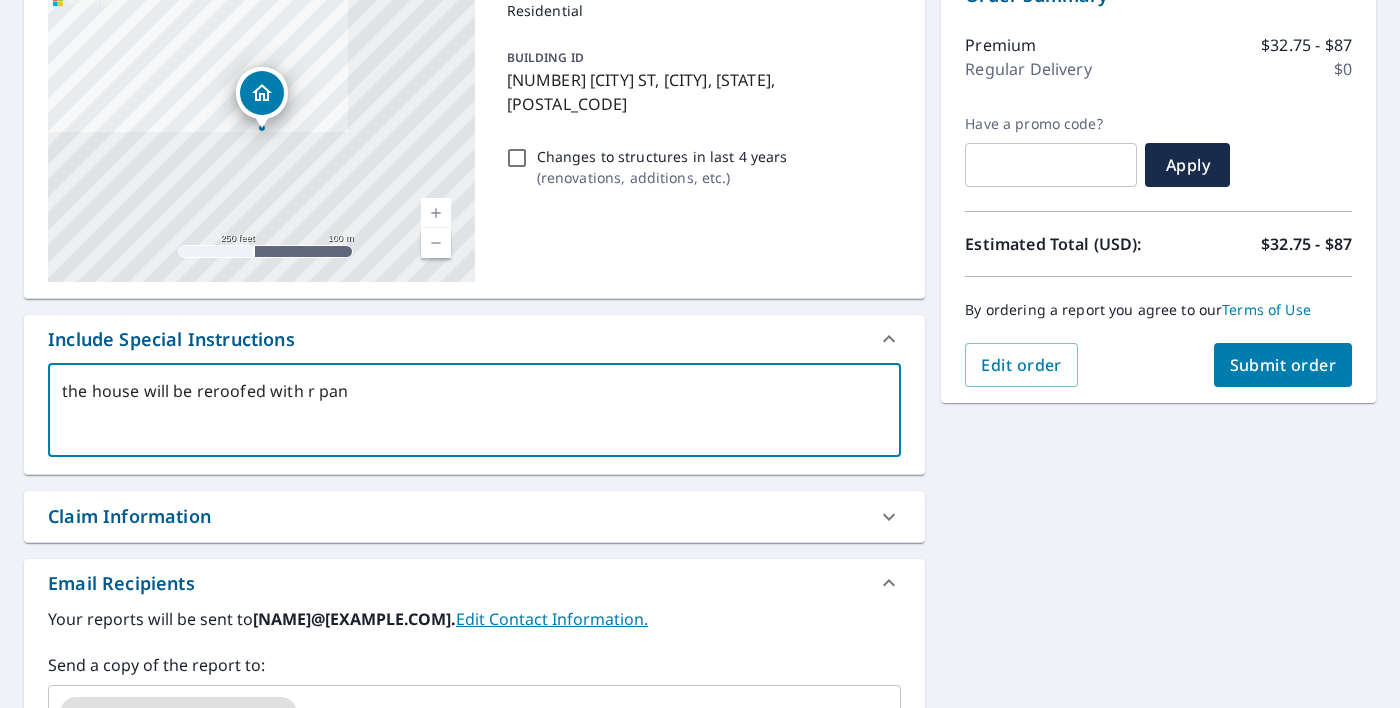 type on "x" 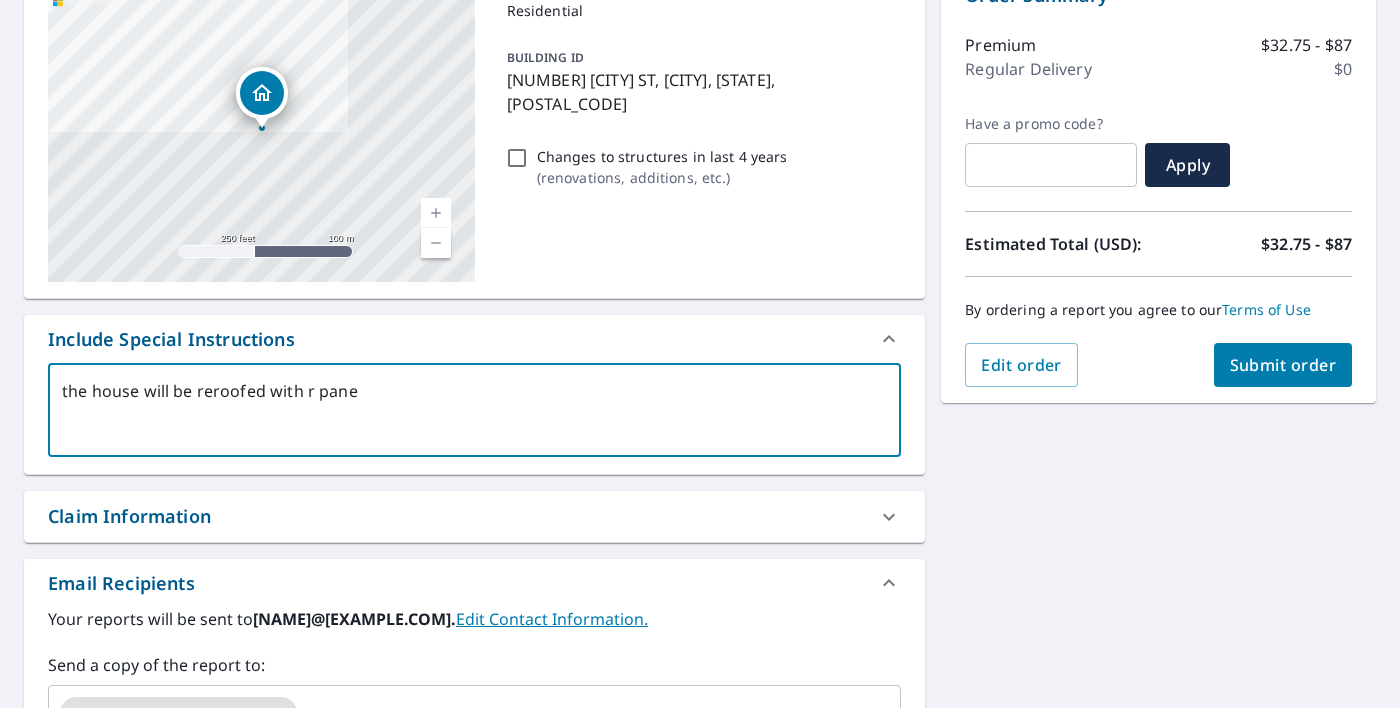 type on "x" 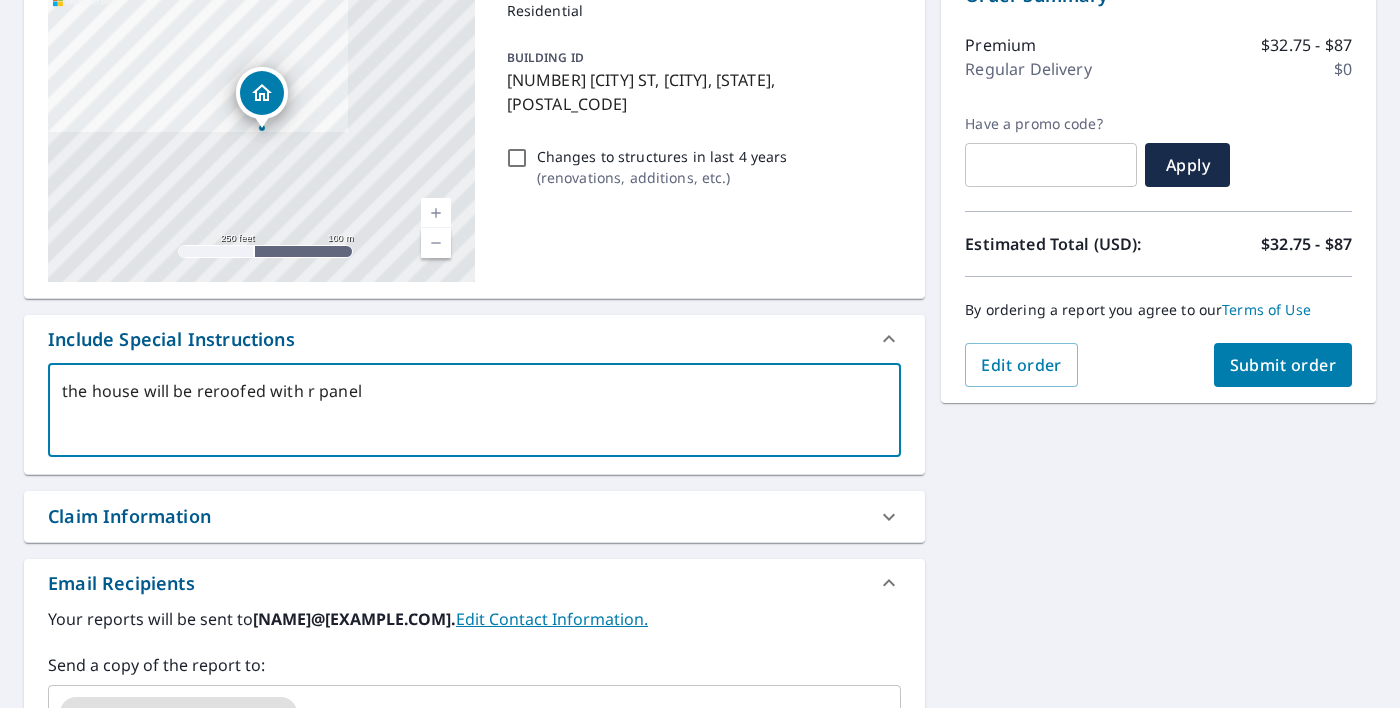 type on "x" 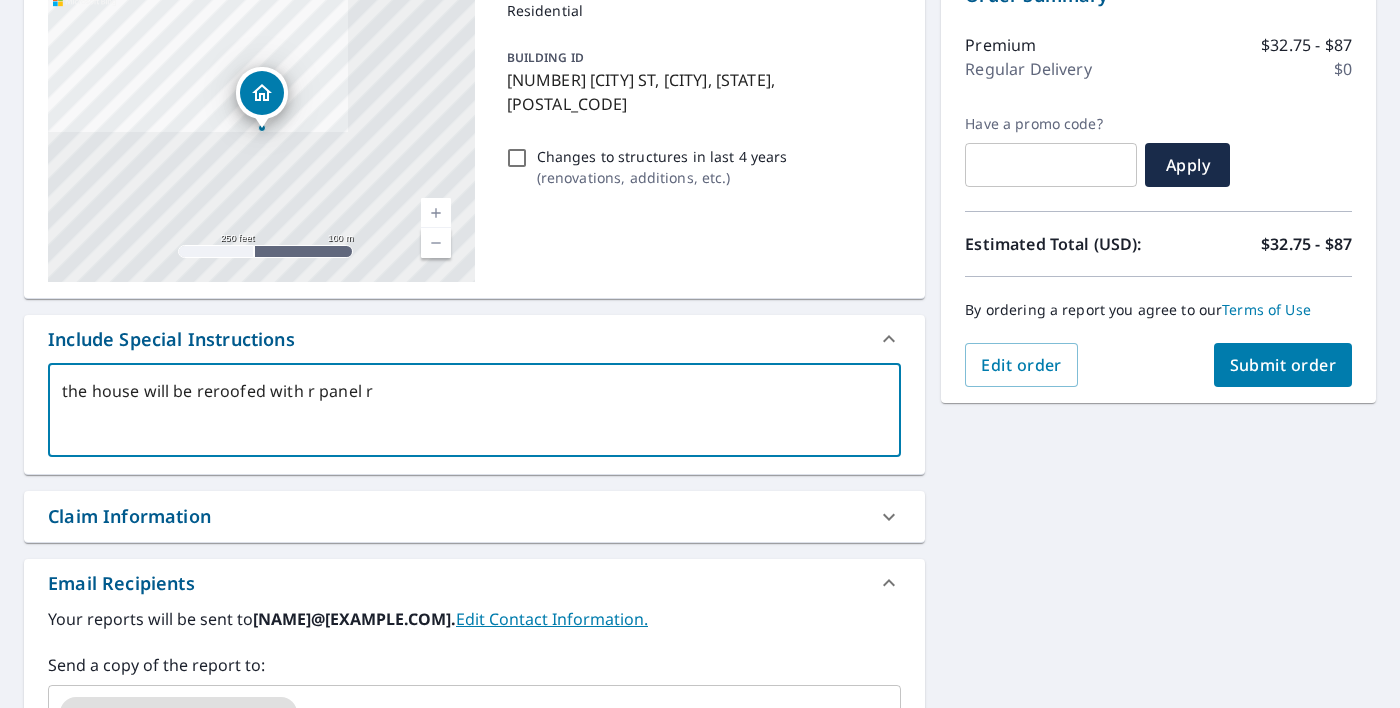 type on "x" 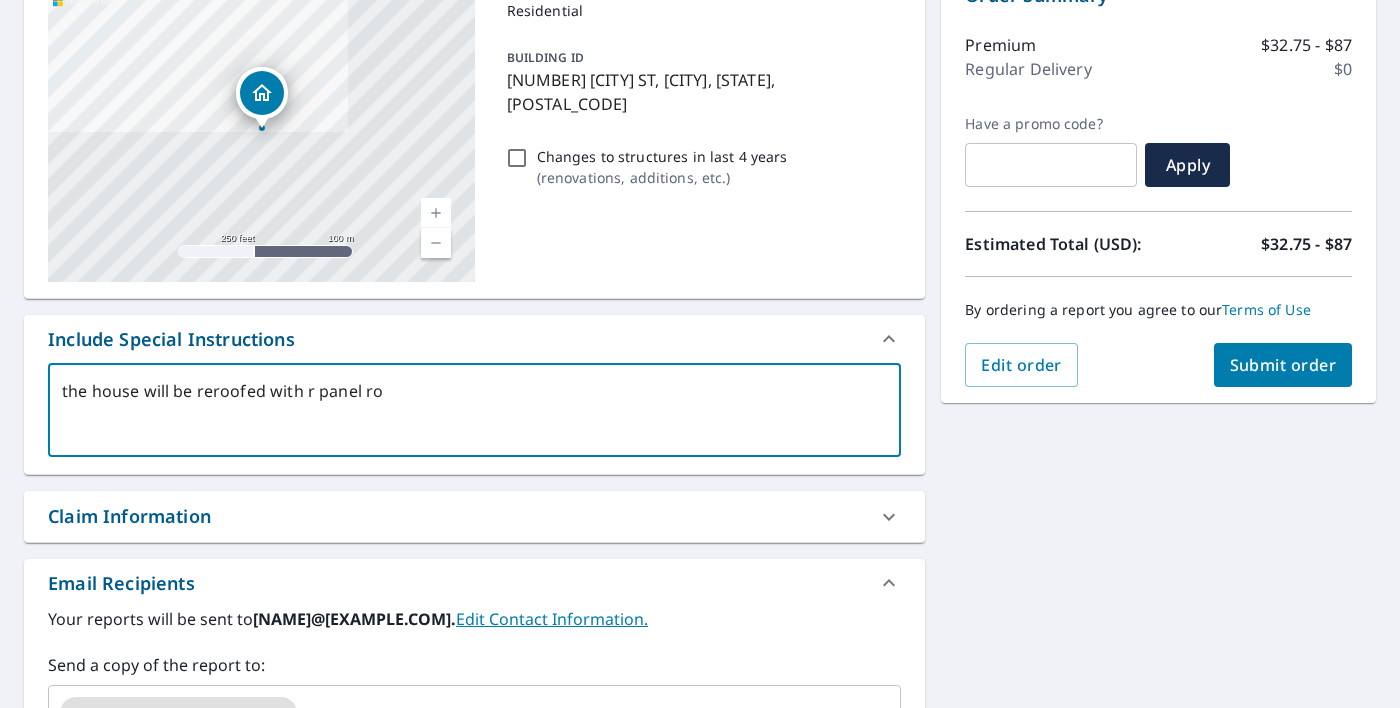 type on "x" 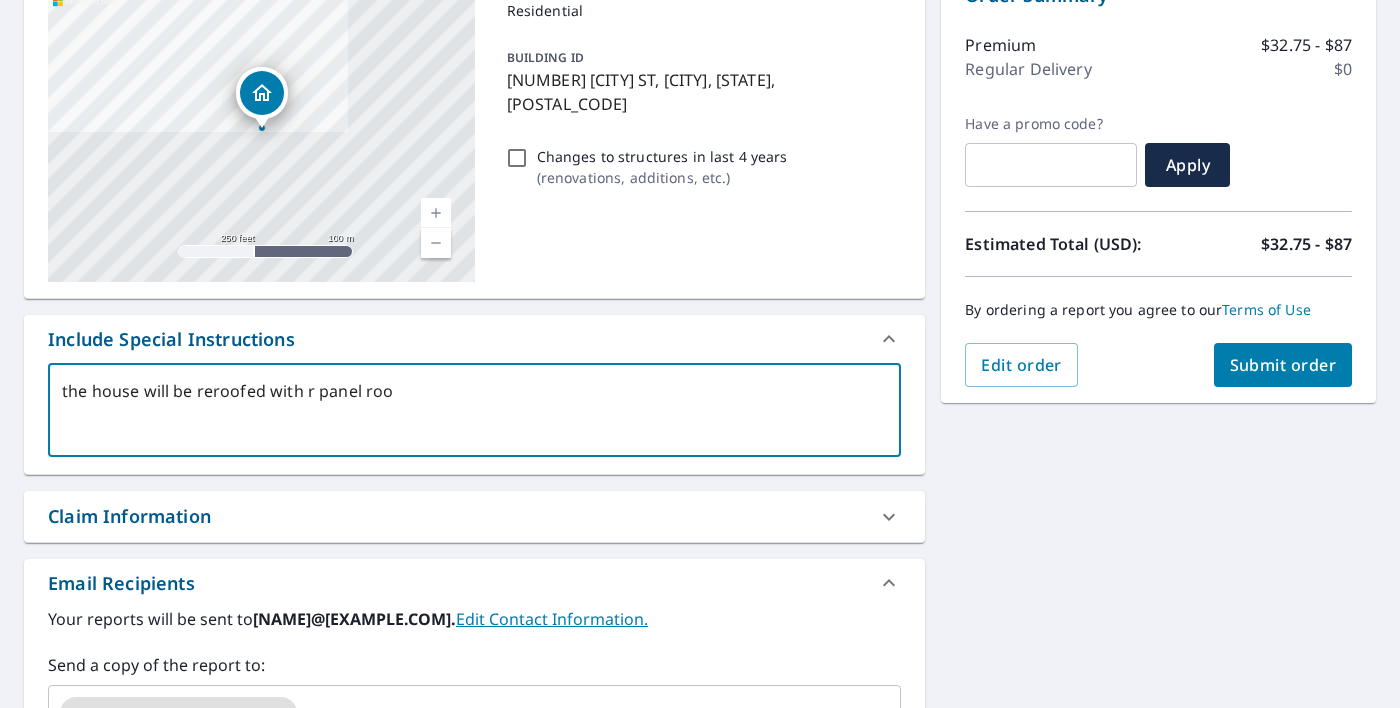 type on "x" 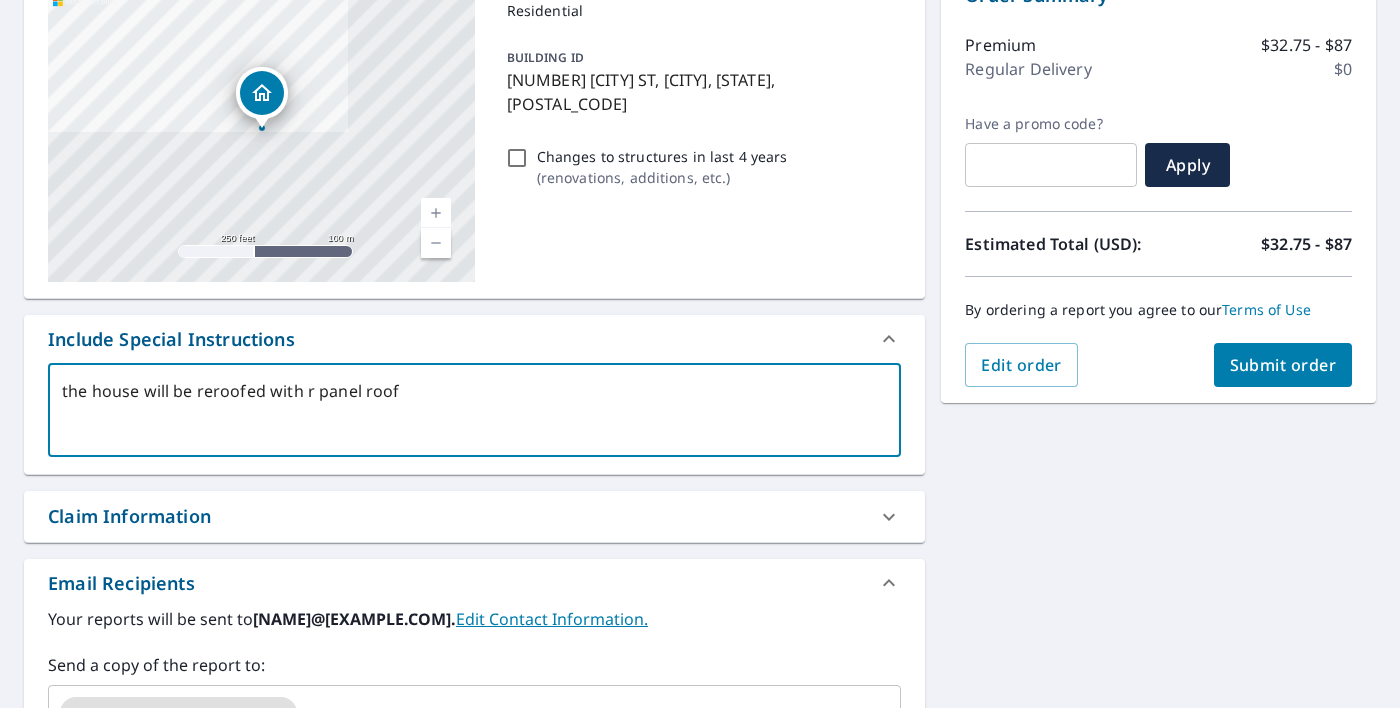 type on "x" 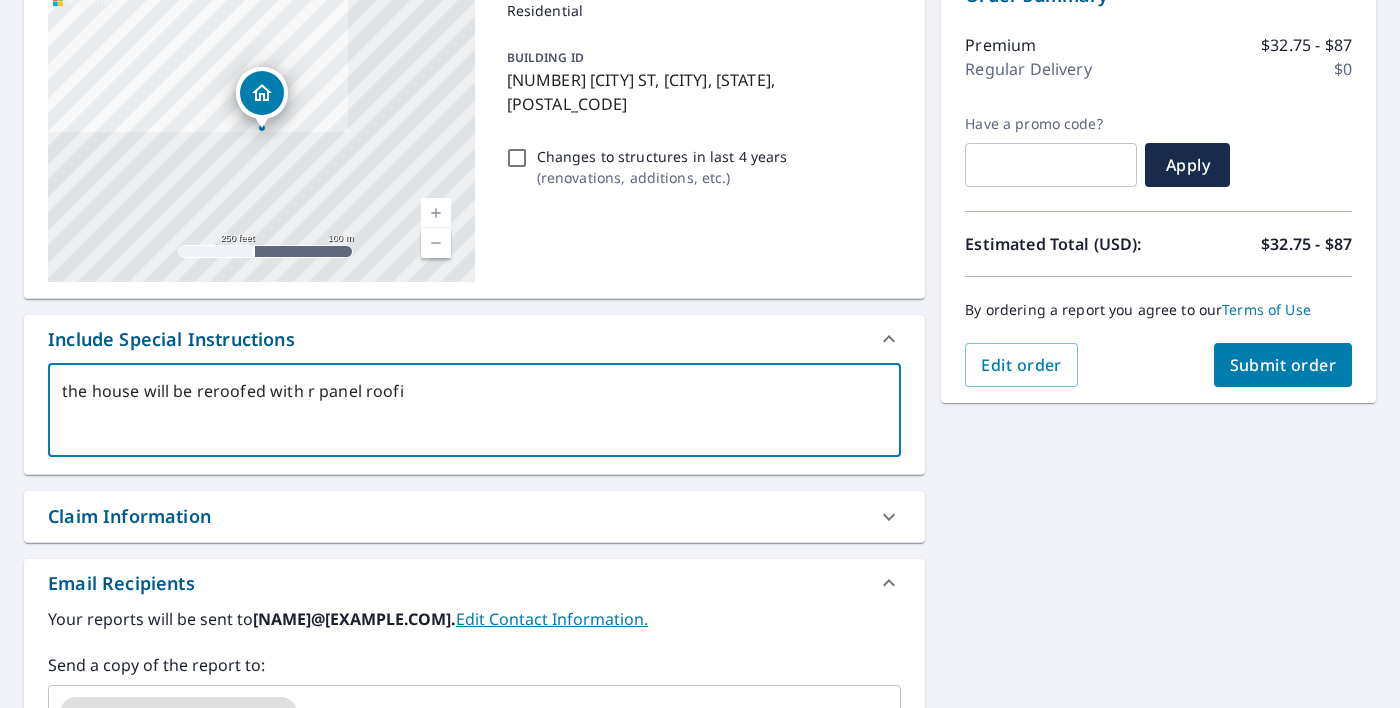 type on "x" 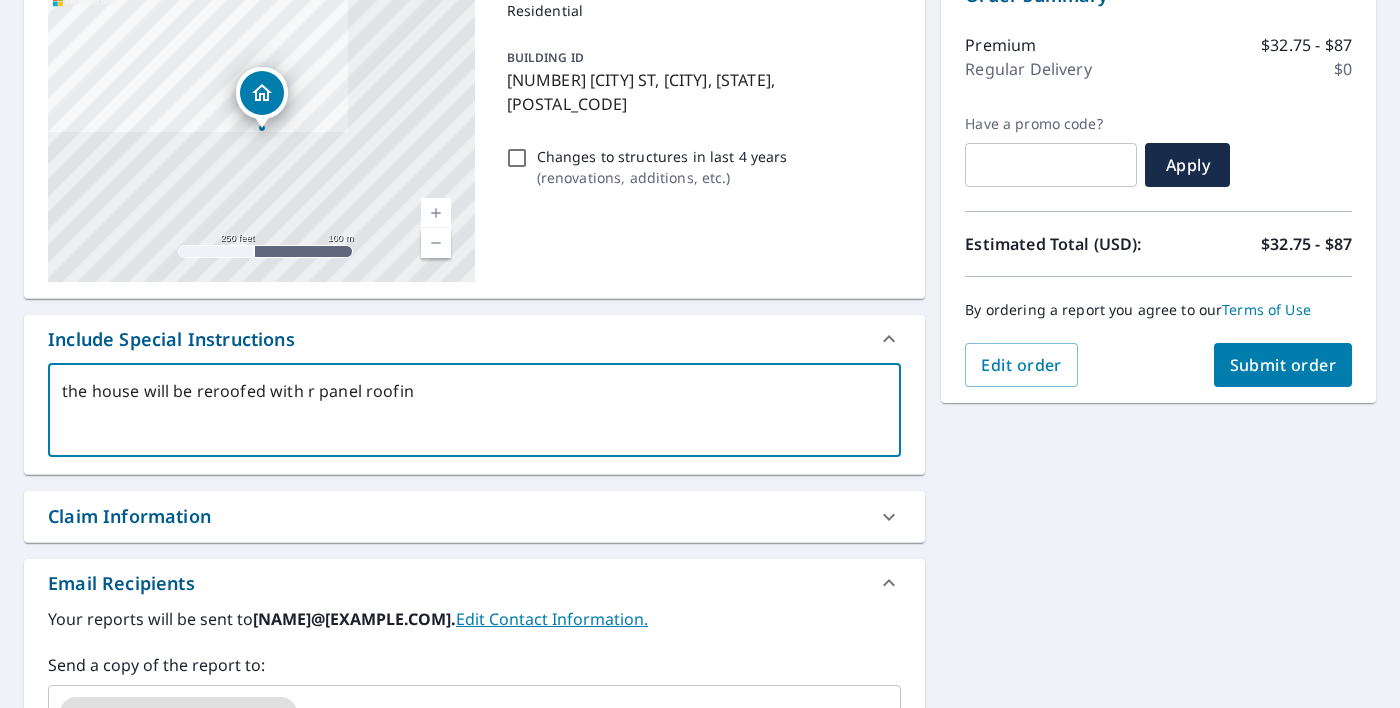 type on "x" 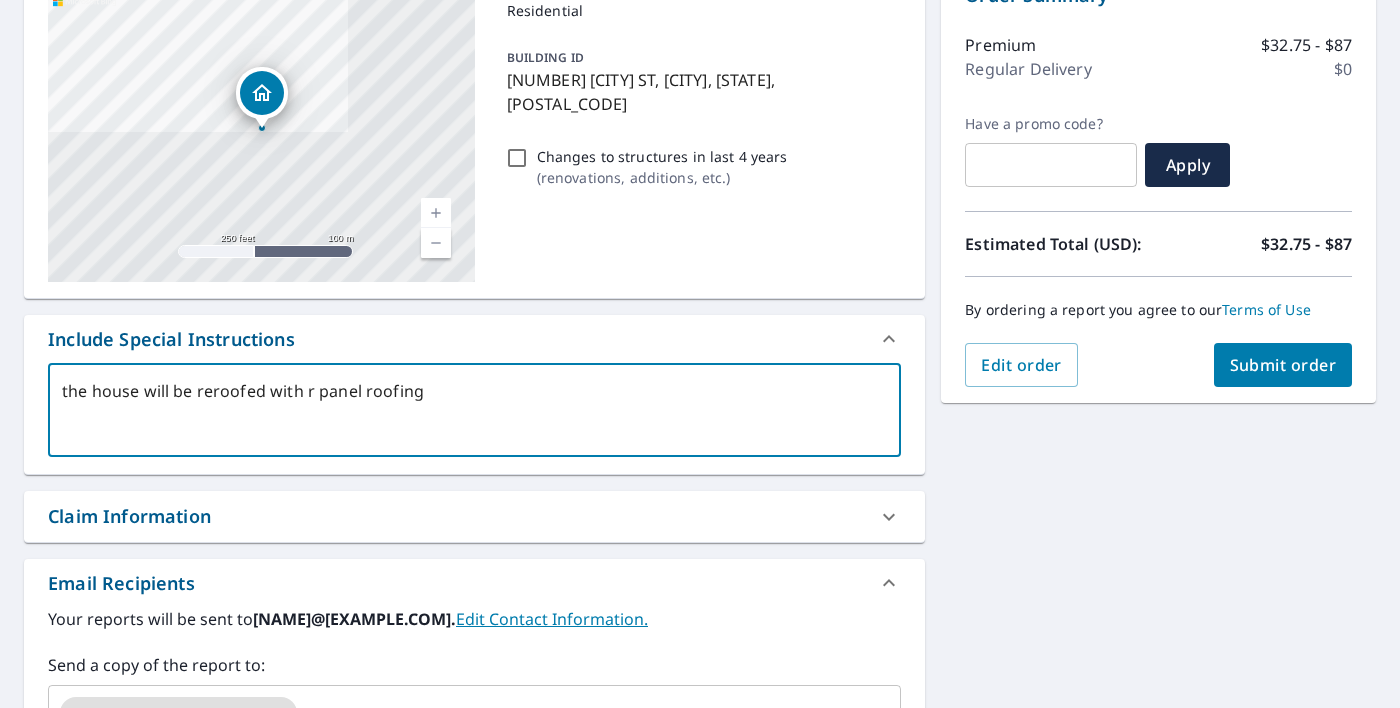 type on "x" 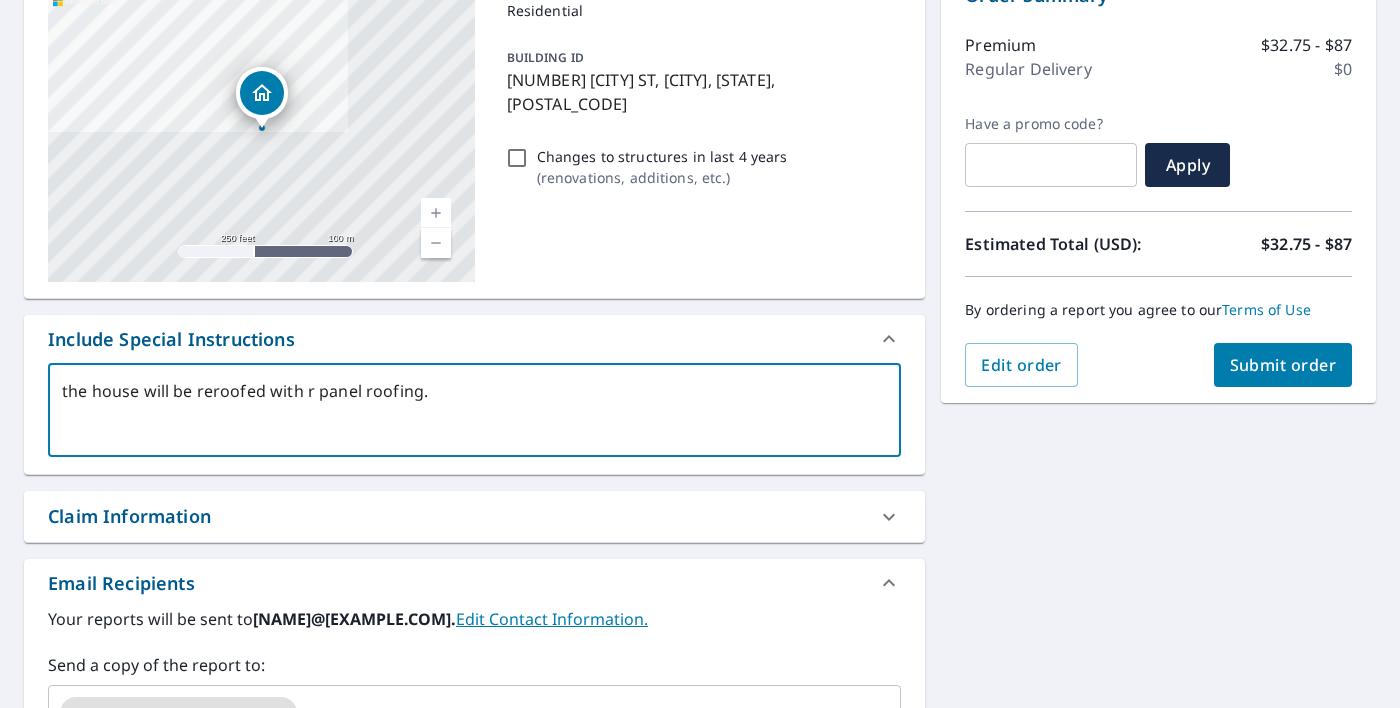 type on "x" 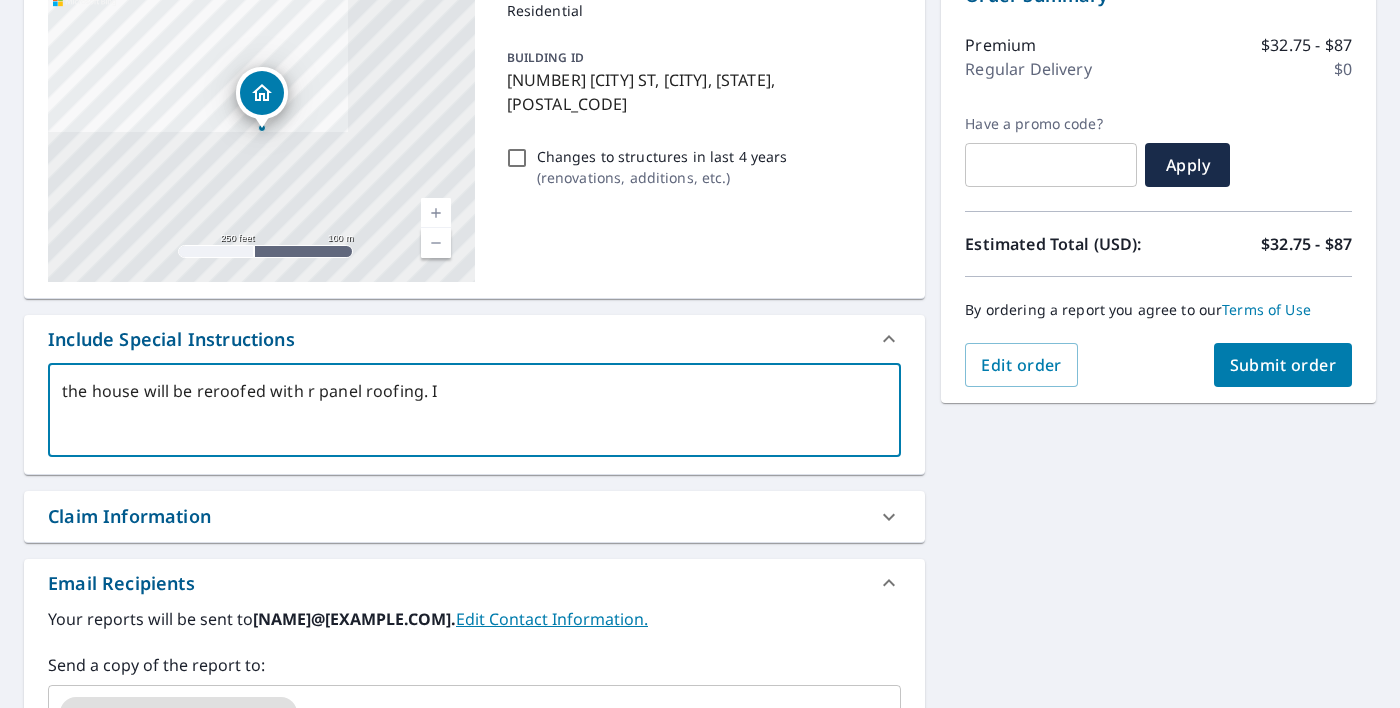 type on "x" 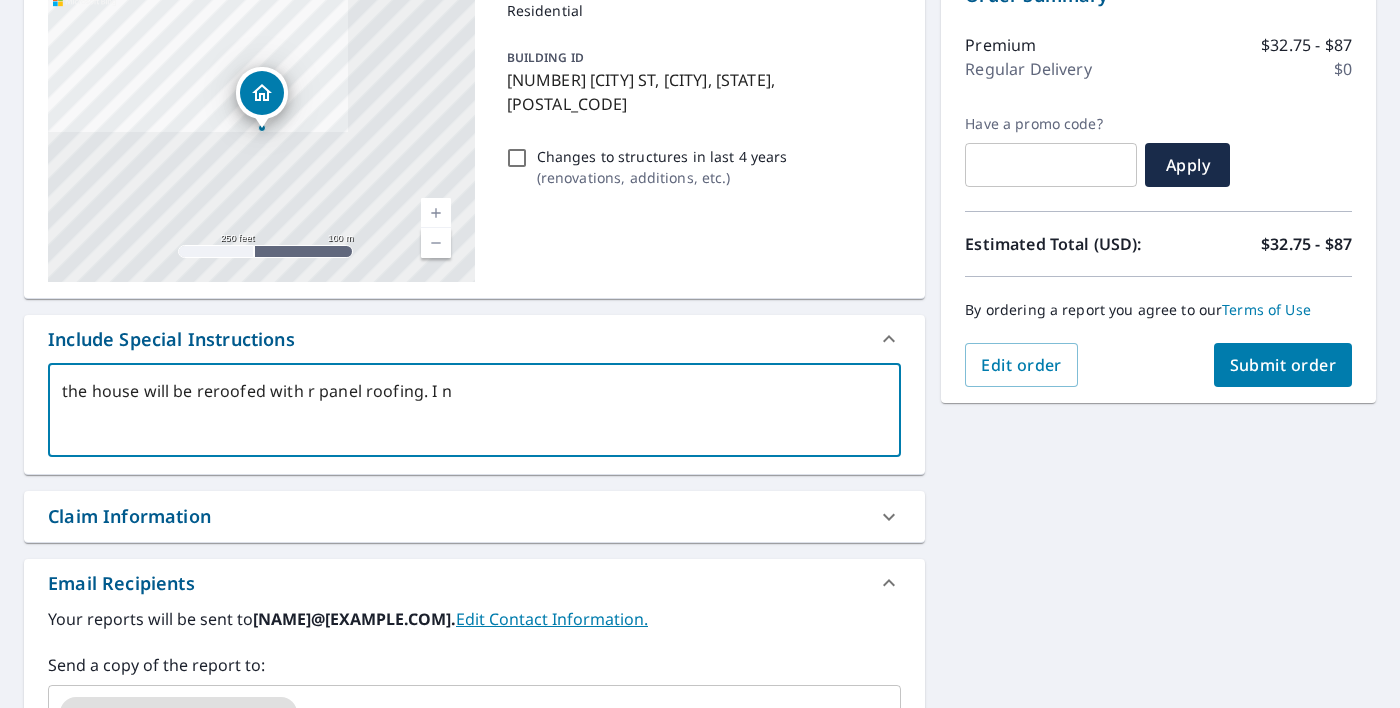 type on "x" 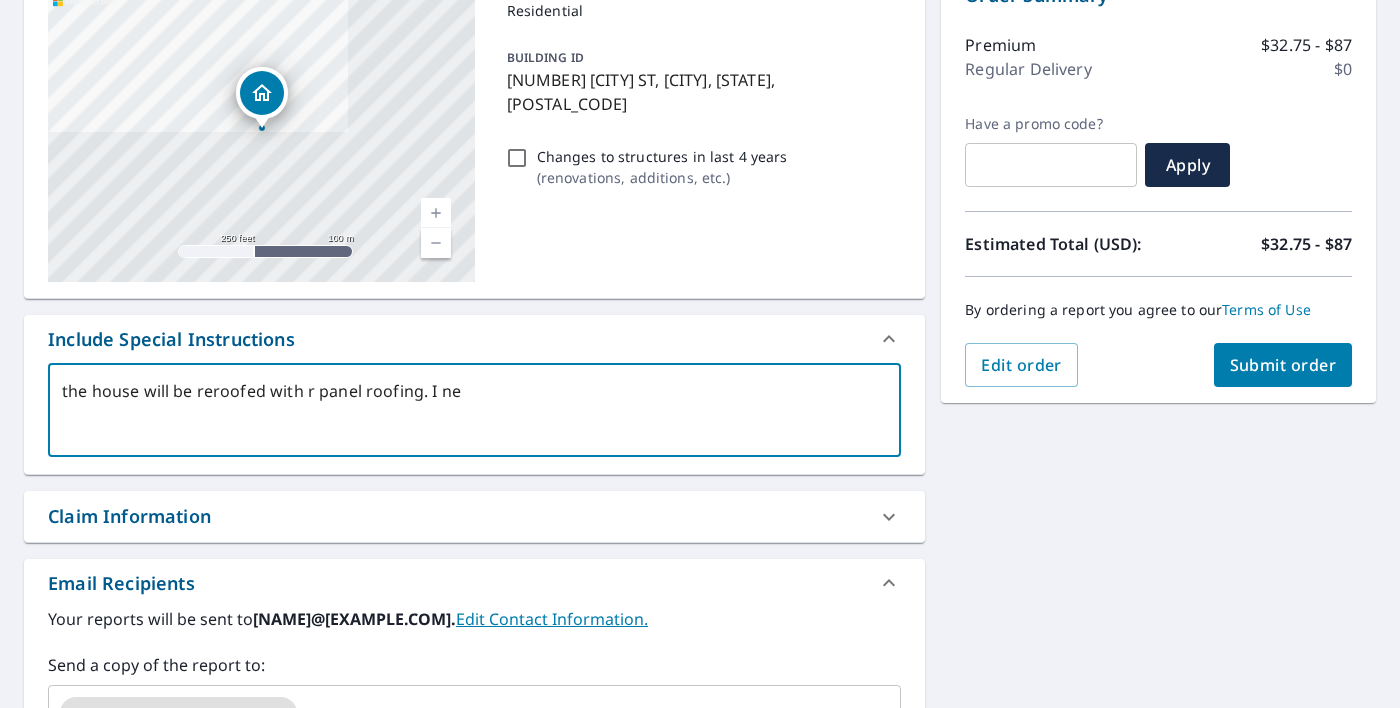 type on "x" 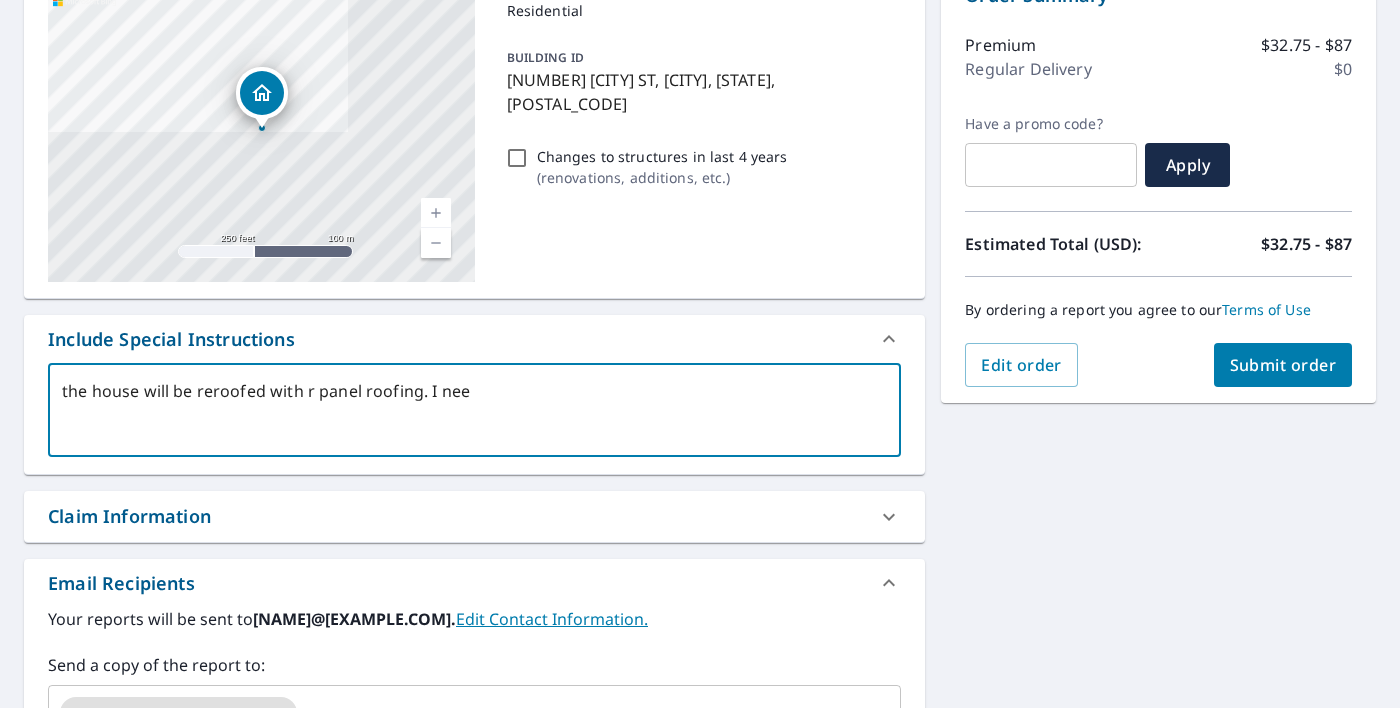 type on "x" 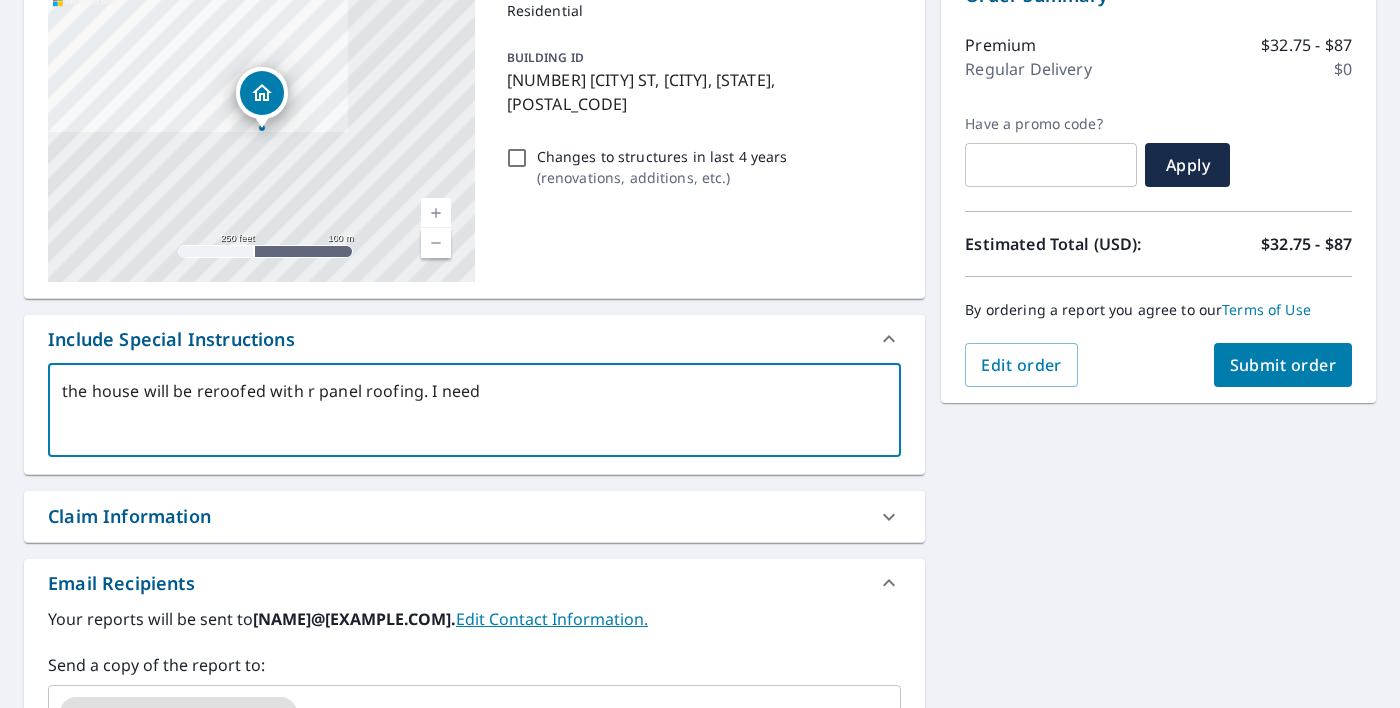 type on "x" 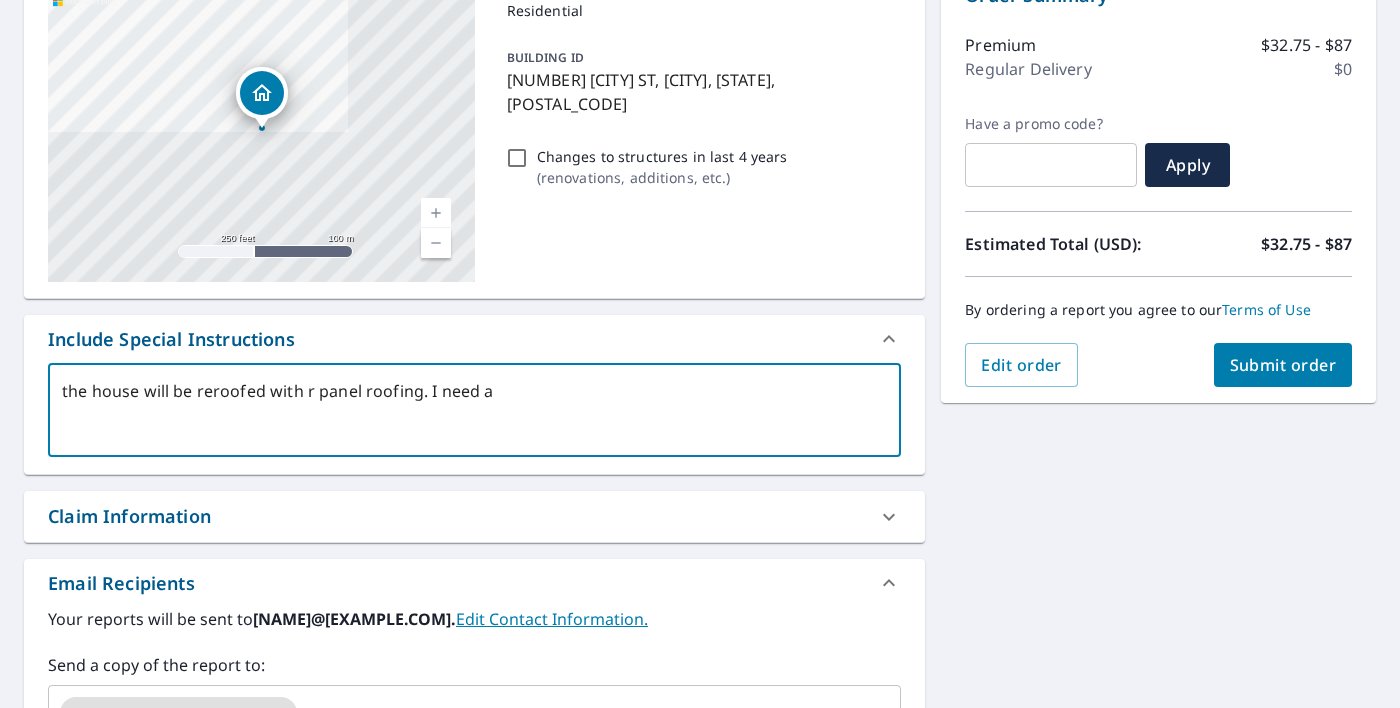 type on "x" 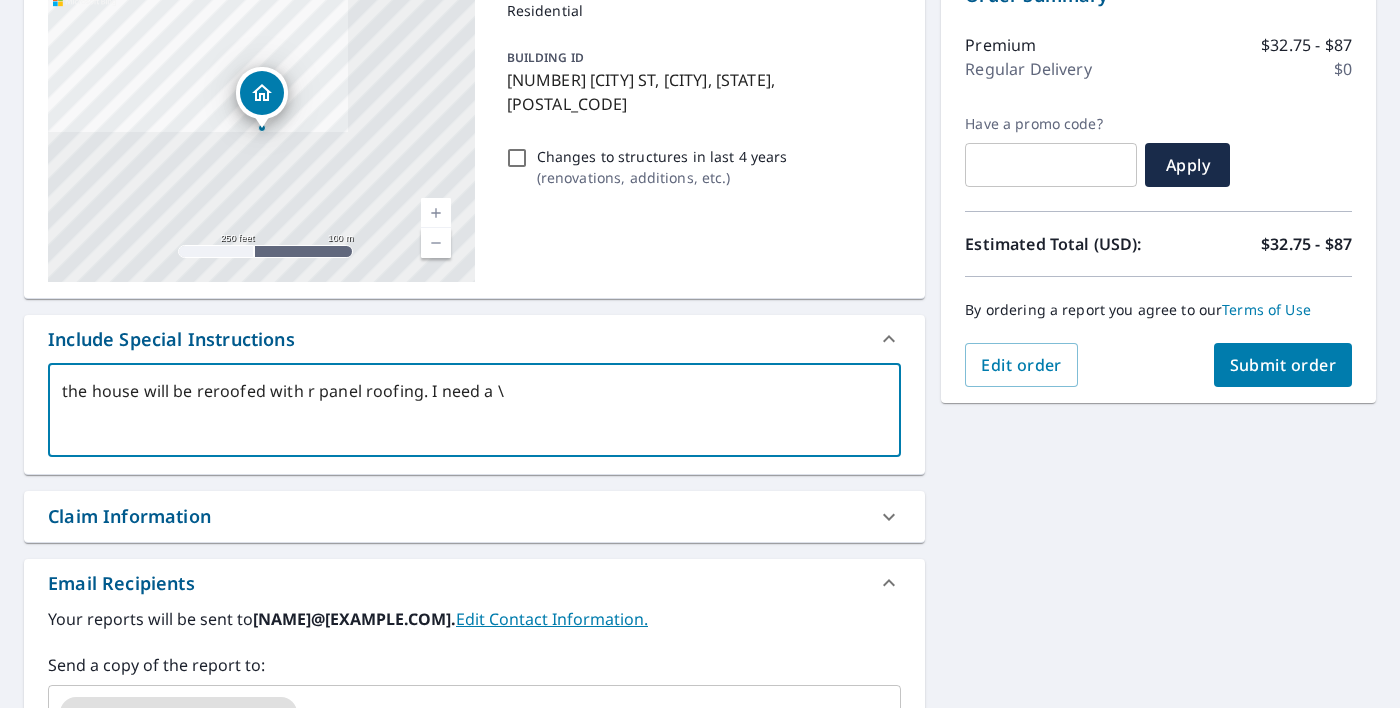 type on "x" 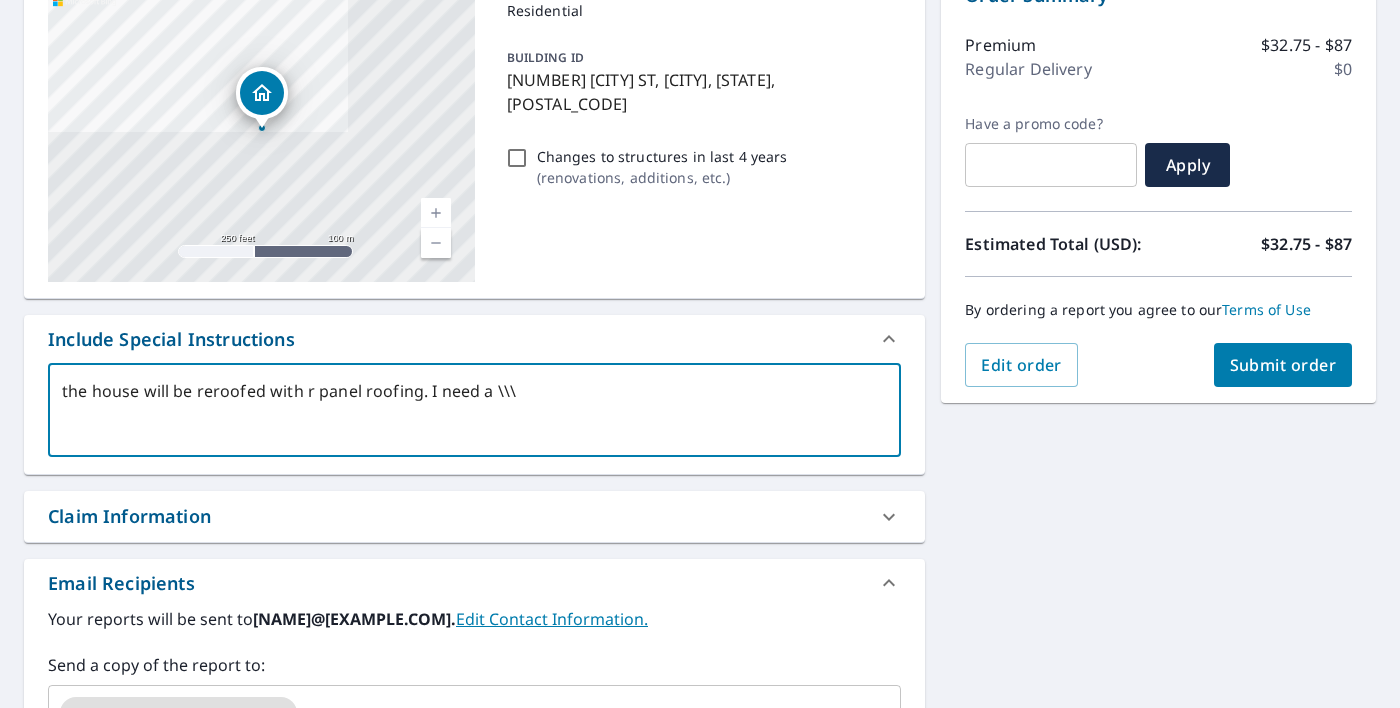 type on "x" 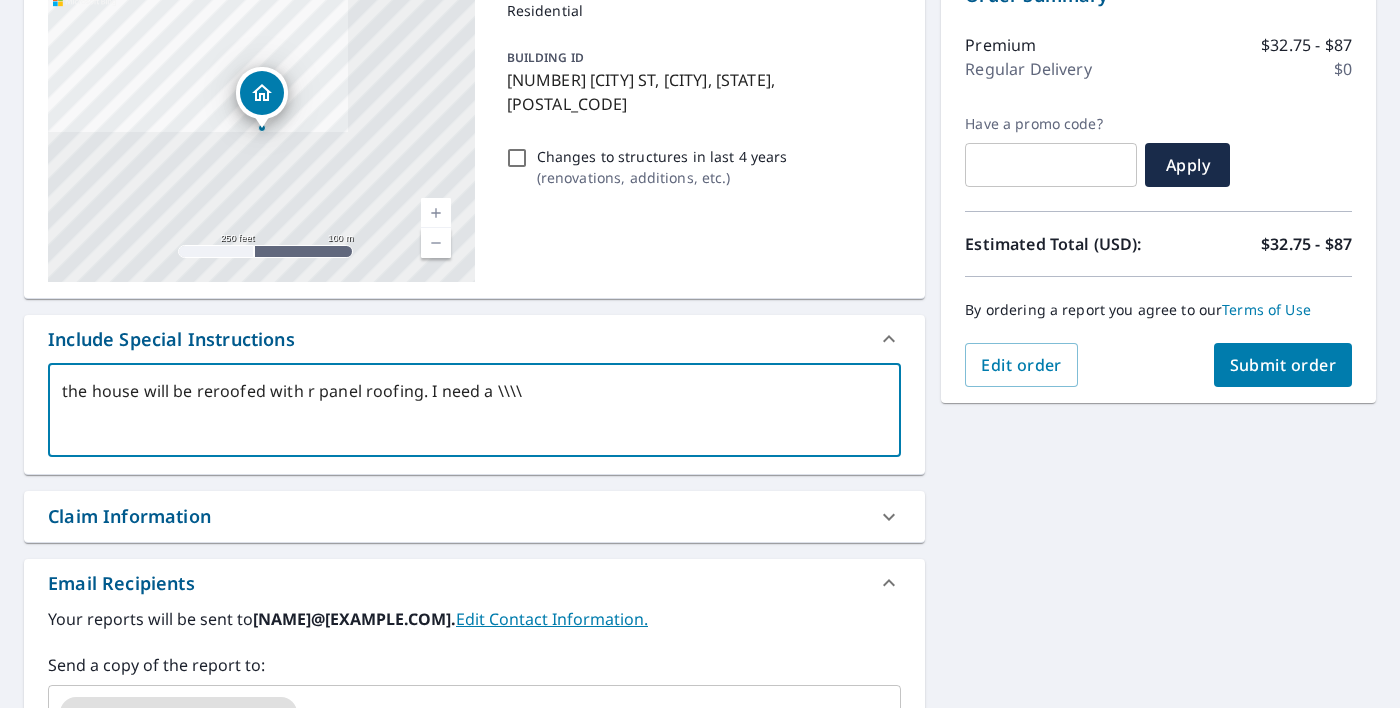 type on "x" 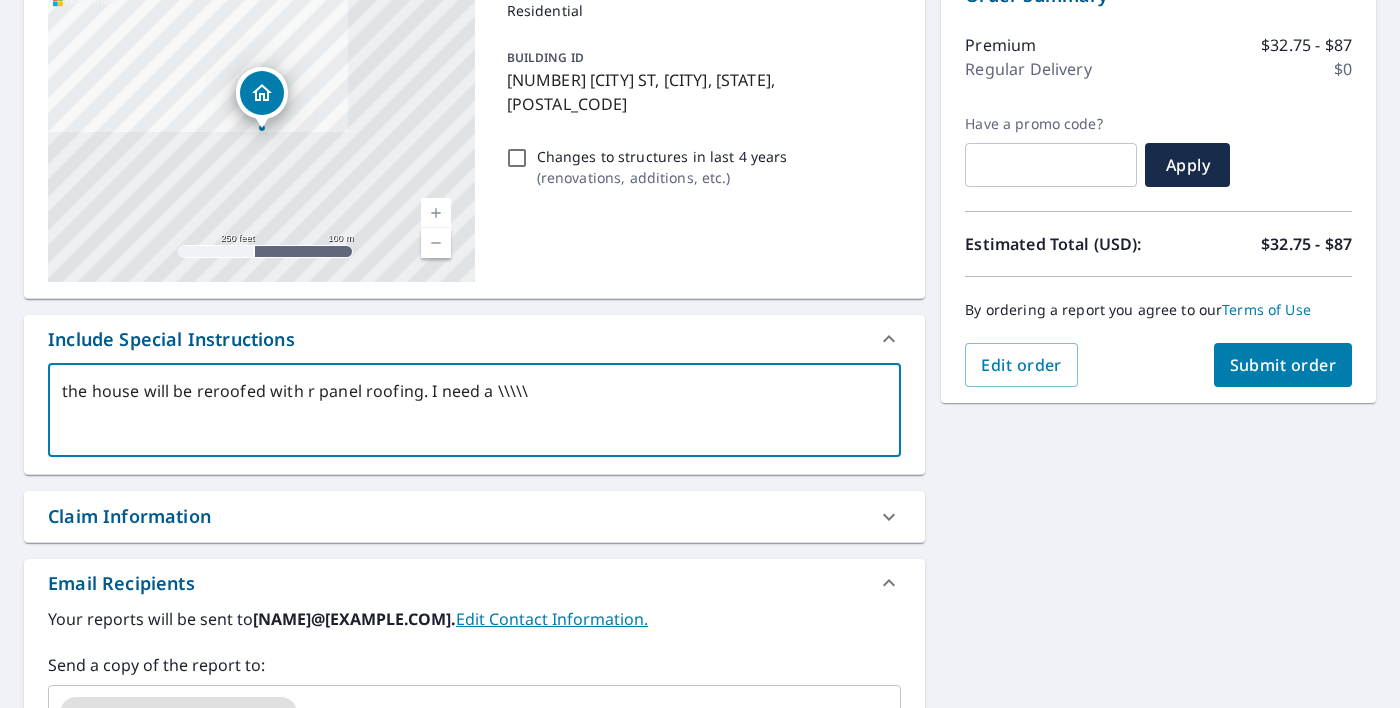 type on "x" 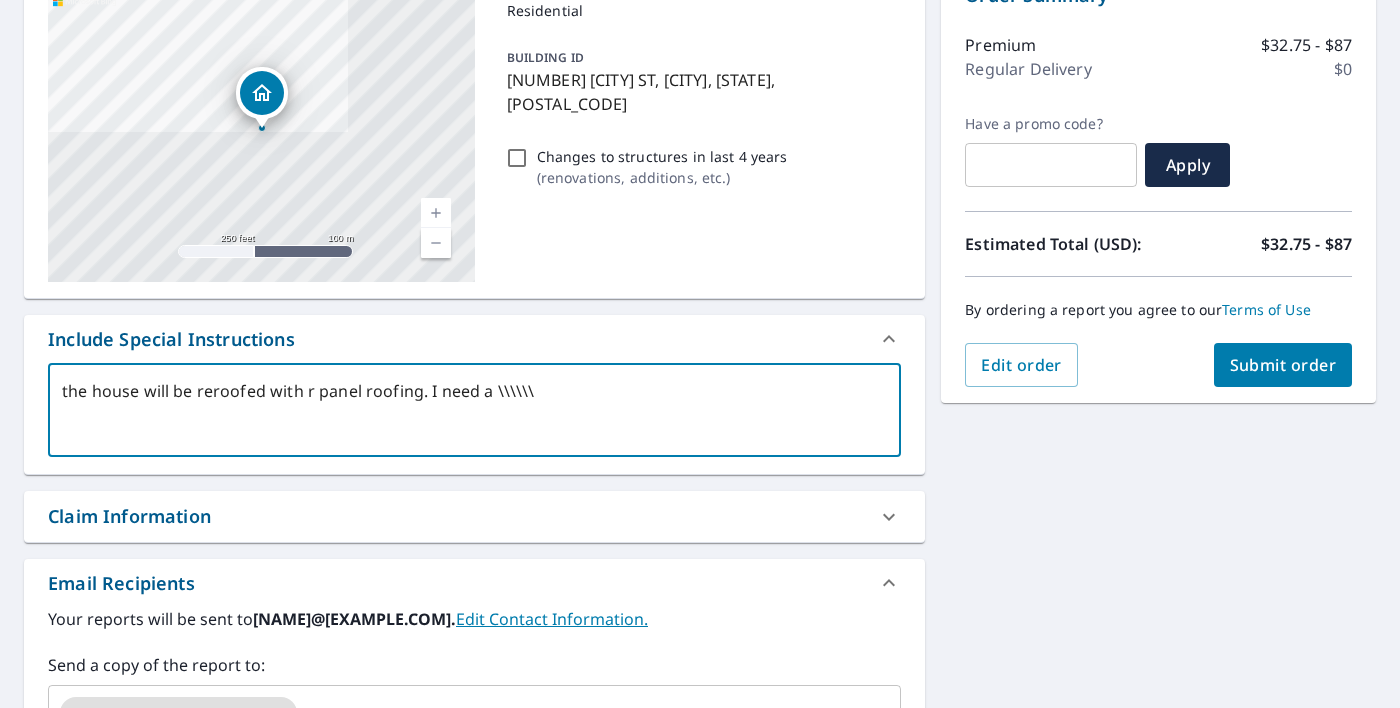 type on "x" 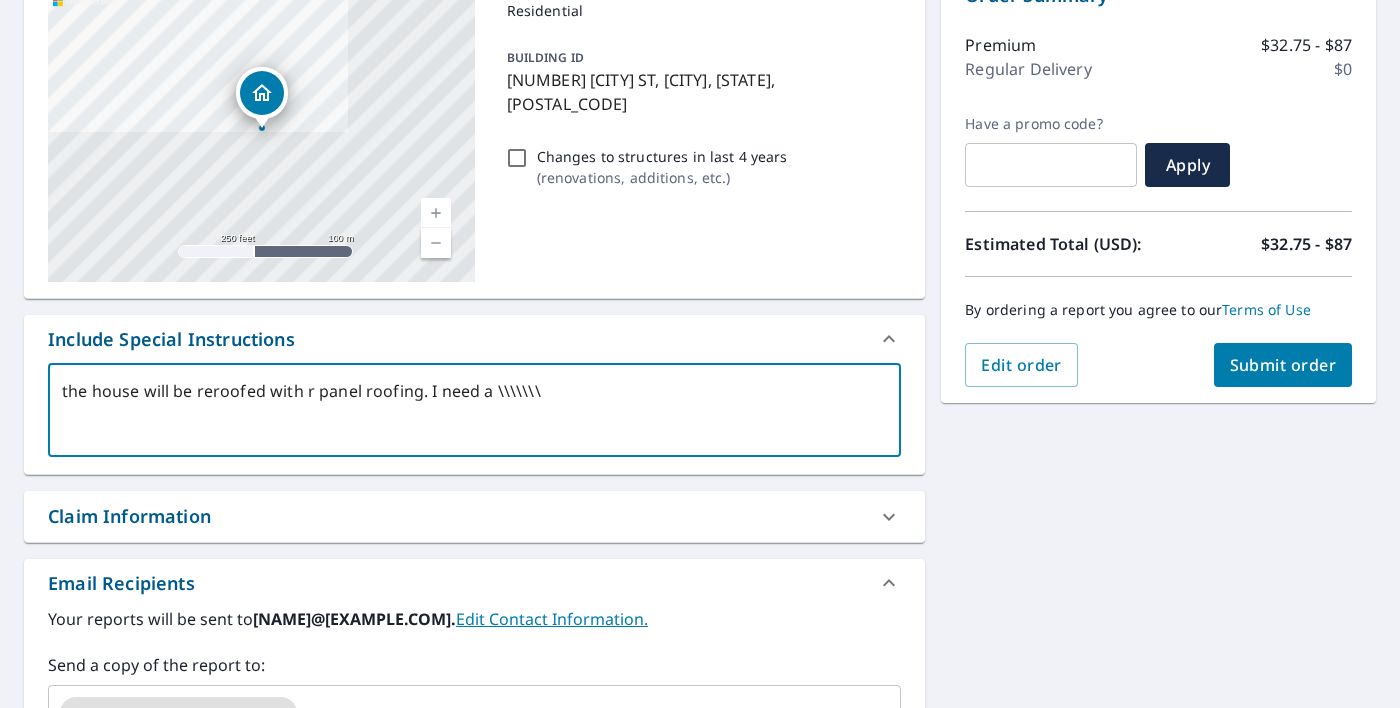 type on "x" 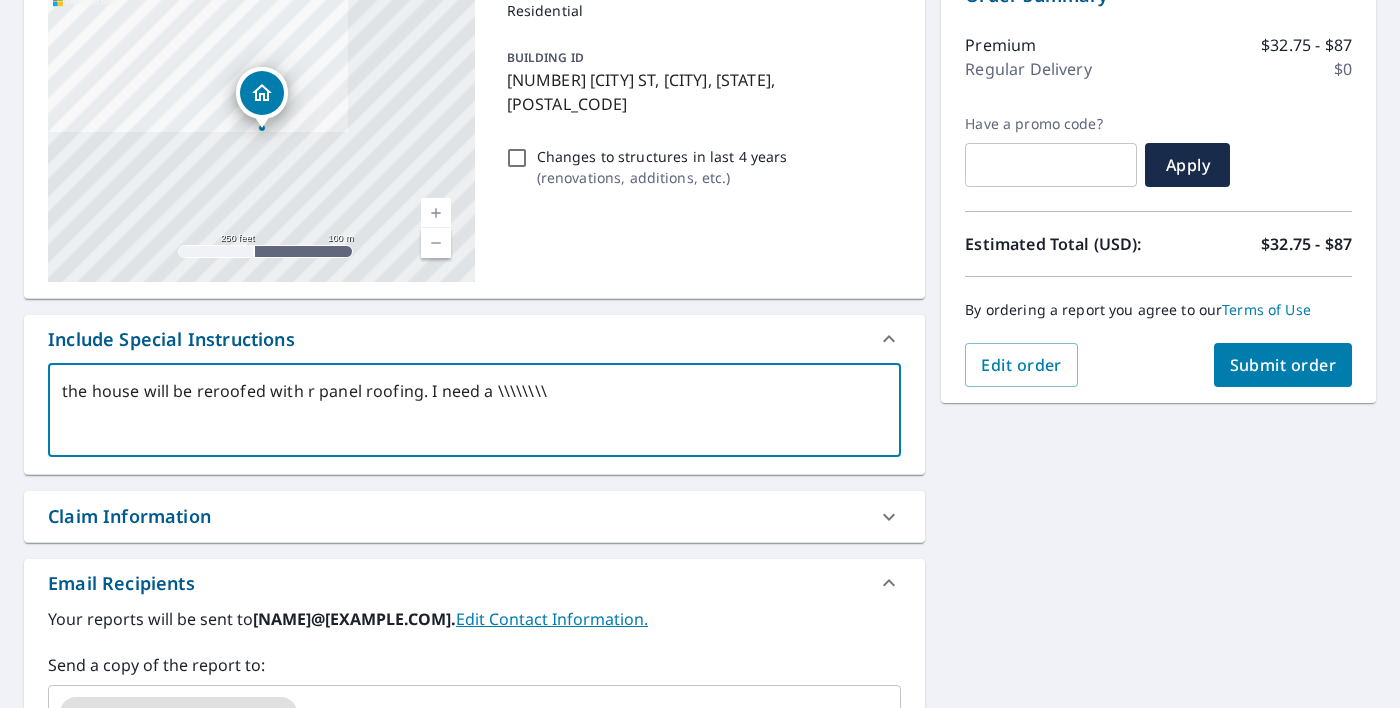 type on "x" 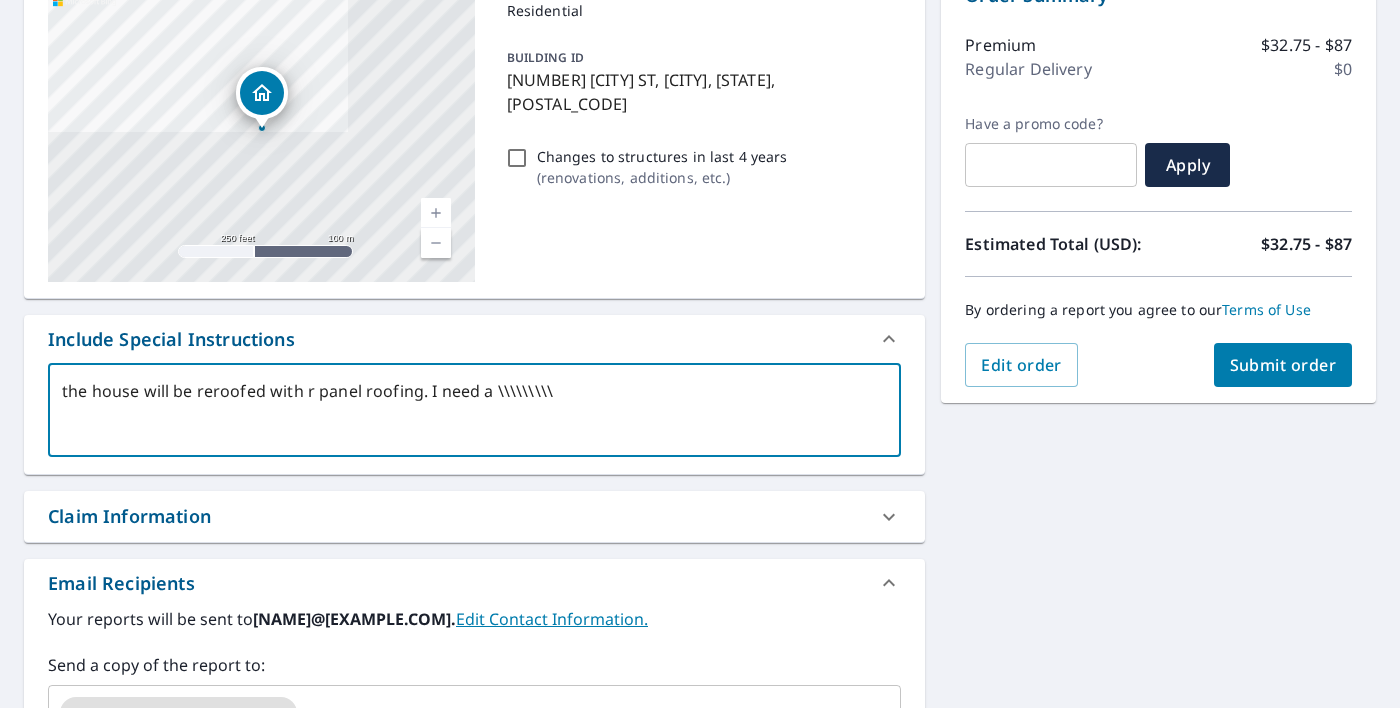 type on "x" 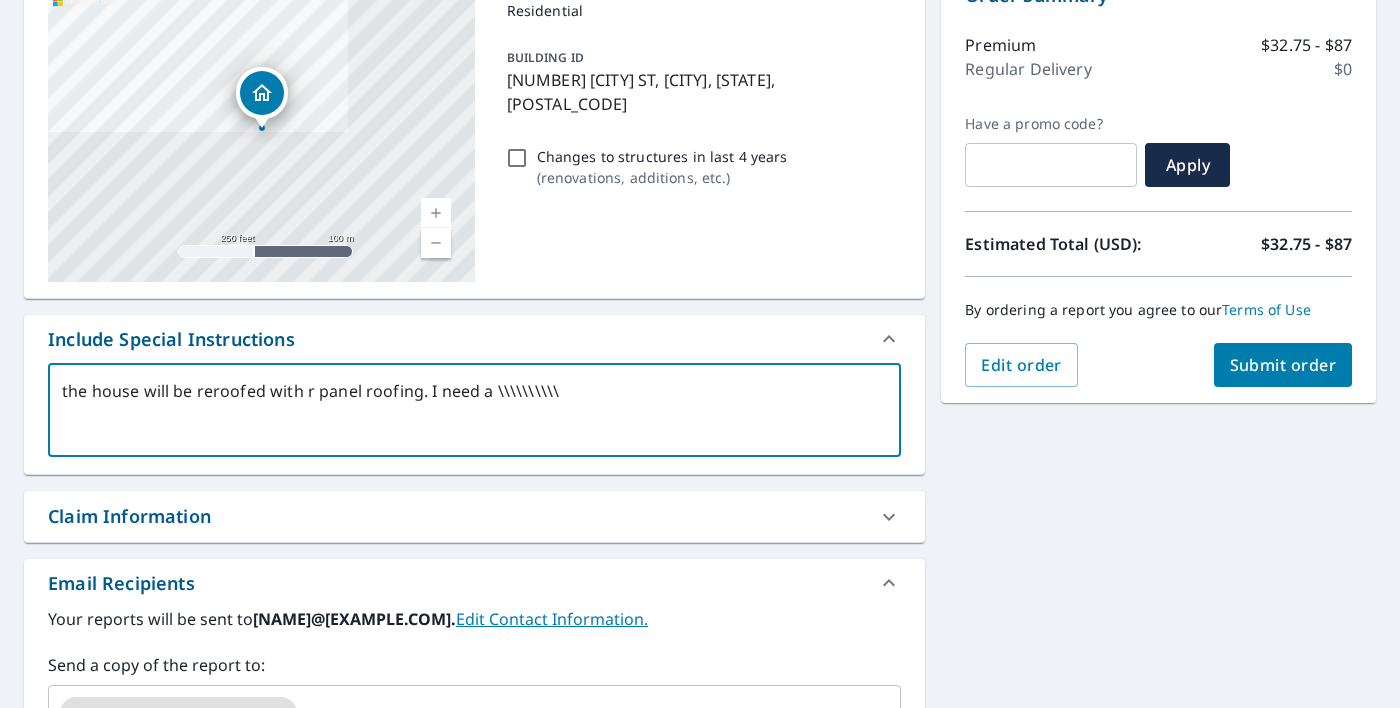 type on "x" 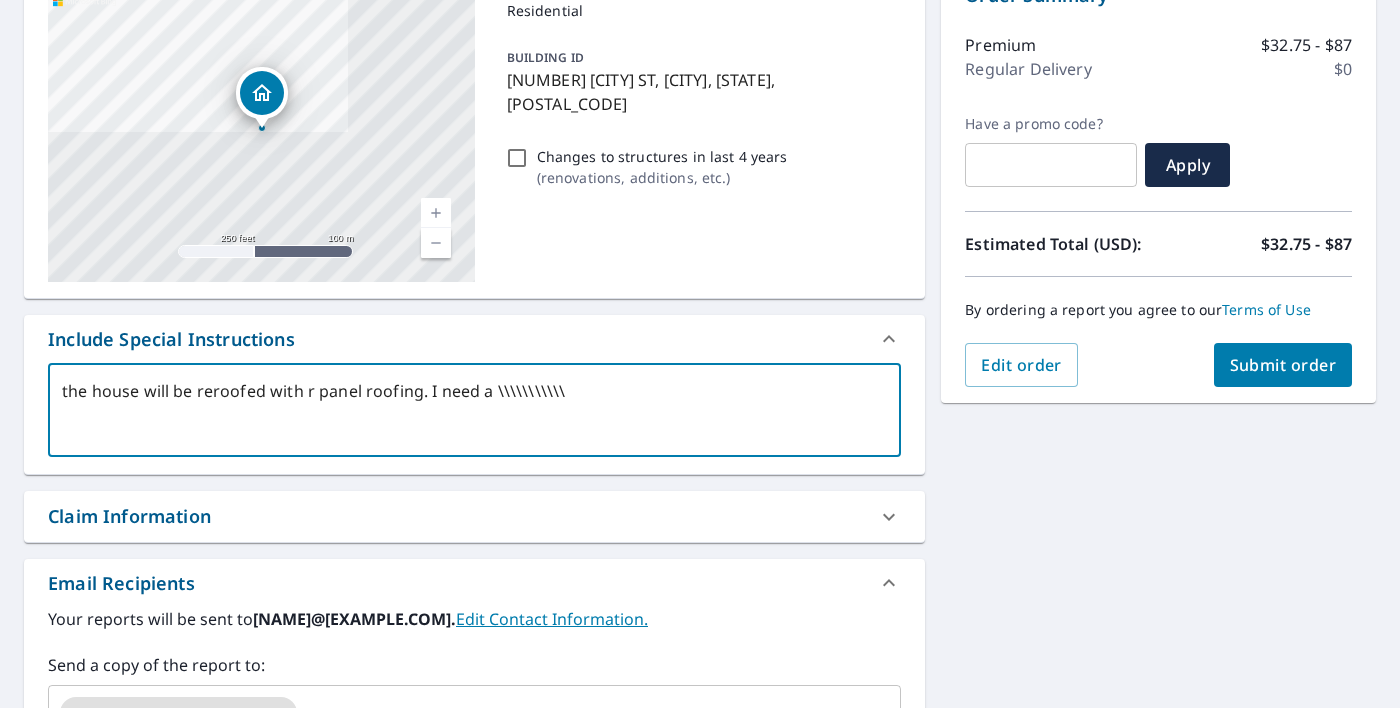 type on "x" 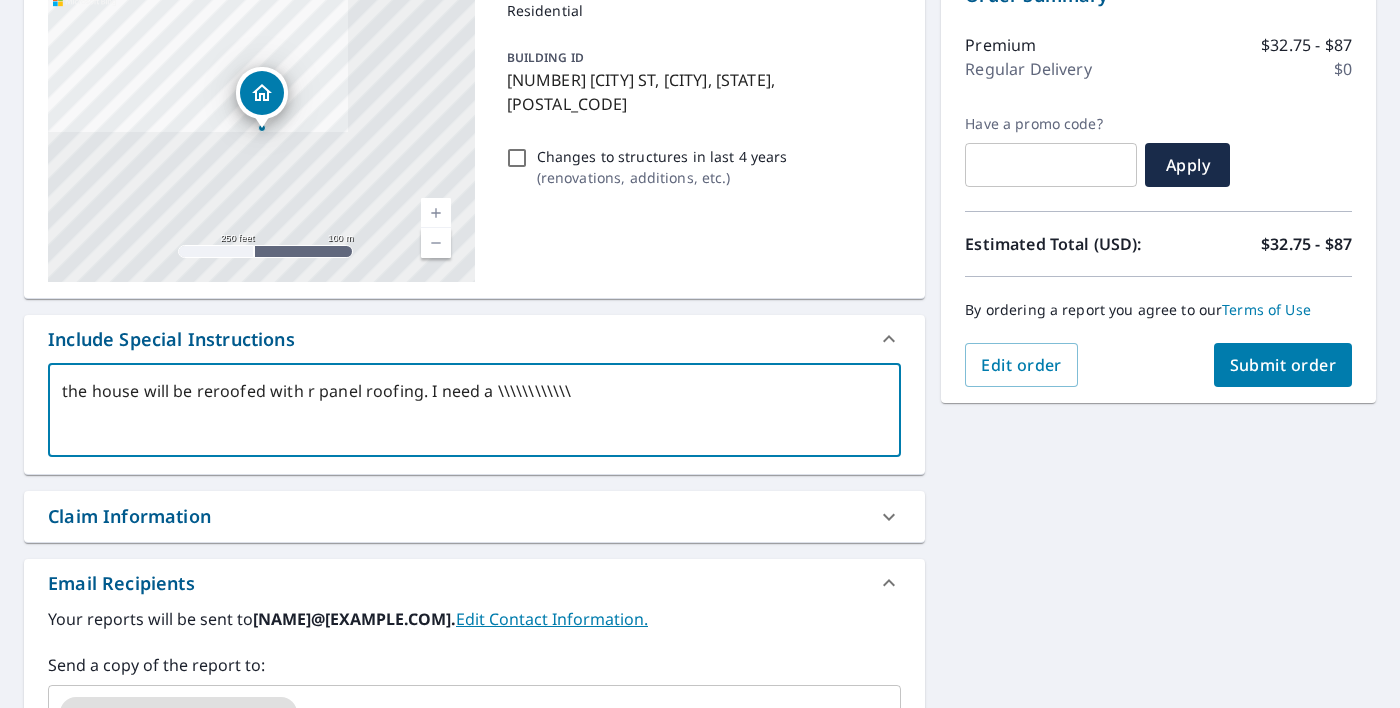 type on "x" 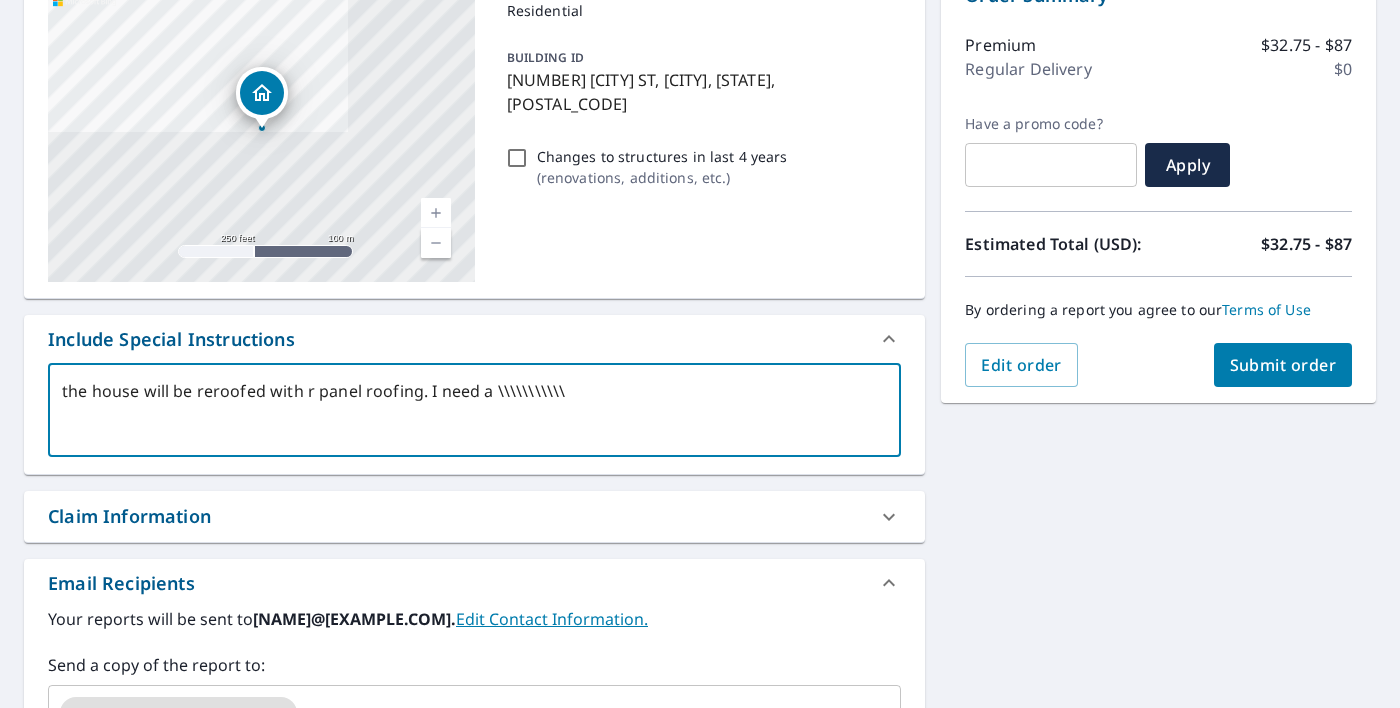 type on "x" 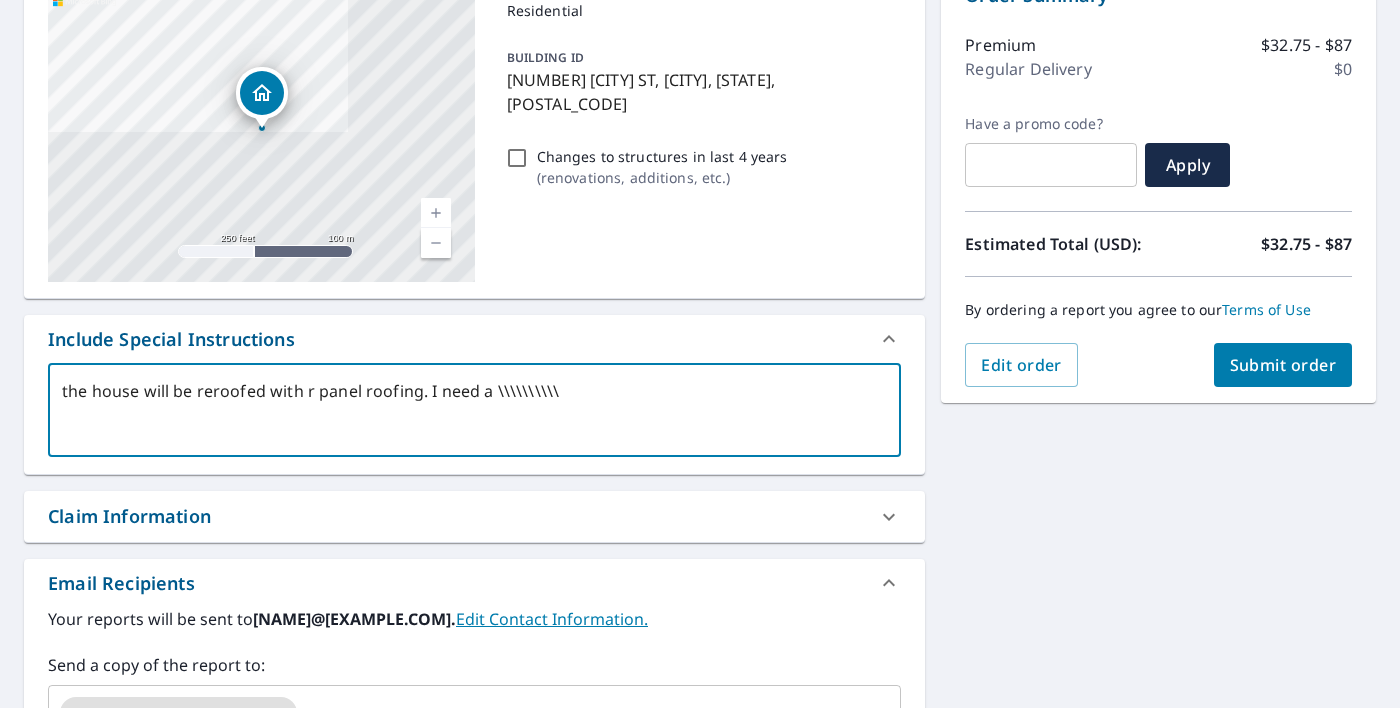 type on "x" 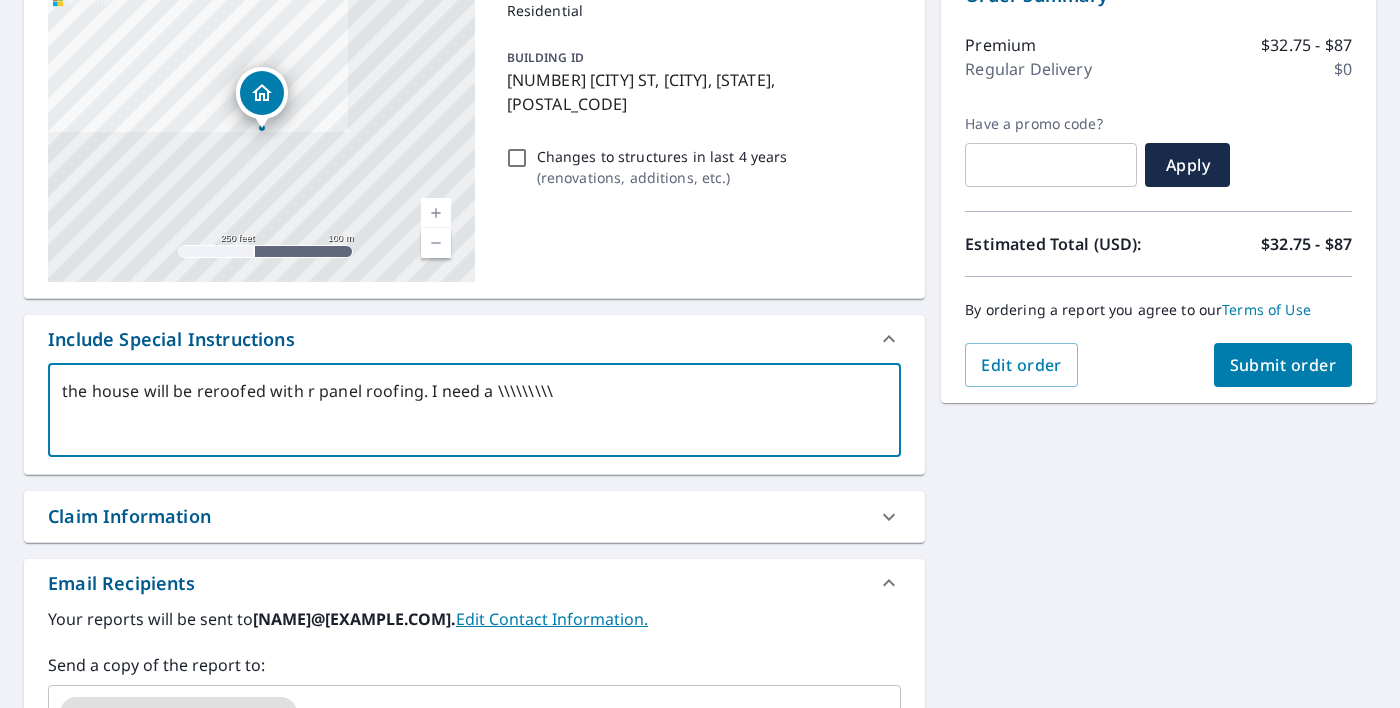type on "x" 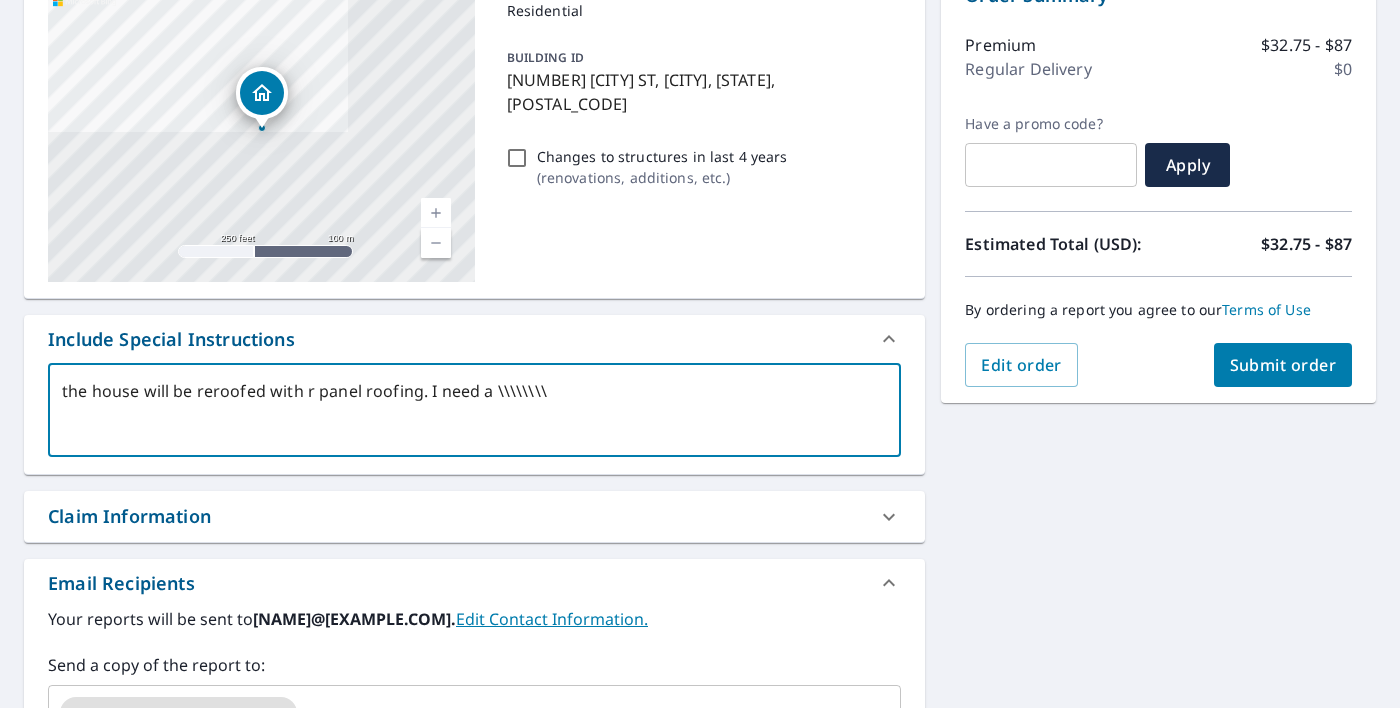 type on "x" 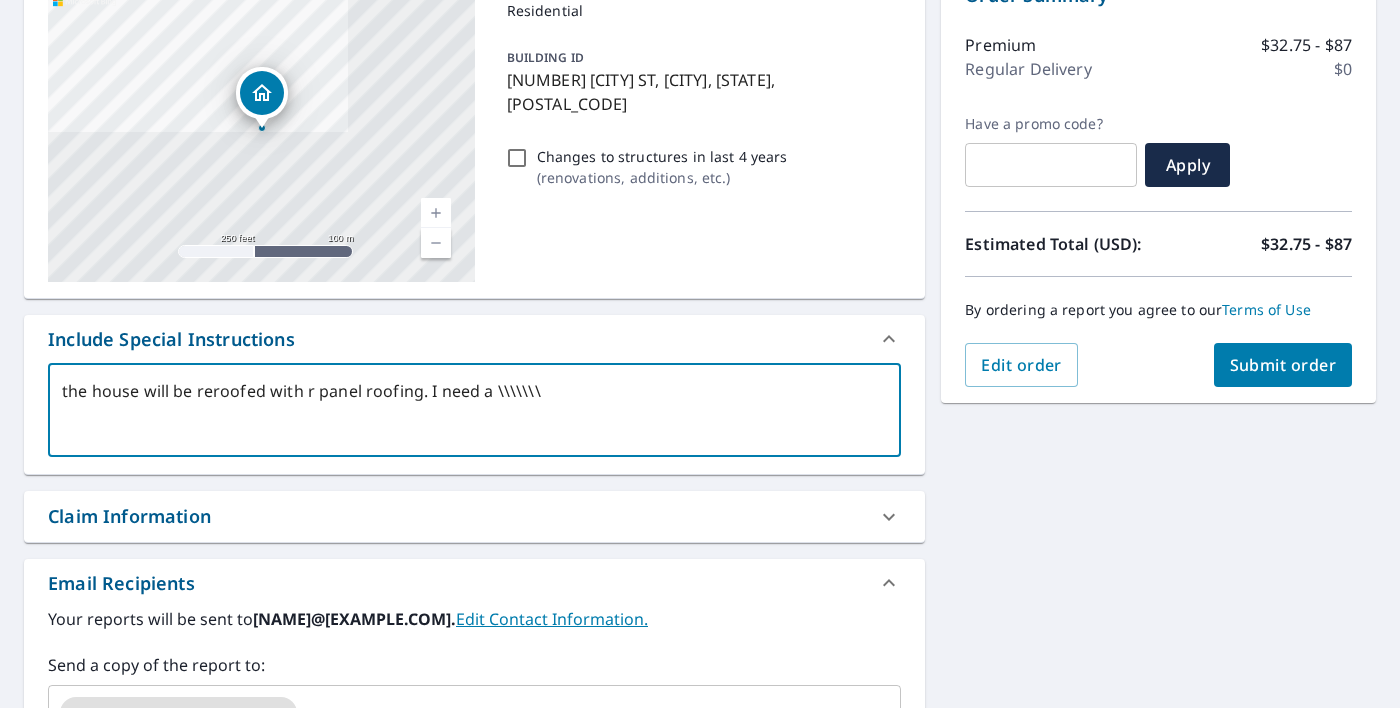 type on "x" 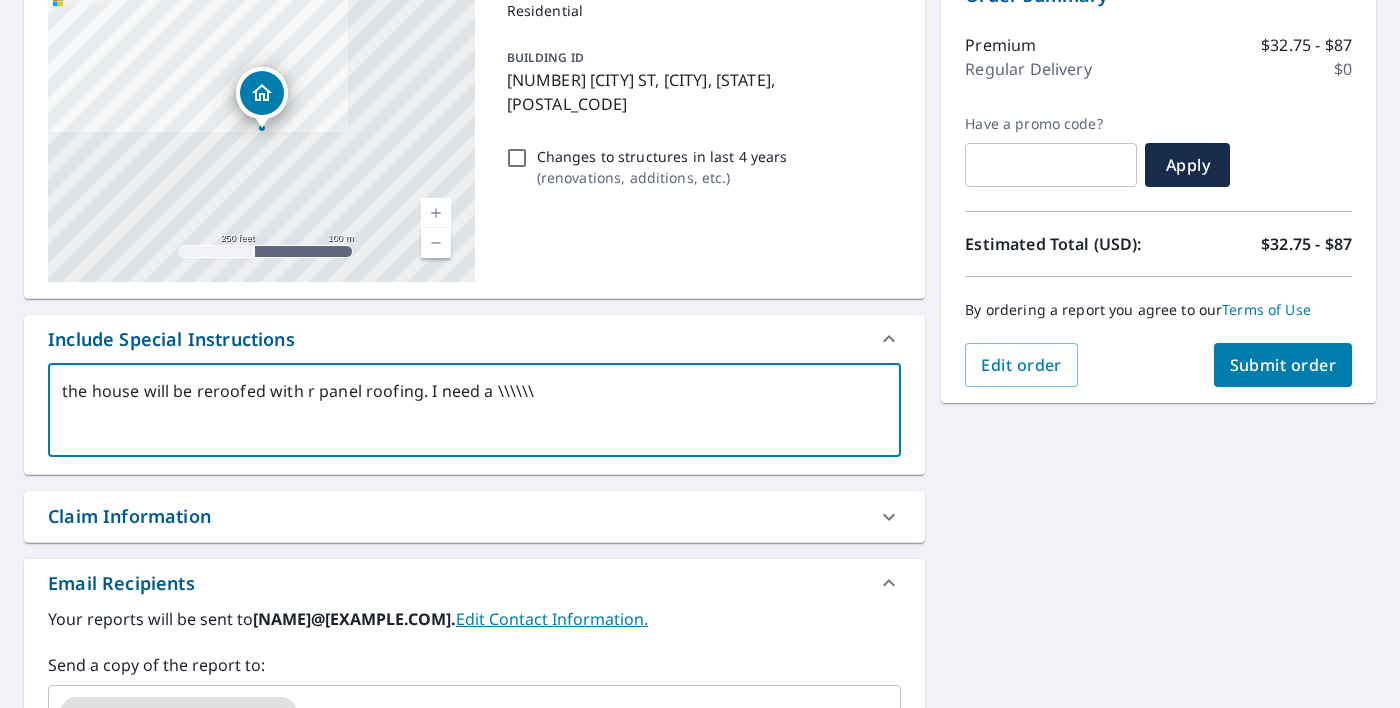 type on "x" 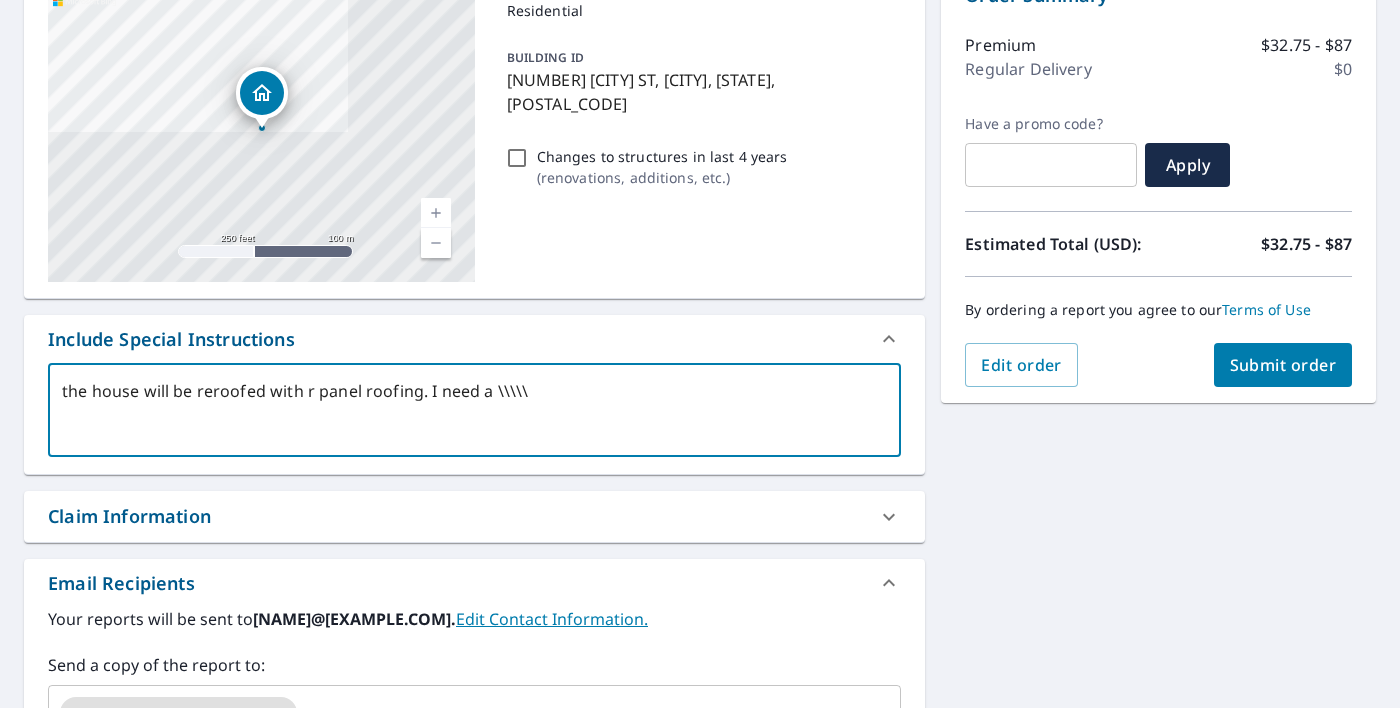 type on "x" 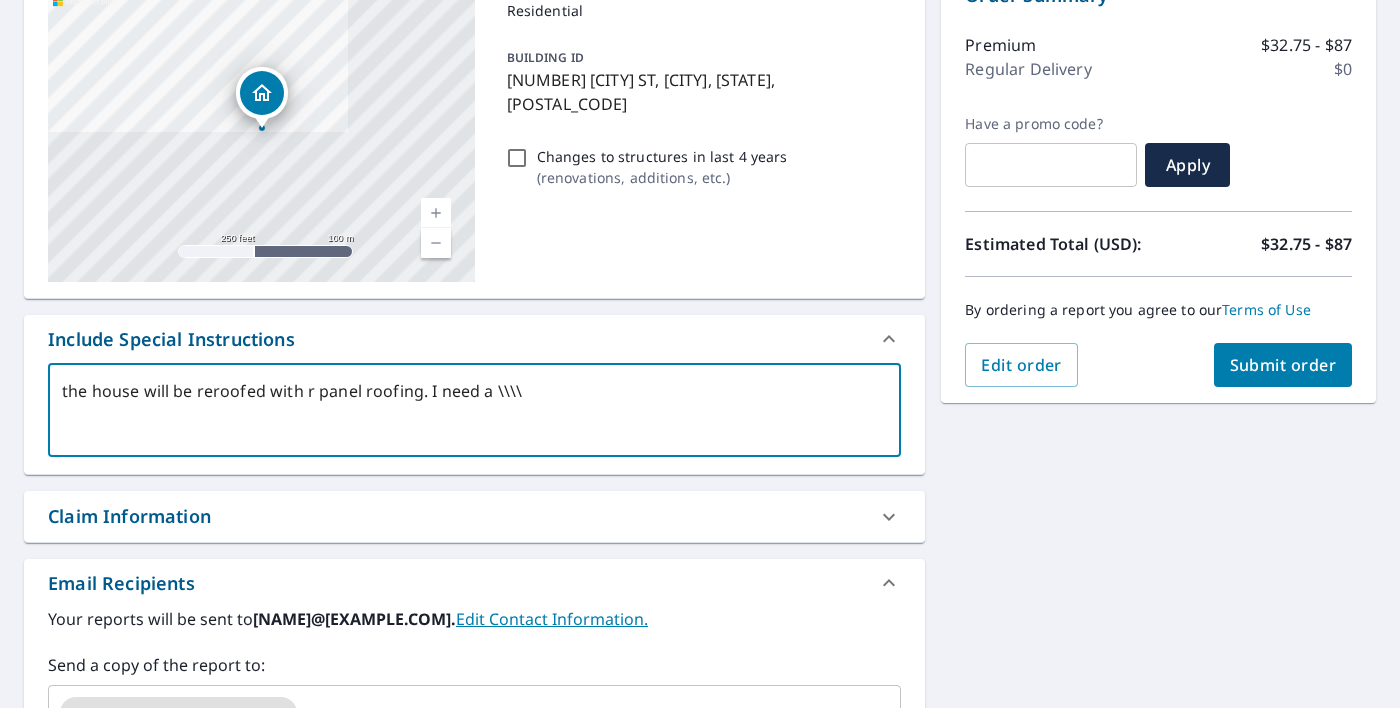 type on "x" 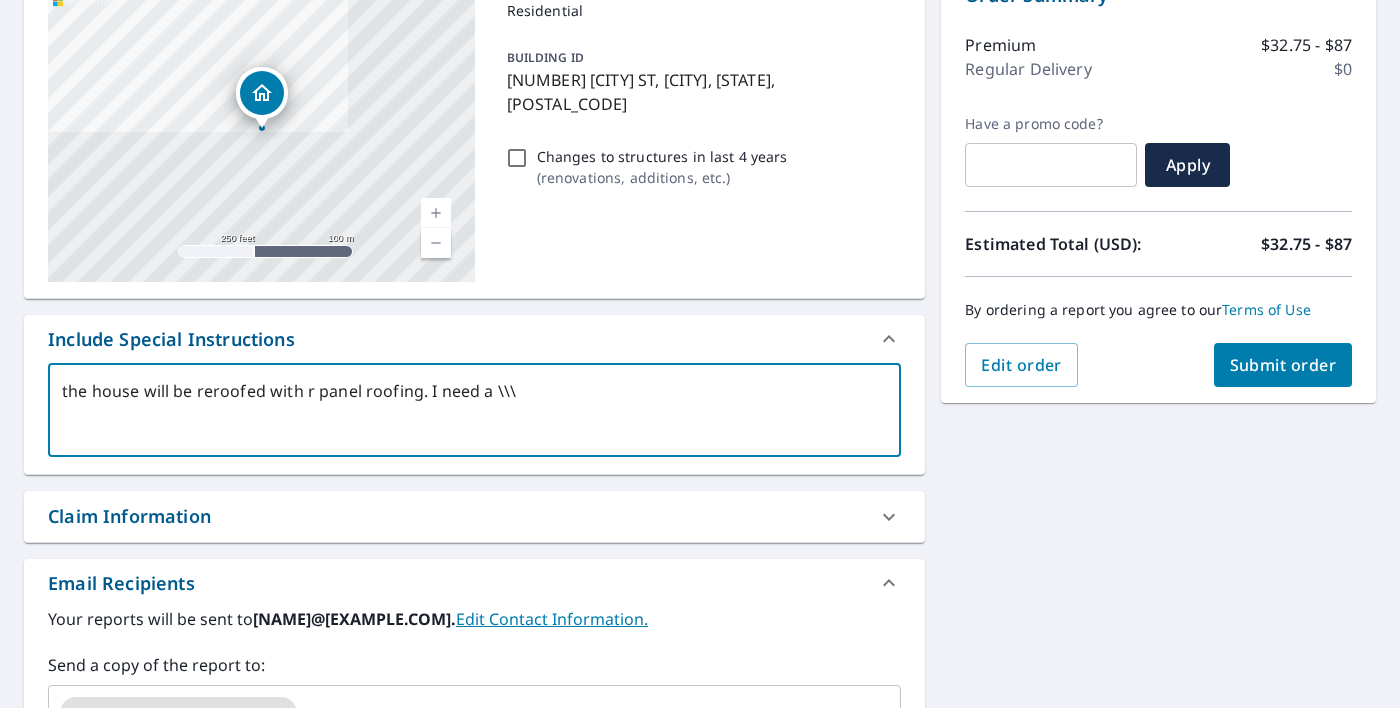 type on "x" 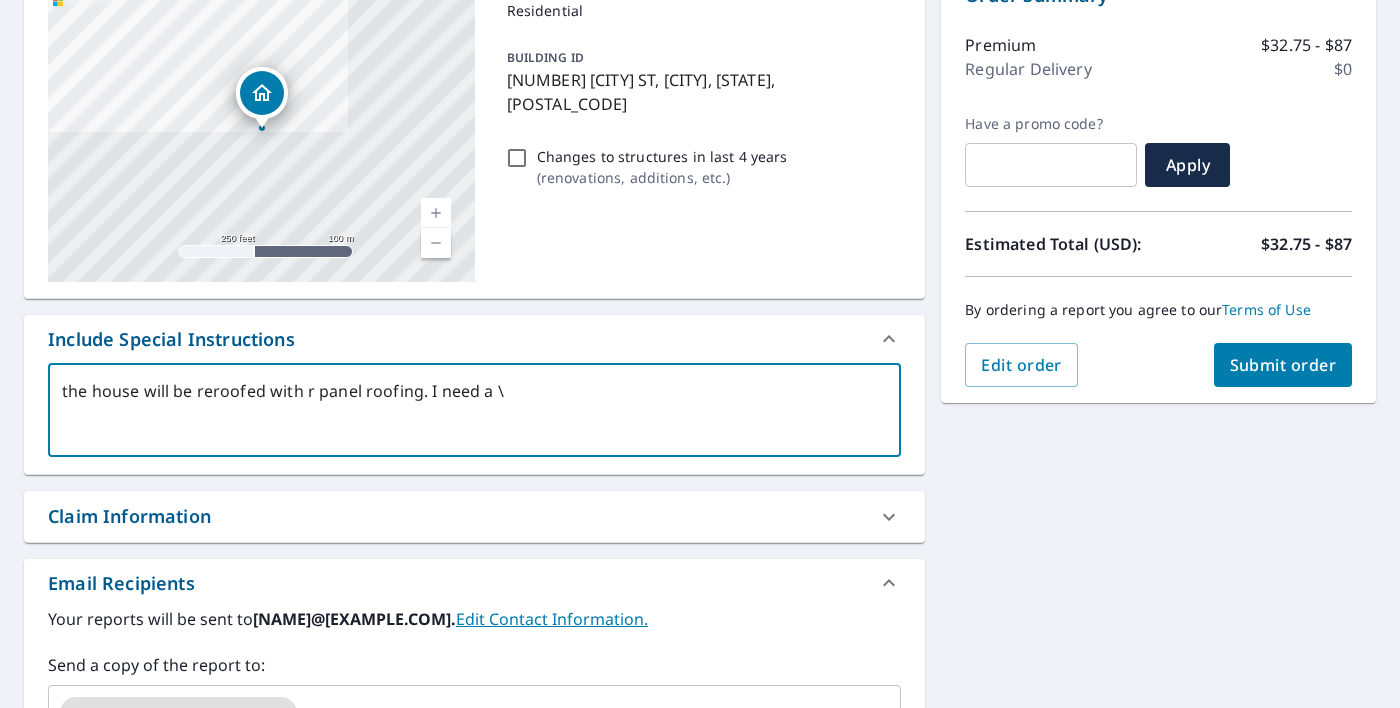 type on "x" 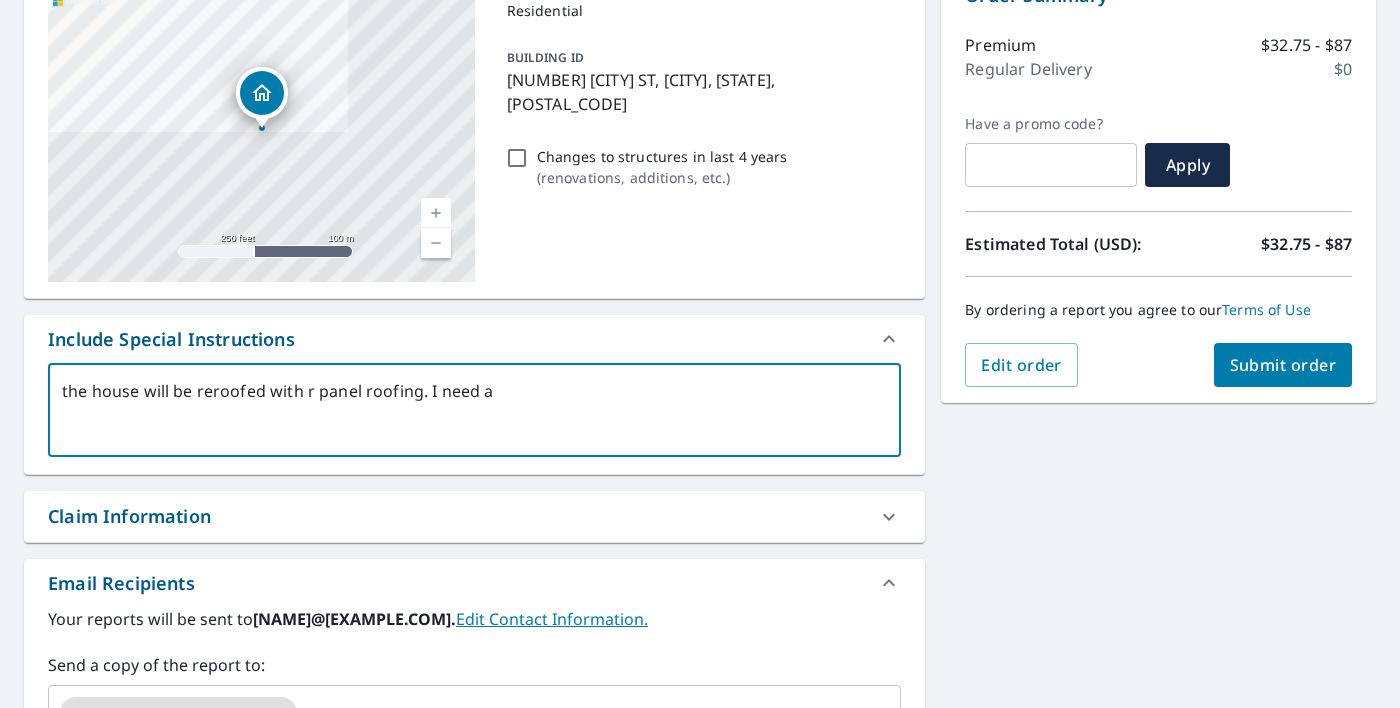 type on "x" 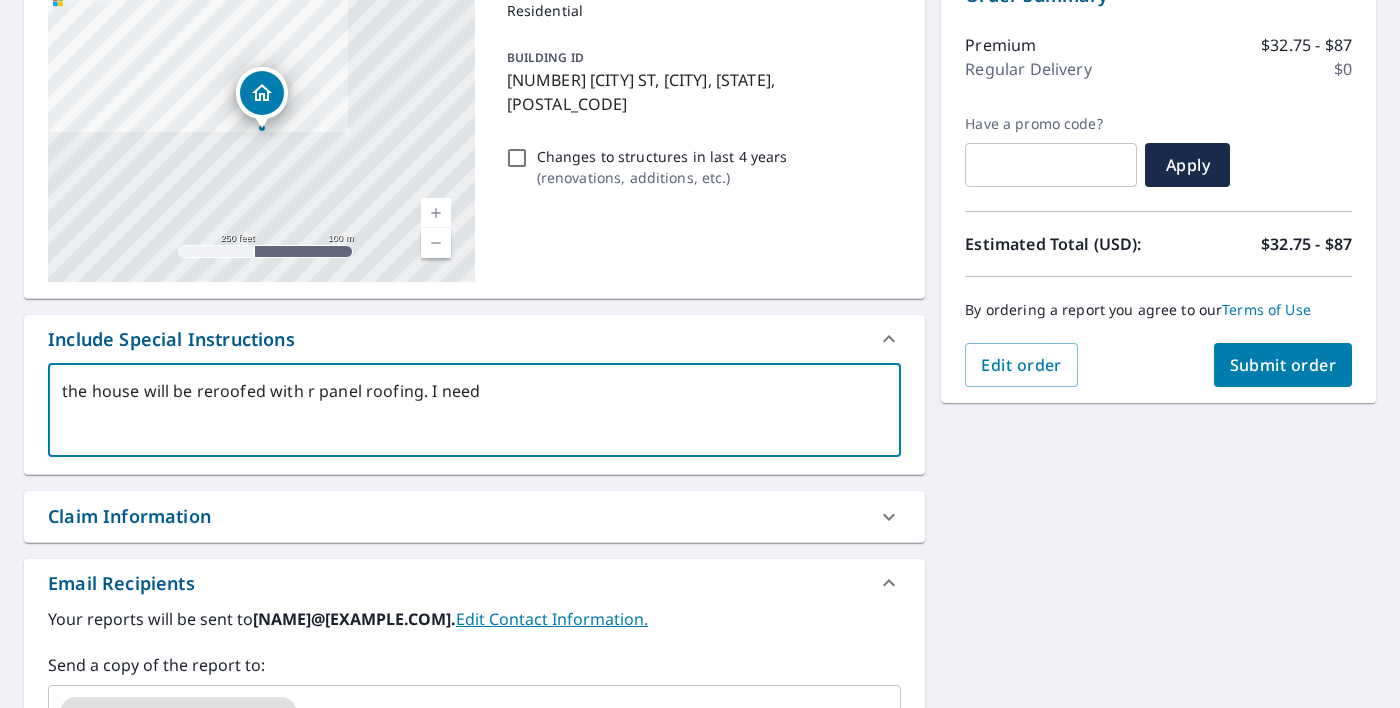 type on "x" 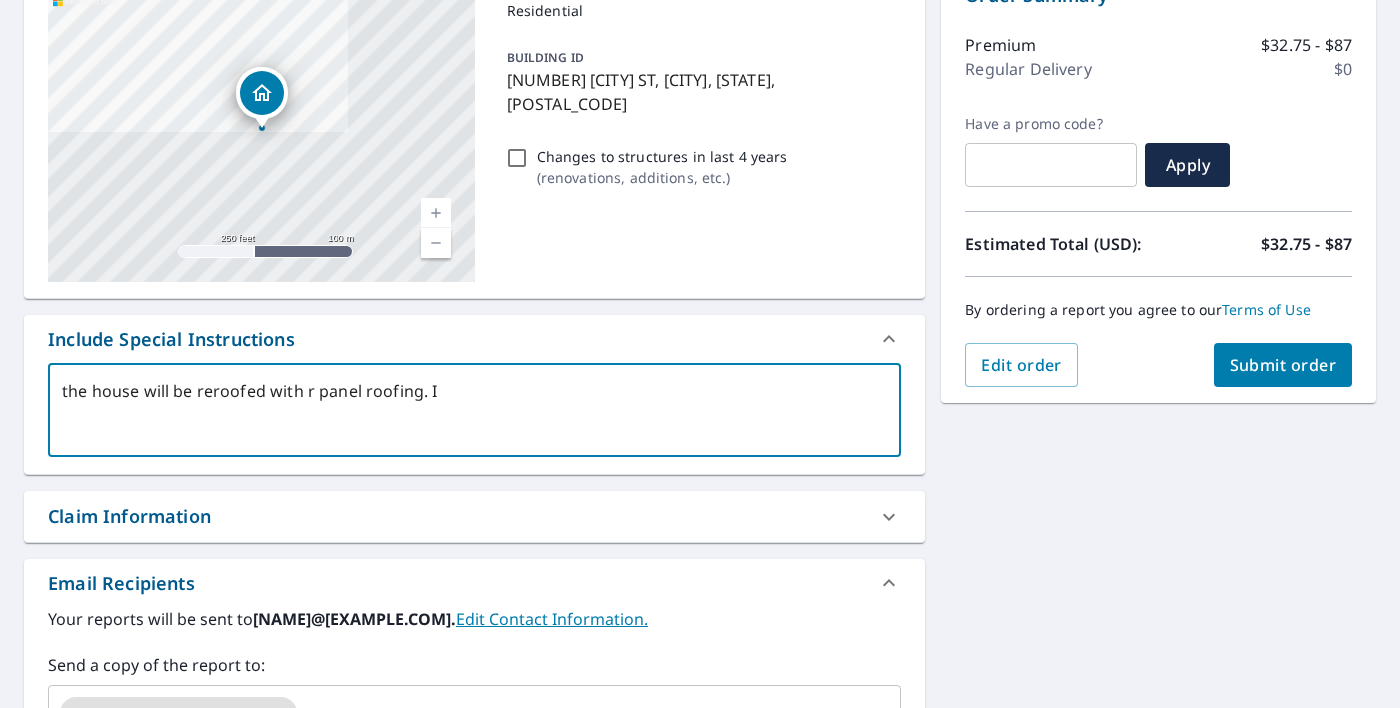 type on "x" 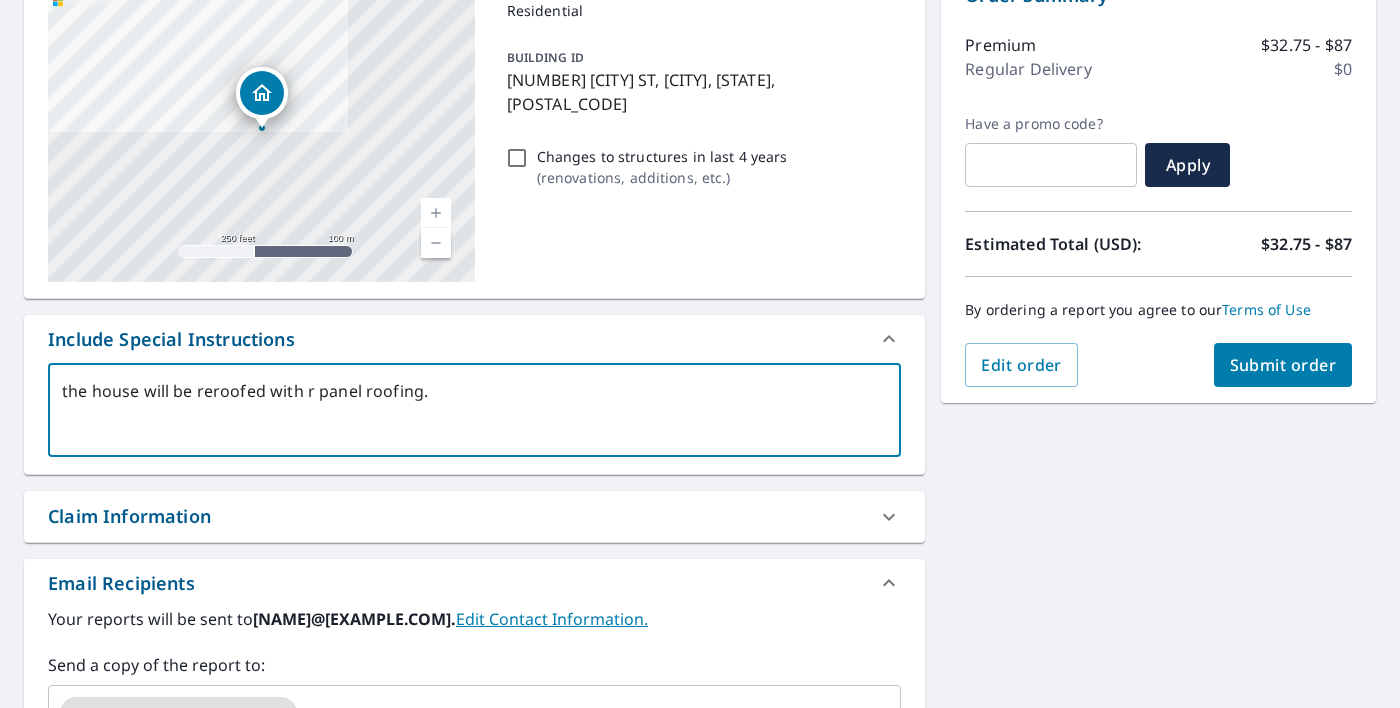 type on "x" 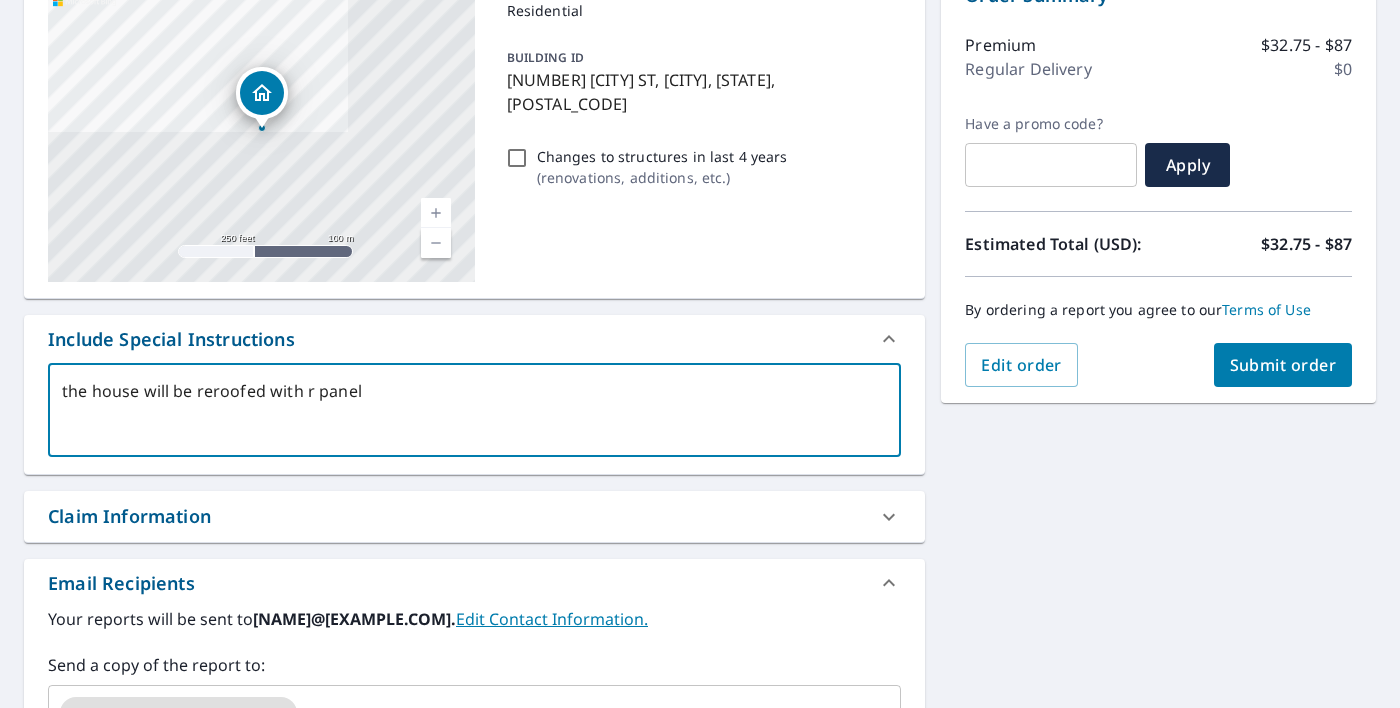 type on "x" 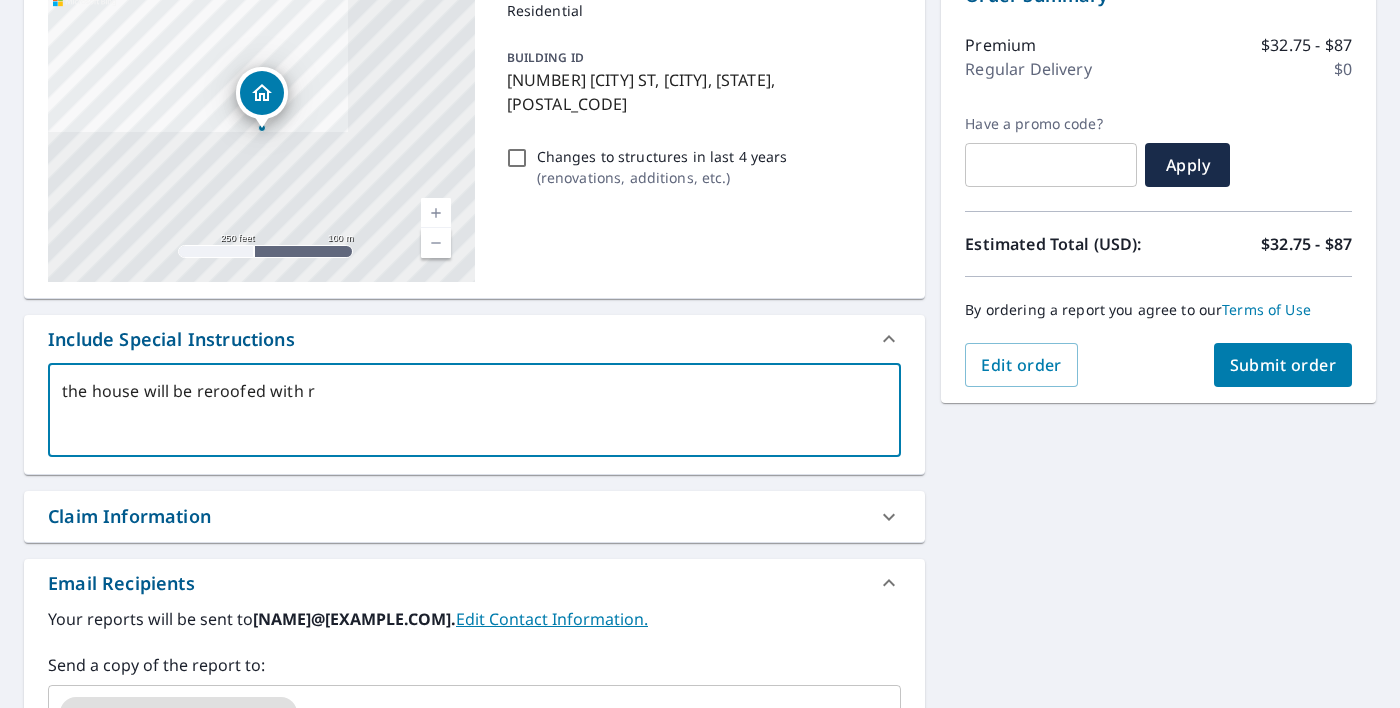 type on "x" 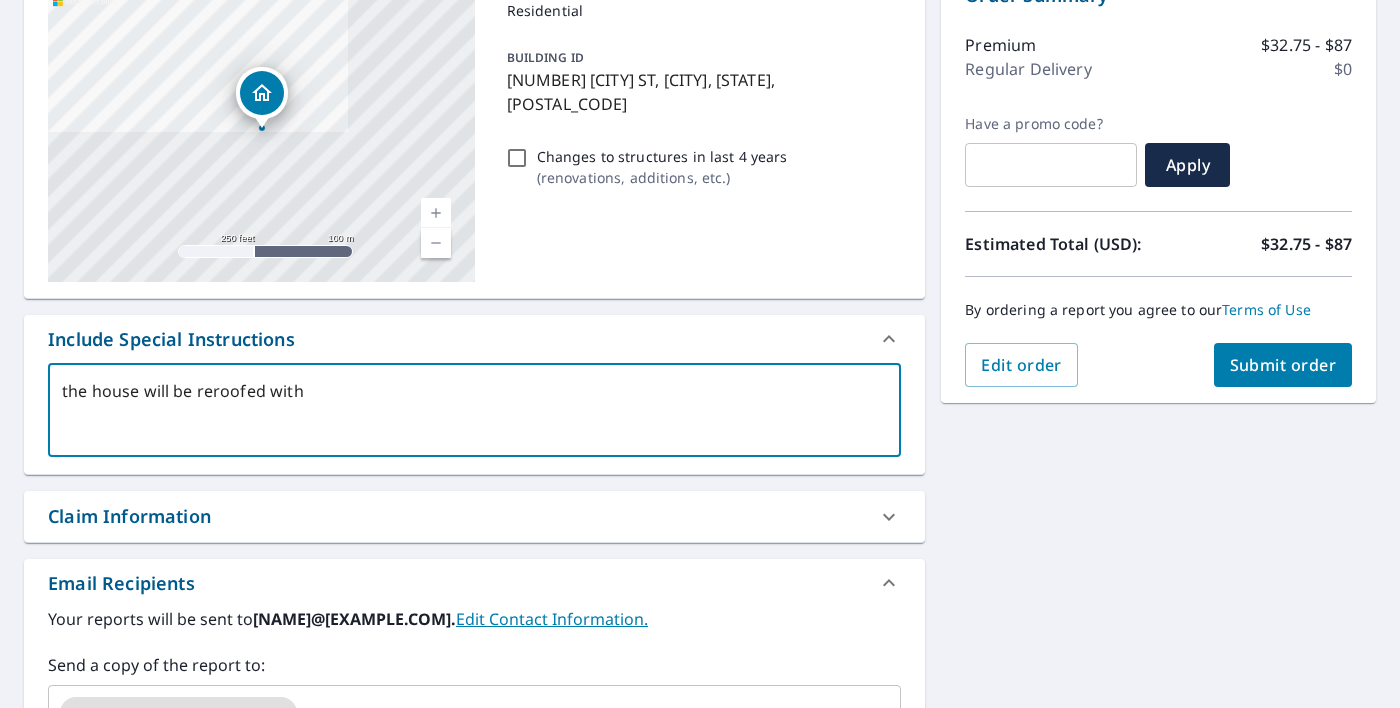 type on "x" 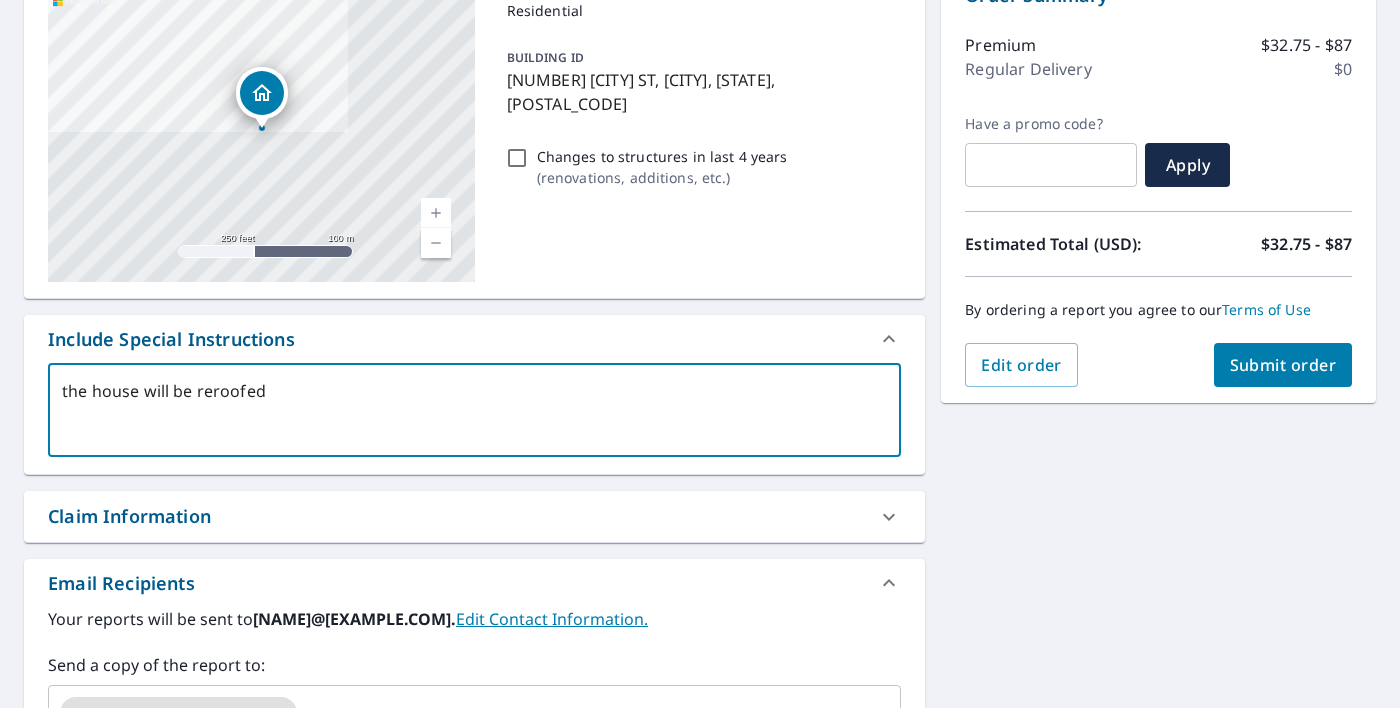 type on "x" 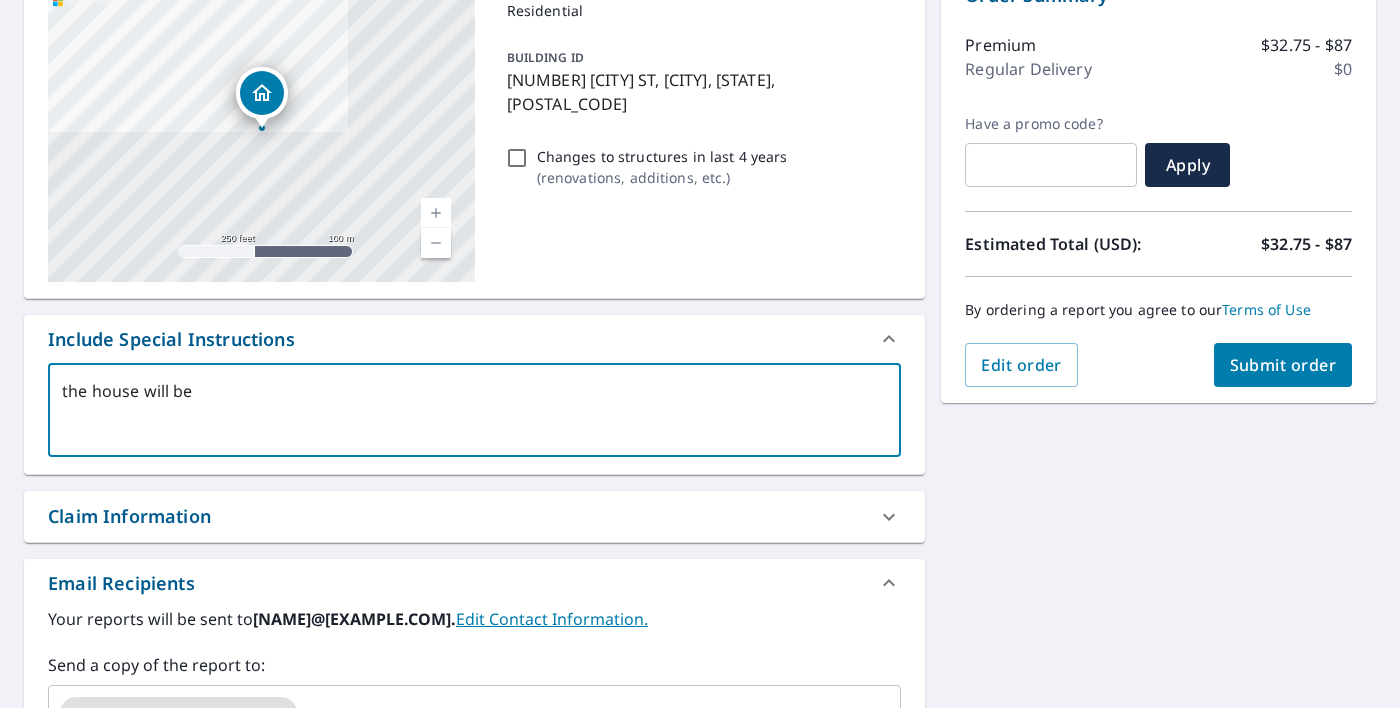 type on "x" 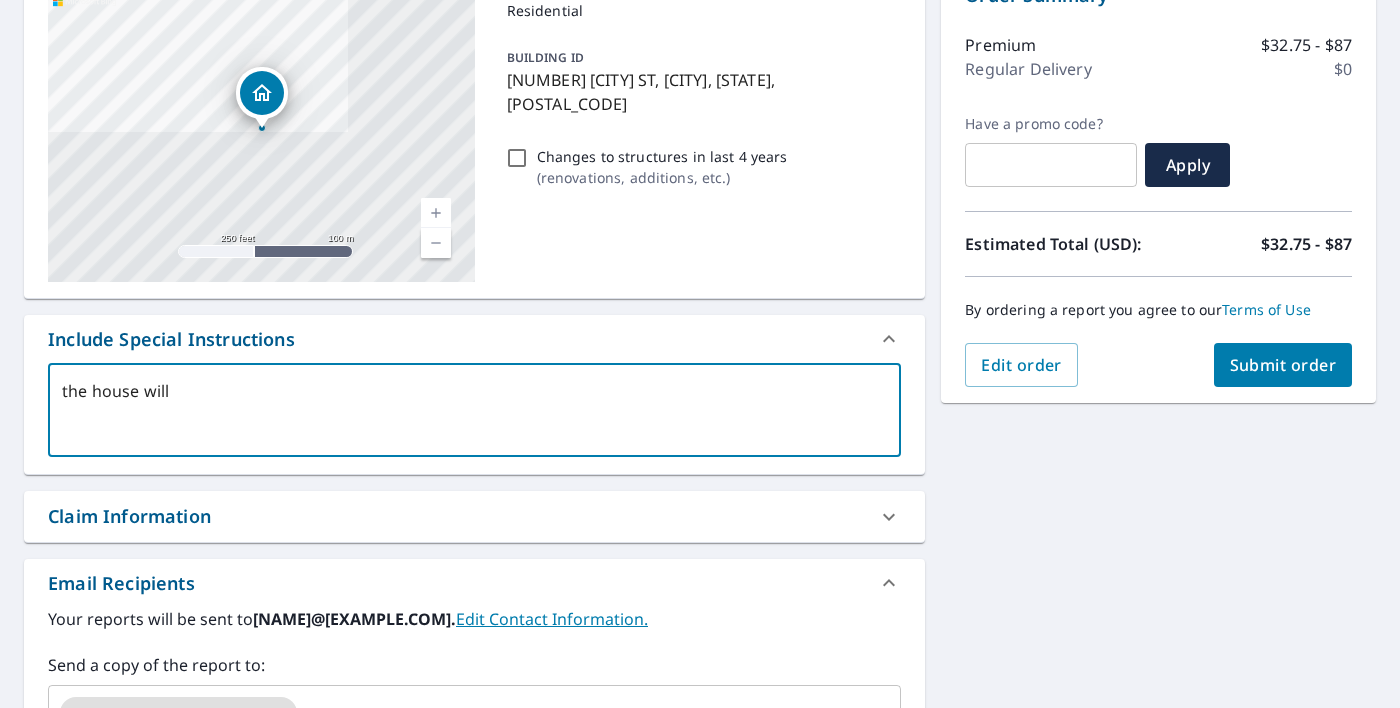 type on "x" 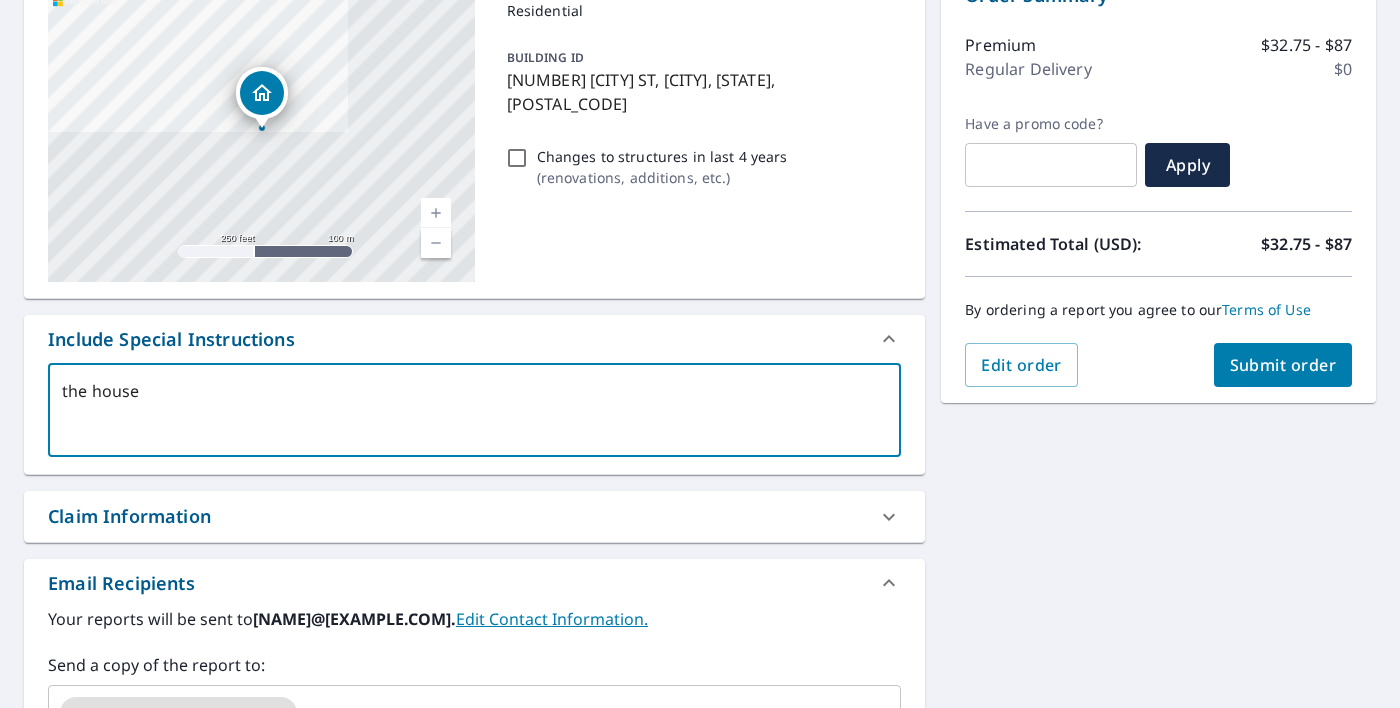 type on "x" 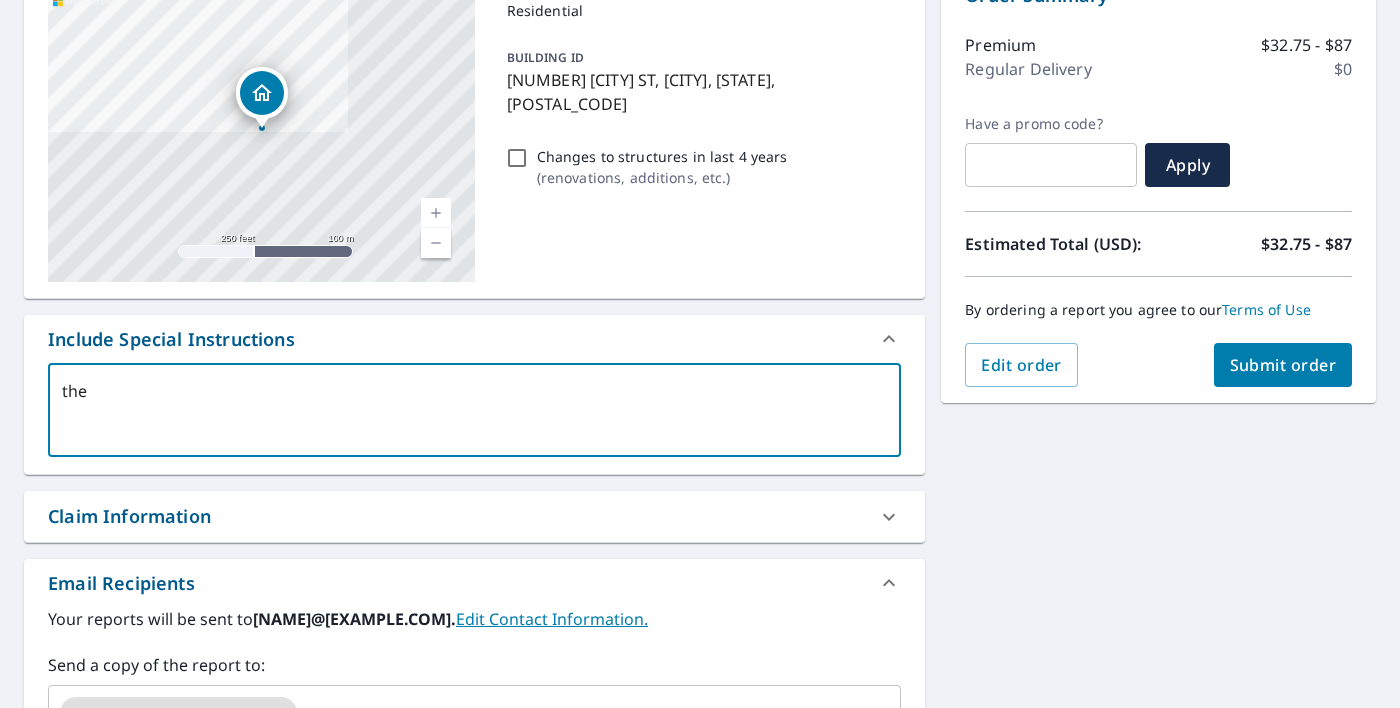 type on "x" 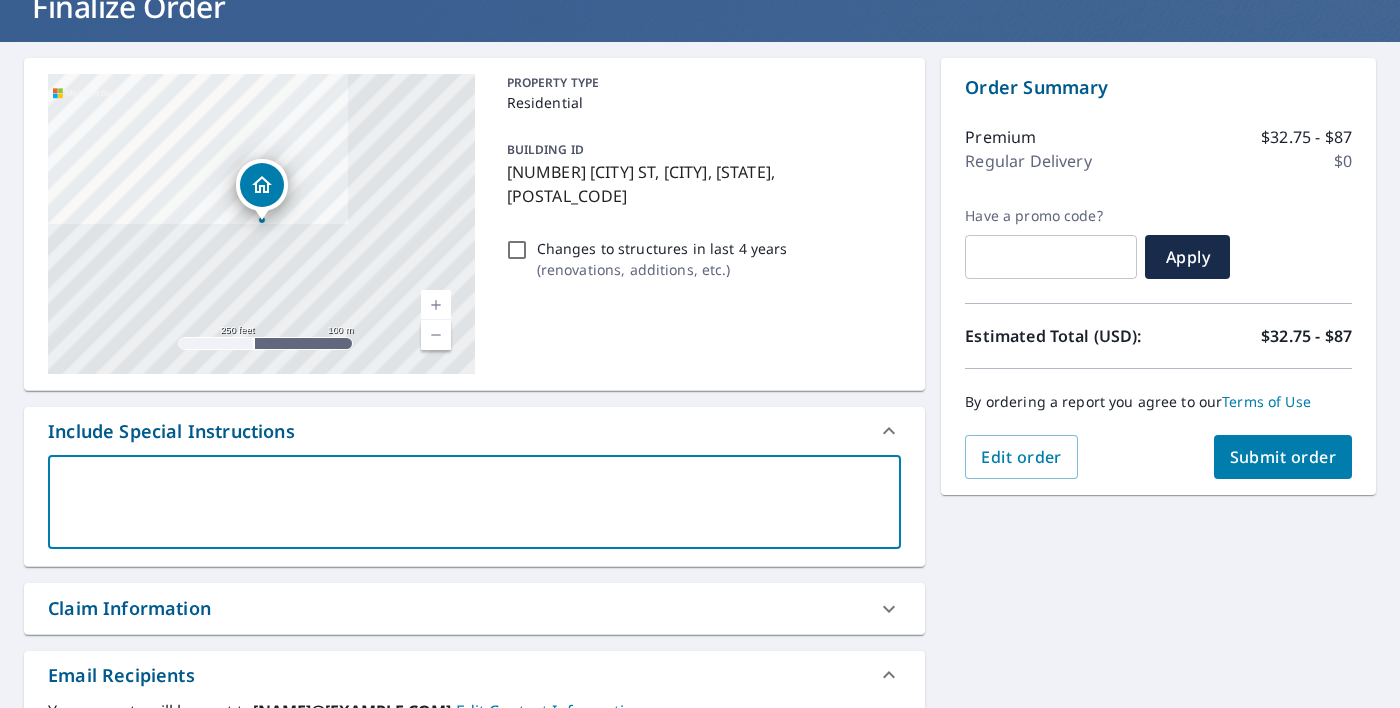 scroll, scrollTop: 0, scrollLeft: 0, axis: both 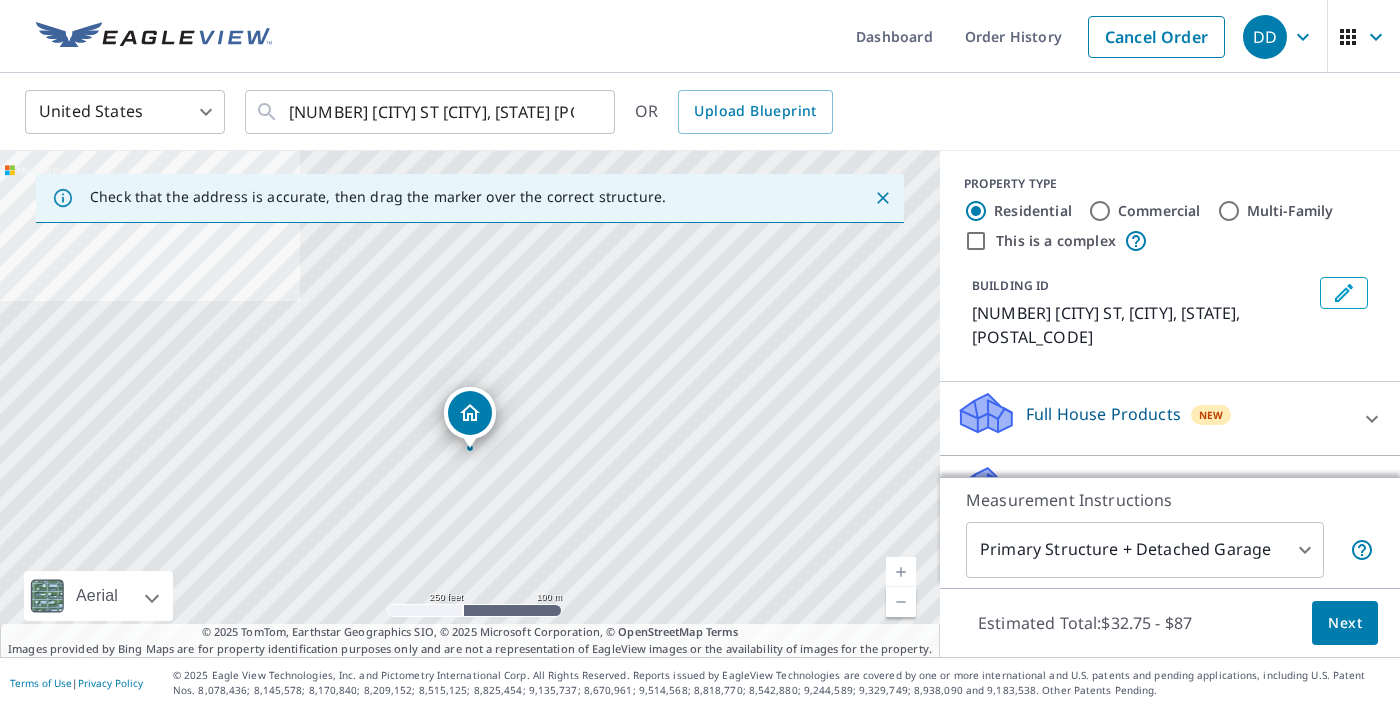 click at bounding box center [901, 572] 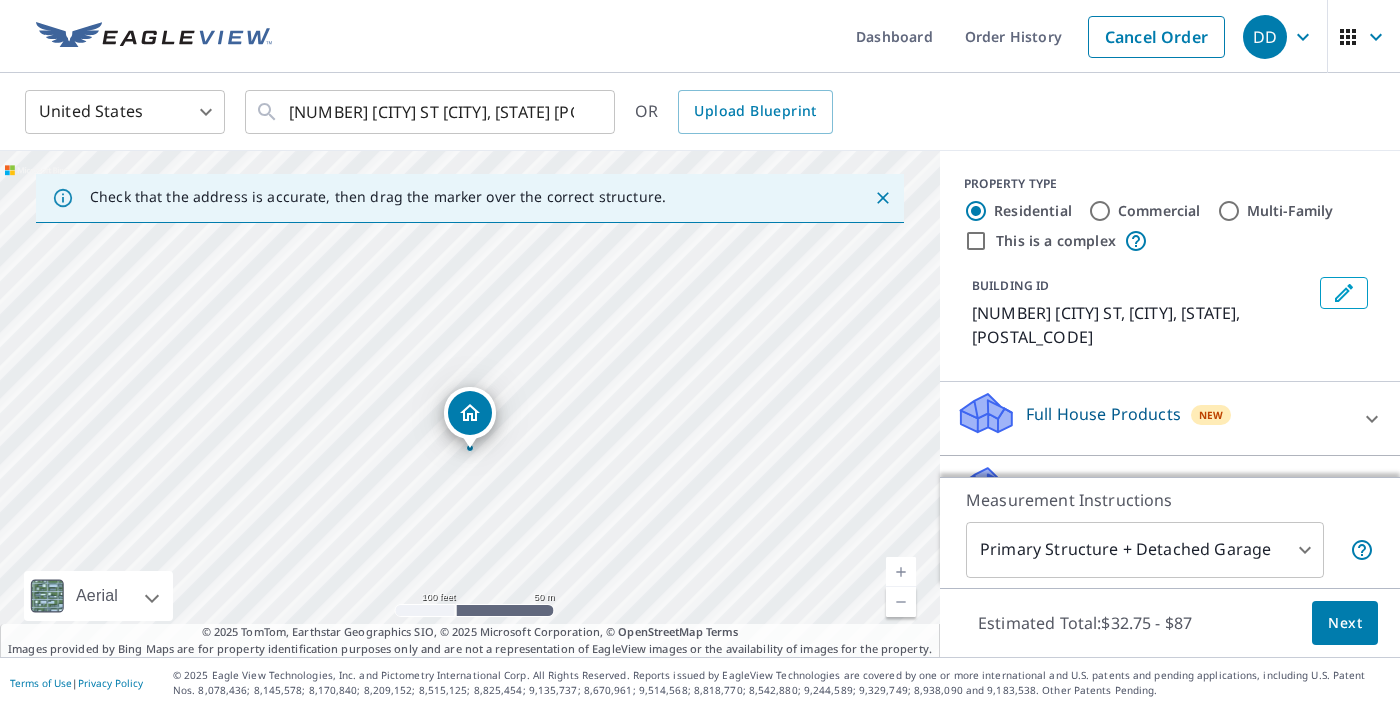 click at bounding box center [901, 572] 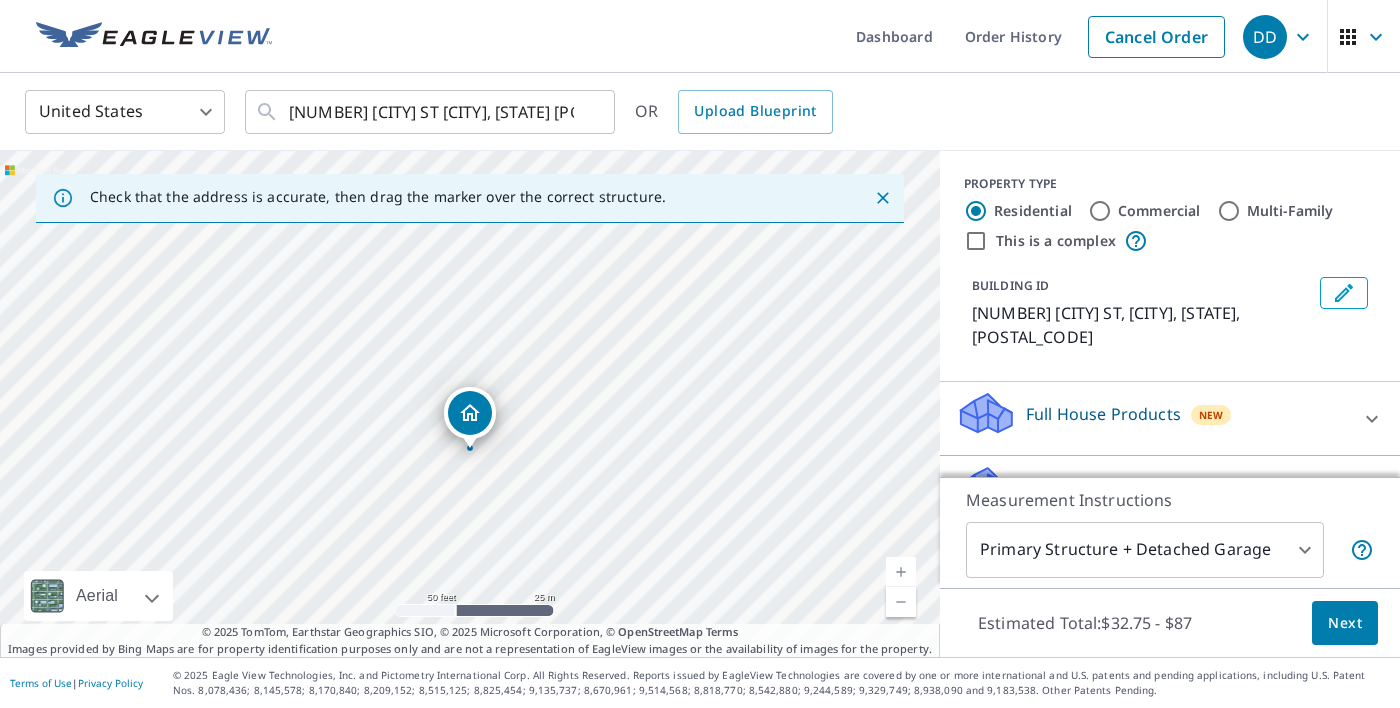 click at bounding box center [901, 572] 